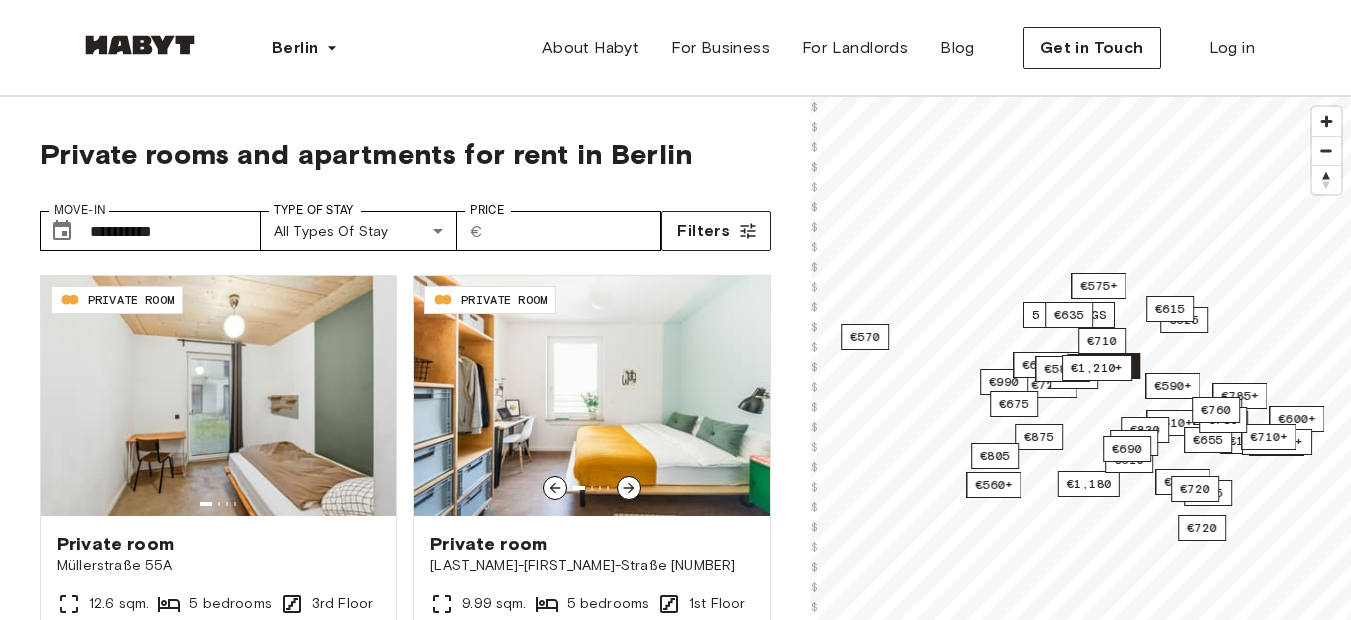 scroll, scrollTop: 0, scrollLeft: 0, axis: both 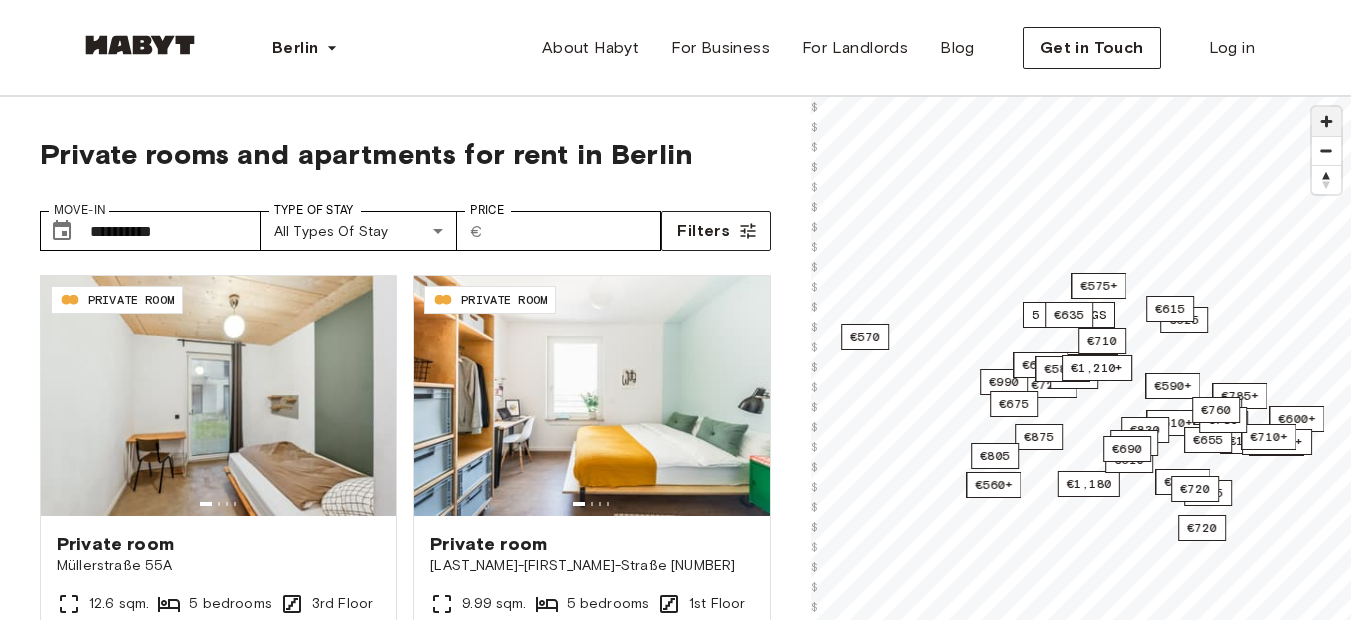 click at bounding box center (1326, 121) 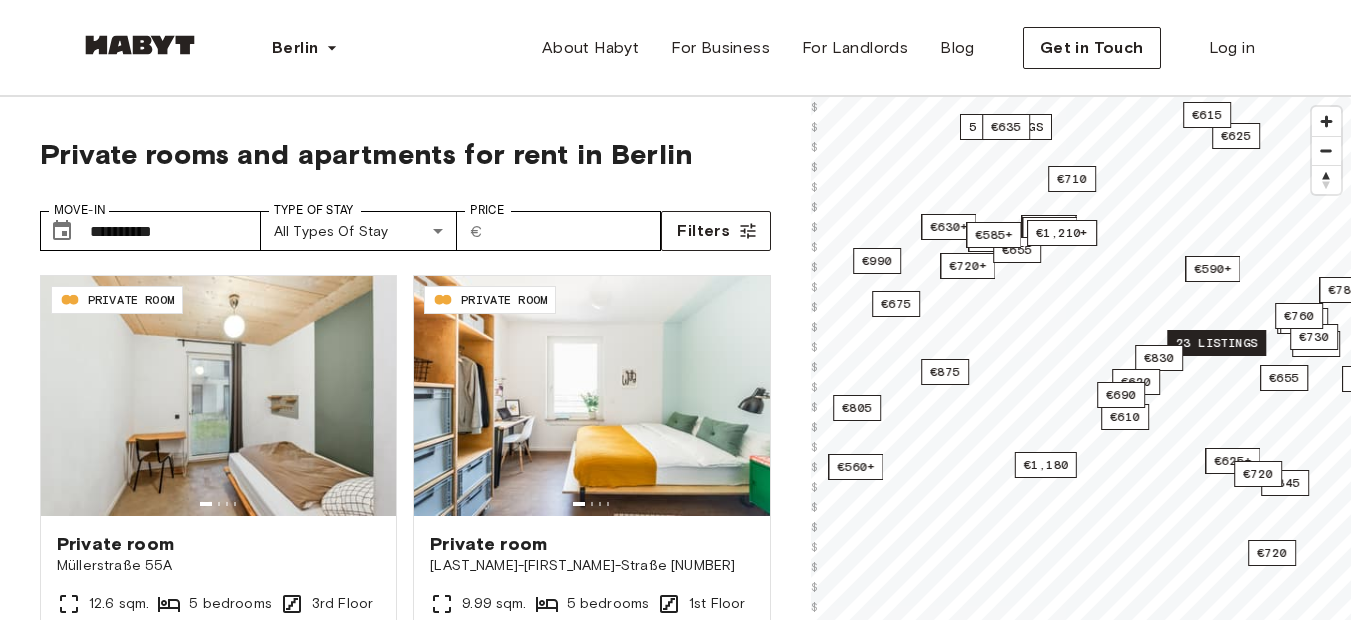 click on "23 listings" at bounding box center (1216, 343) 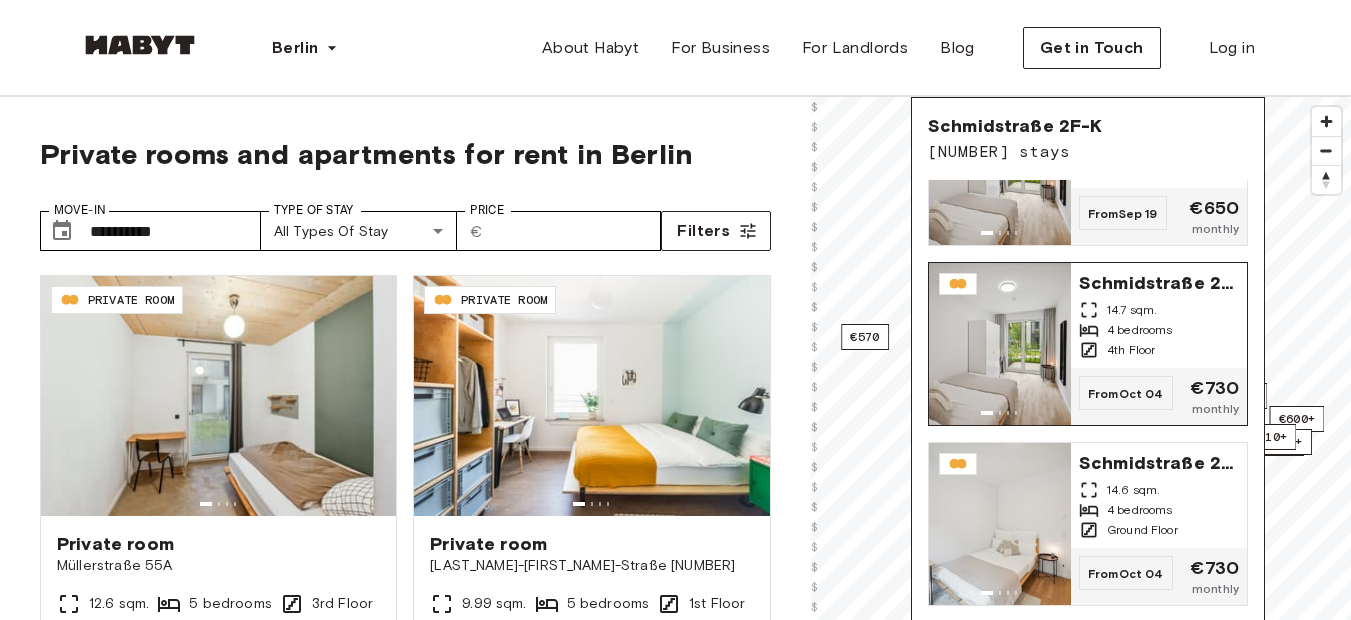 scroll, scrollTop: 633, scrollLeft: 0, axis: vertical 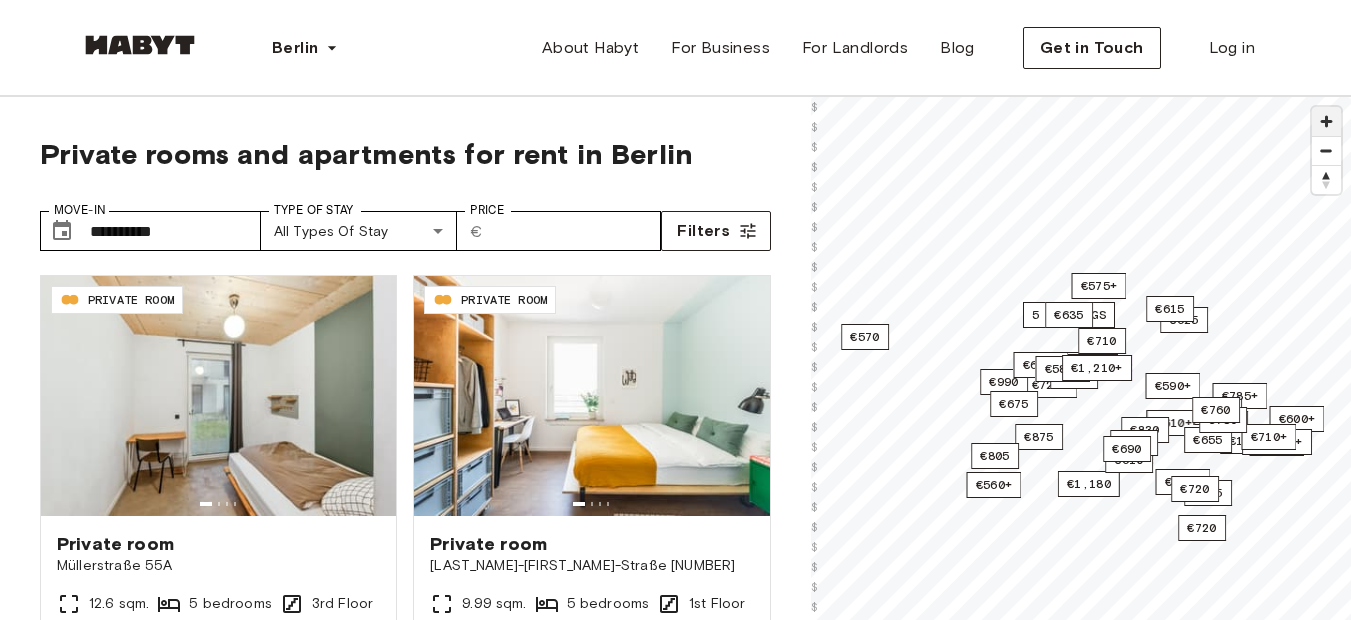 click at bounding box center [1326, 121] 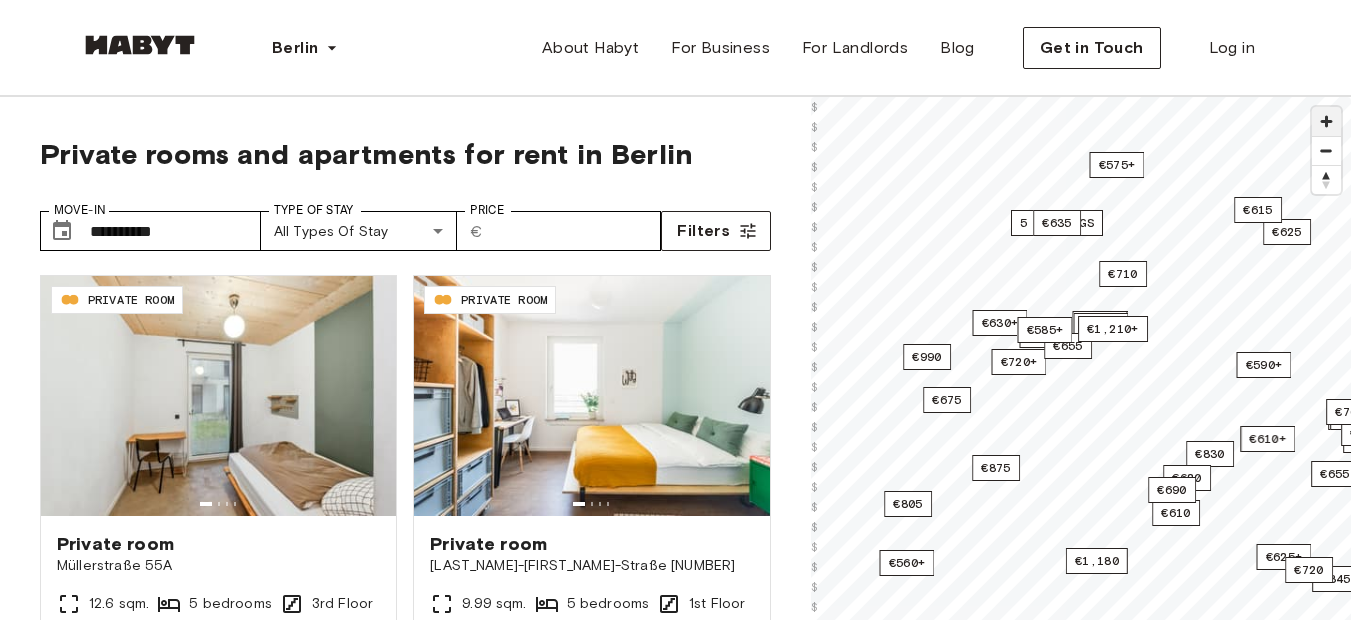 click at bounding box center [1326, 121] 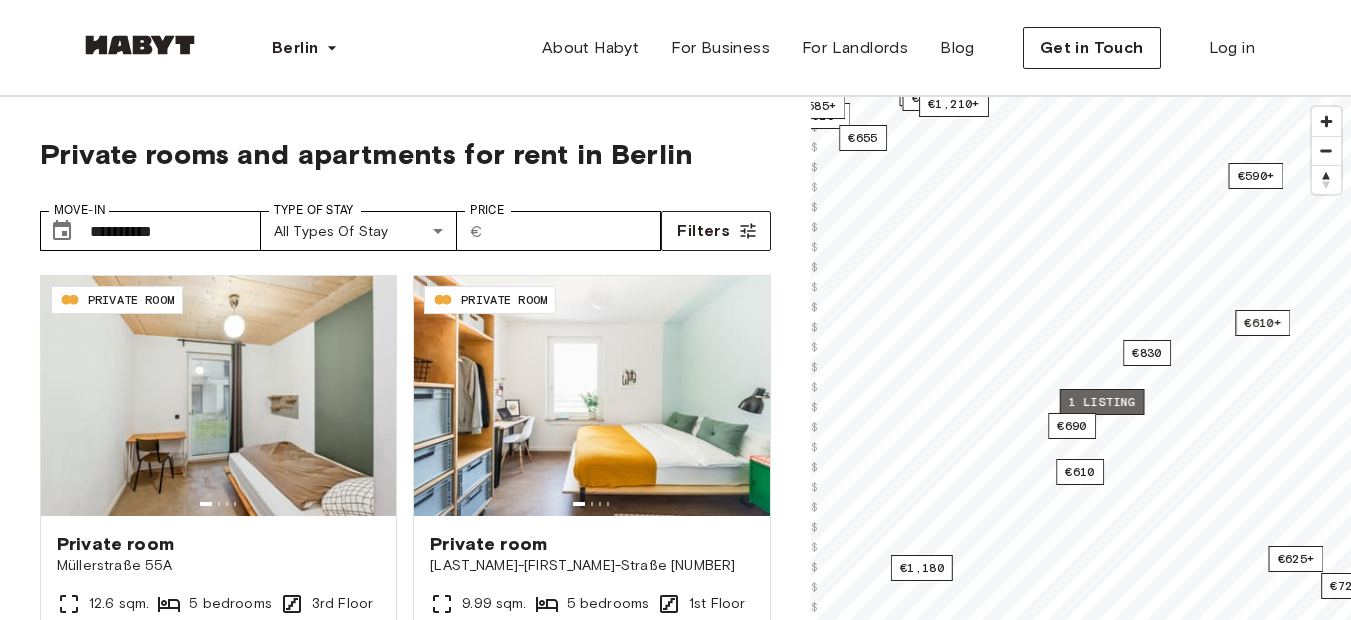 click on "1 listing" at bounding box center [1101, 402] 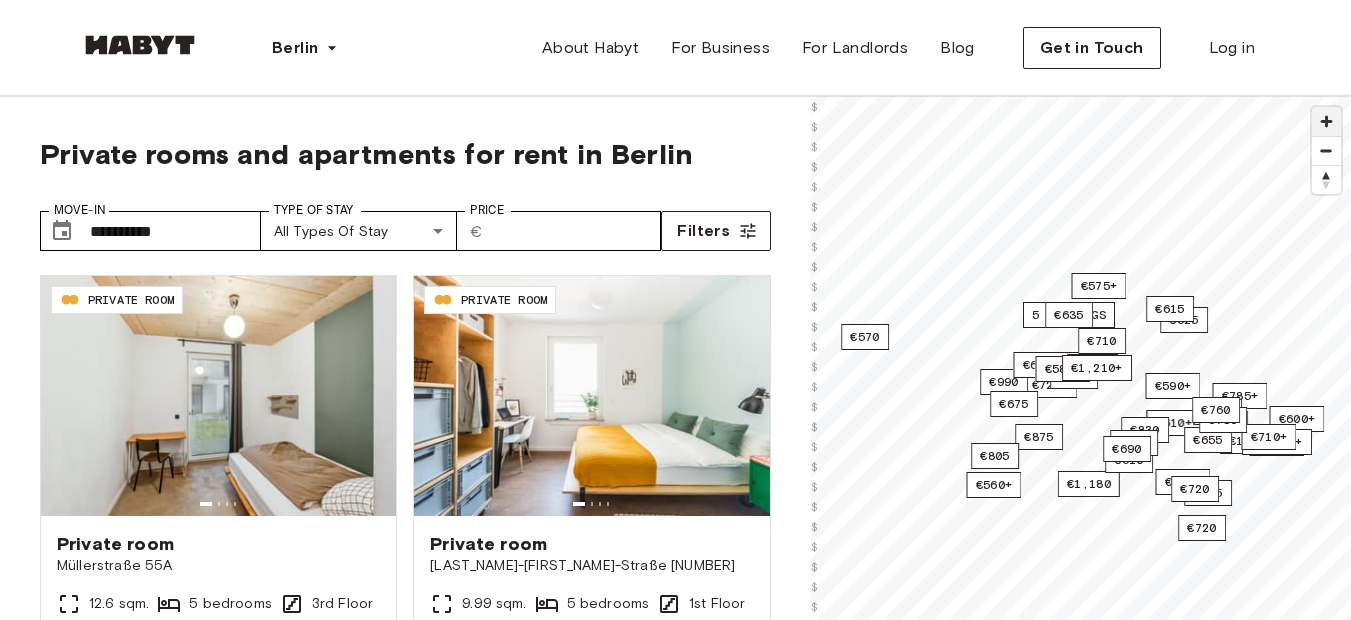 click at bounding box center (1326, 121) 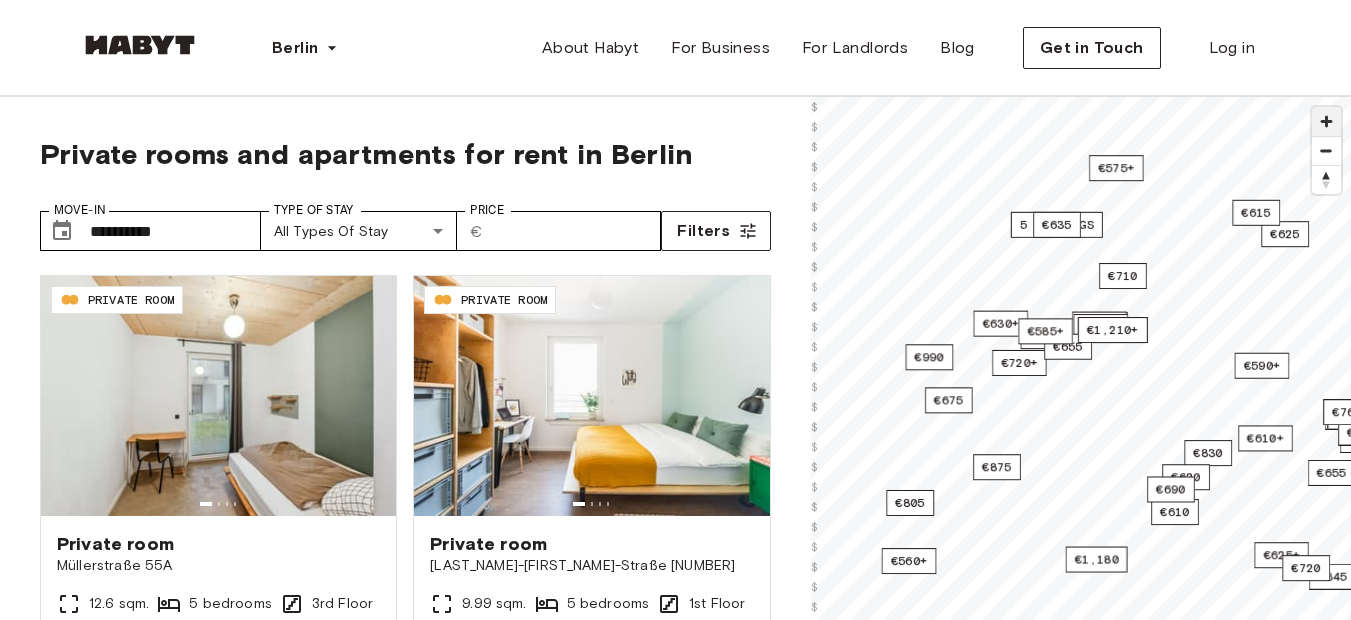 click at bounding box center [1326, 121] 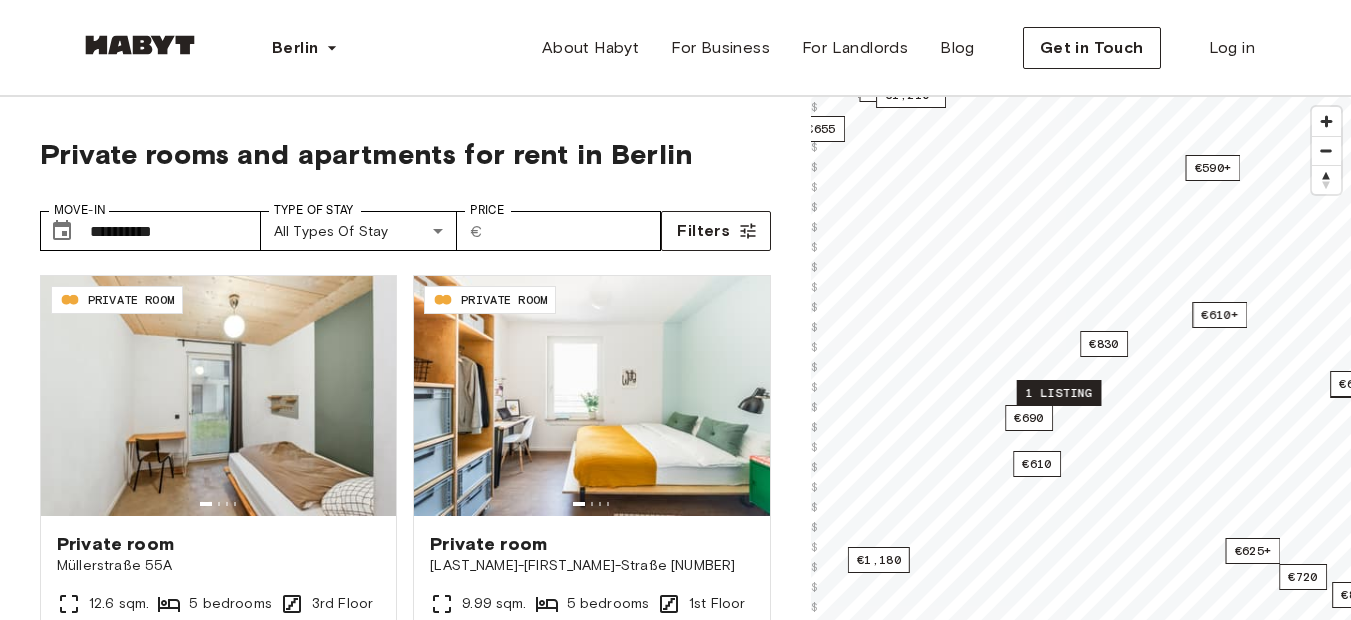 click on "1 listing" at bounding box center [1058, 393] 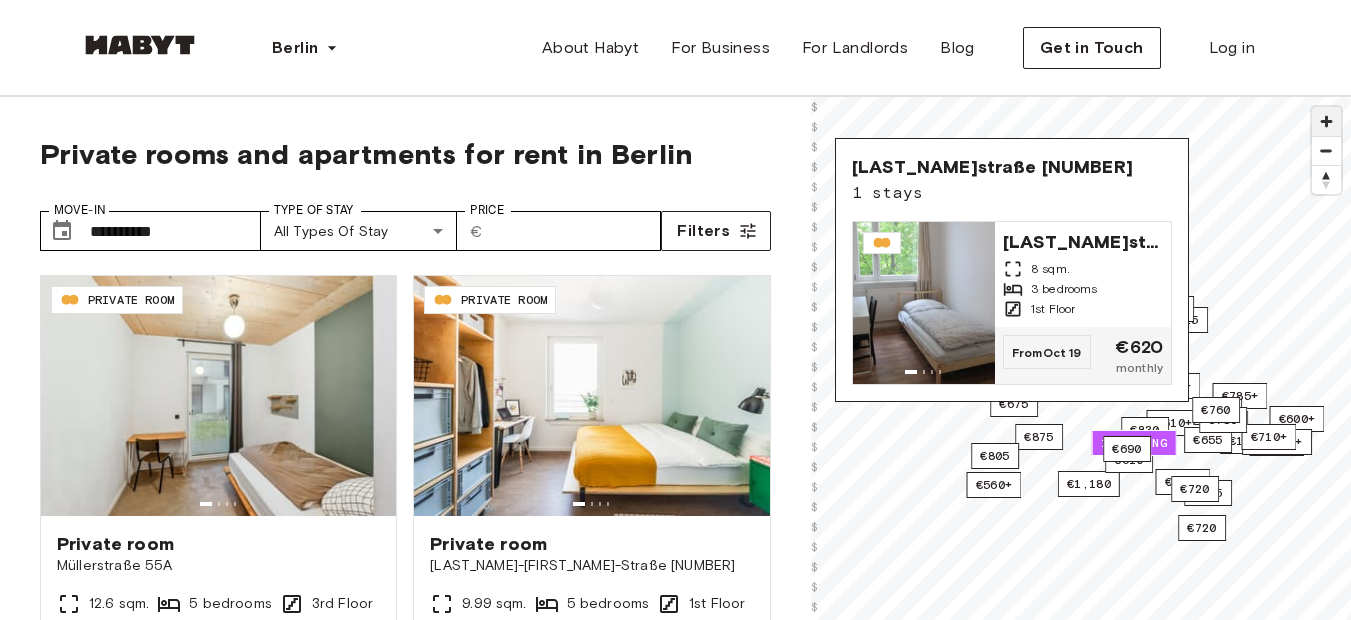 click at bounding box center [1326, 121] 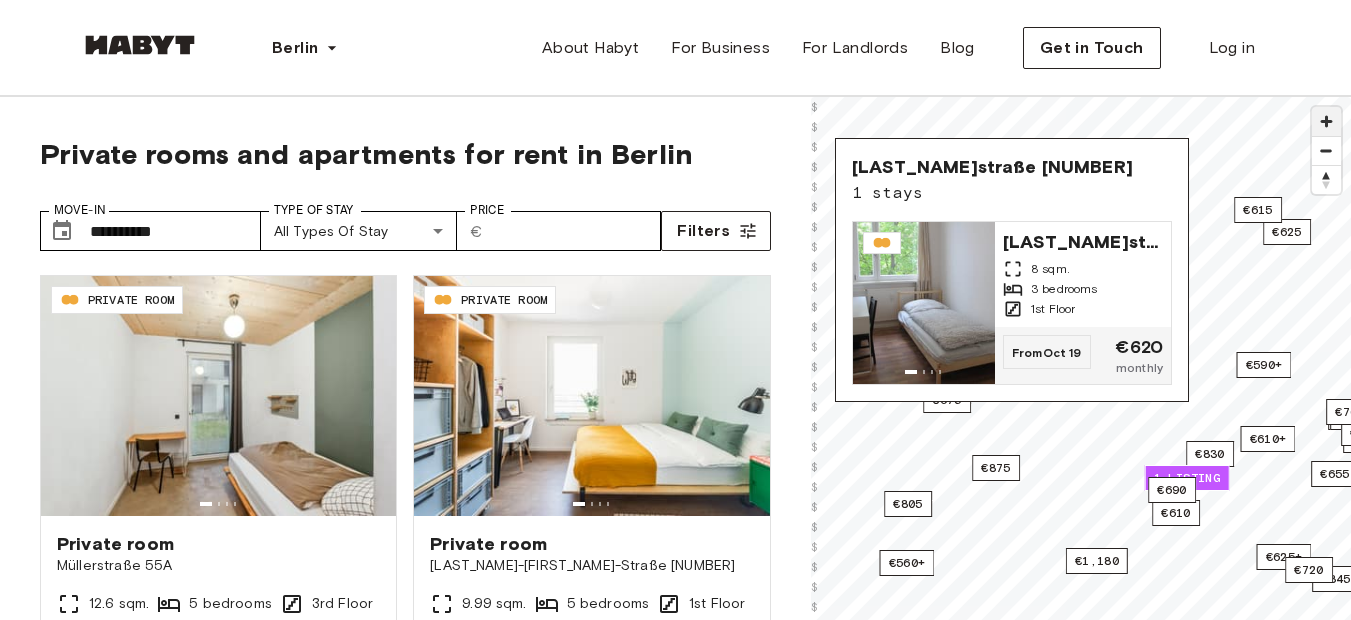 click at bounding box center [1326, 121] 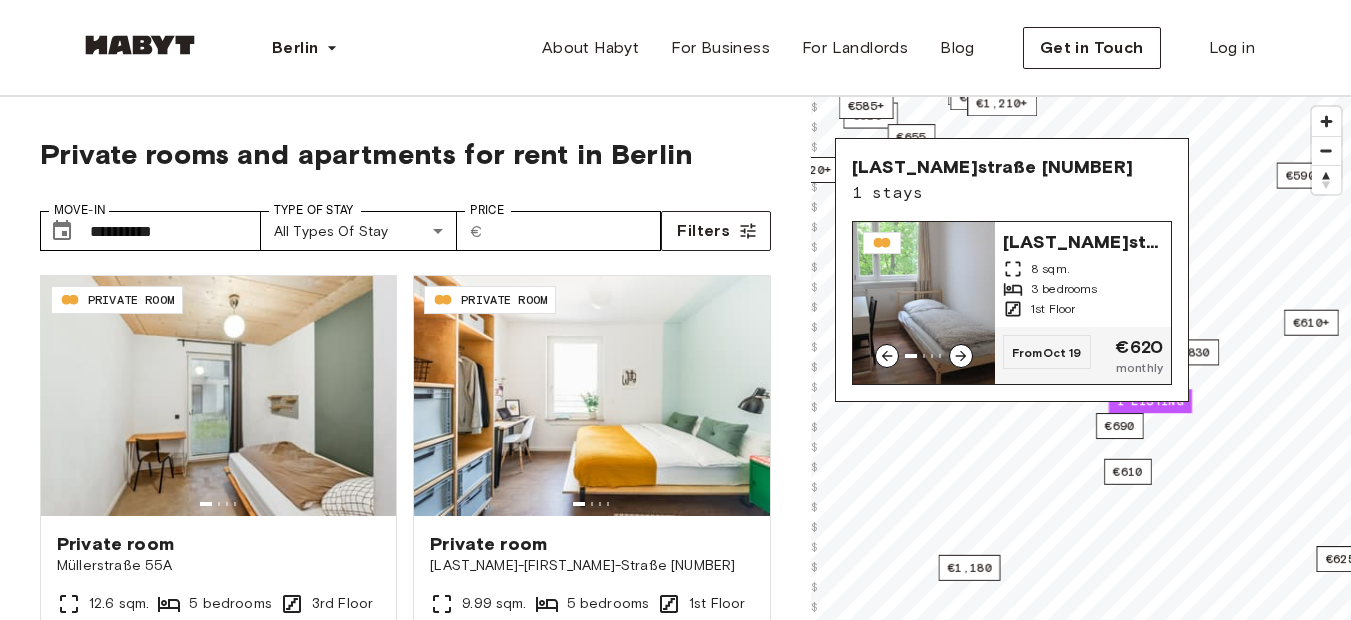 click on "€560+ 5 listings €600+ €1,180 €610+ €990+ €925+ €510+ €615+ €640+ €885 €625 €720+ €560+ €600+ €915+ €615 €575 €610 €575+ €625+ €590+ €990 €630+ €990+ €625+ €1,065+ €1,100+ €785+ €605 €1,035+ €1,035+ €710+ €830 €745 €655 €845 €875 €805 €585+ €570 €655 €675 €720 €1,210+ €720 €710 1 listing €730 €635 €760 €690 © Mapbox   © OpenStreetMap   Improve this map $ $ $ $ $ $ $ $ $ $ $ $ $ $ $ $ $ $ $ $ $ $ $ $ $ $ $ $ $ $ $ $ $ $ $ $ $ $ $ $ $ $ $ $ $ $ $ $ $ $ $ $ Wilhelmstraße 6 1 stays Wilhelmstraße 6 8 sqm. 3 bedrooms 1st Floor From  Oct 19 €620 monthly" at bounding box center [1081, 407] 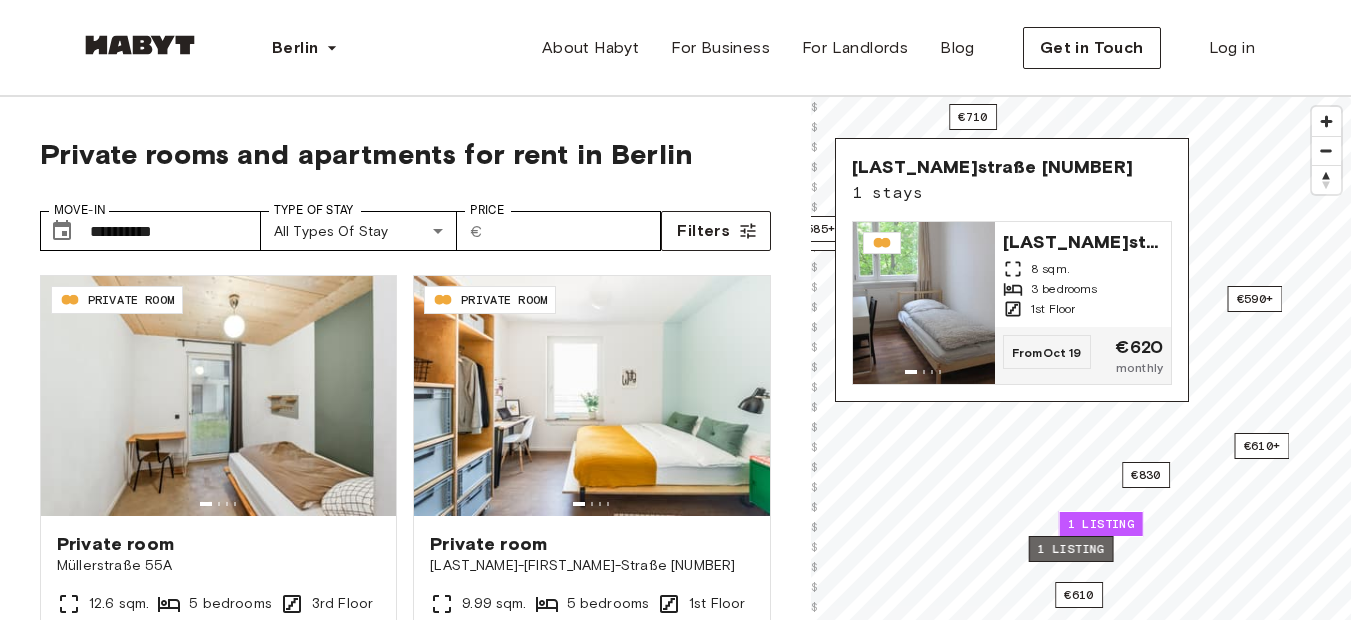 click on "1 listing" at bounding box center (1070, 549) 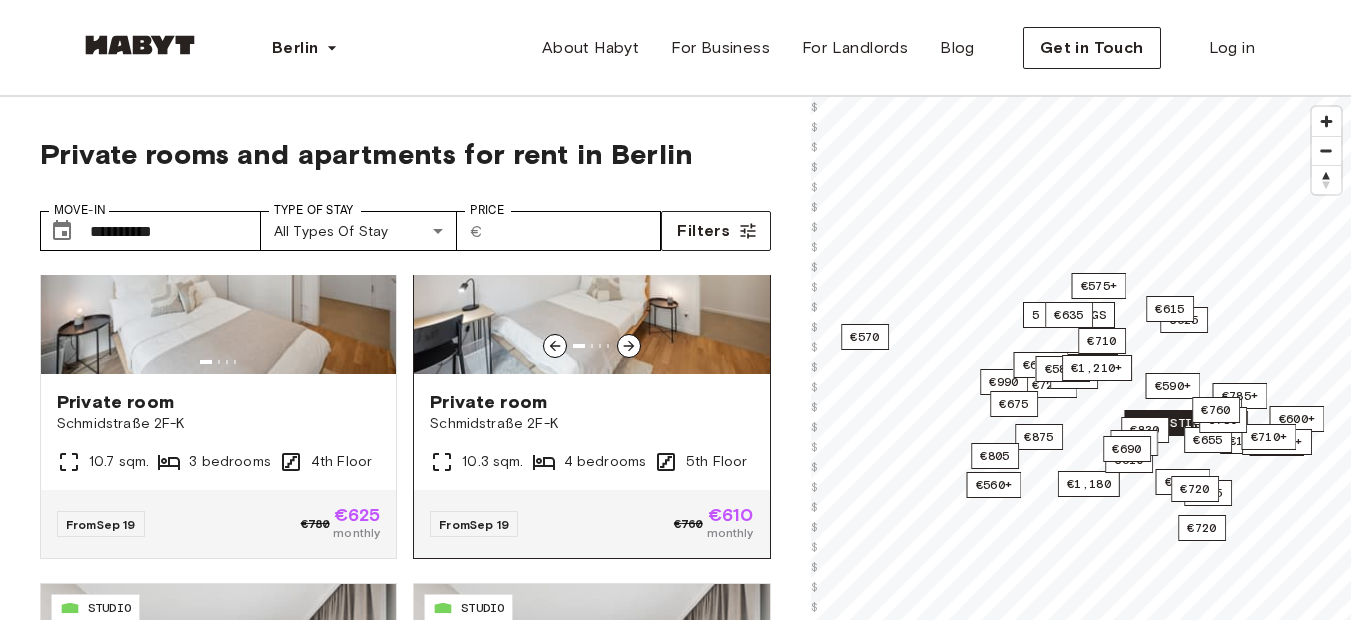 scroll, scrollTop: 1041, scrollLeft: 0, axis: vertical 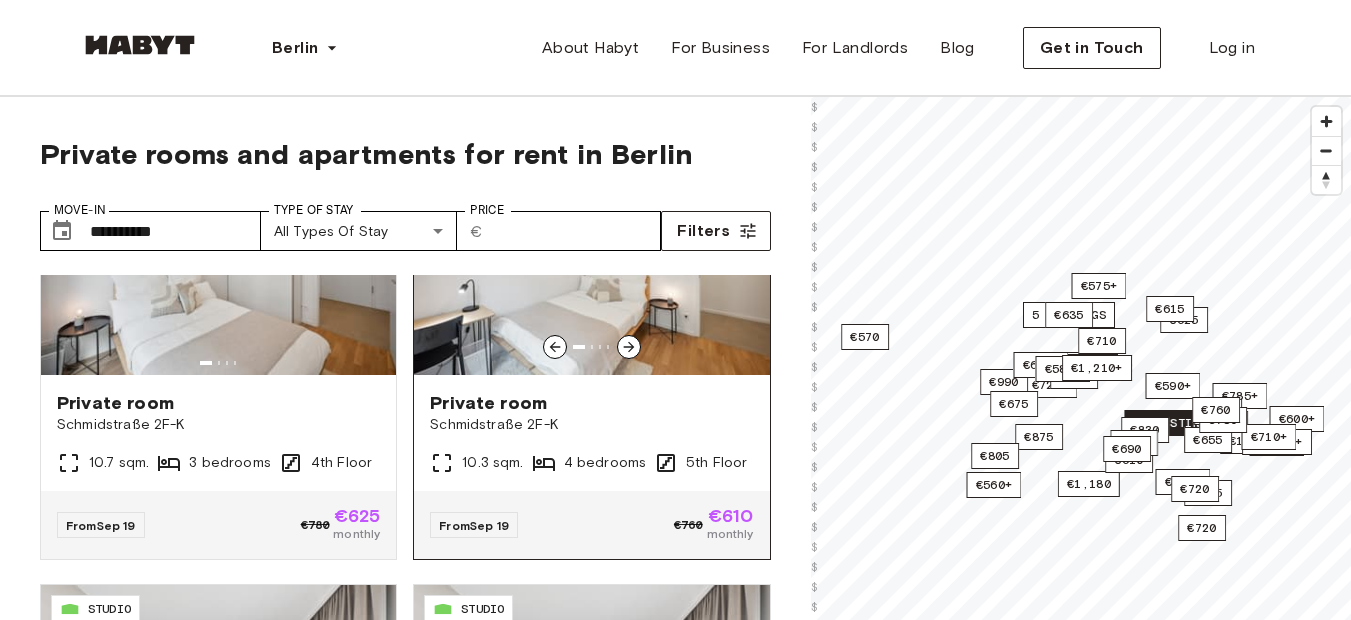 click at bounding box center [591, 255] 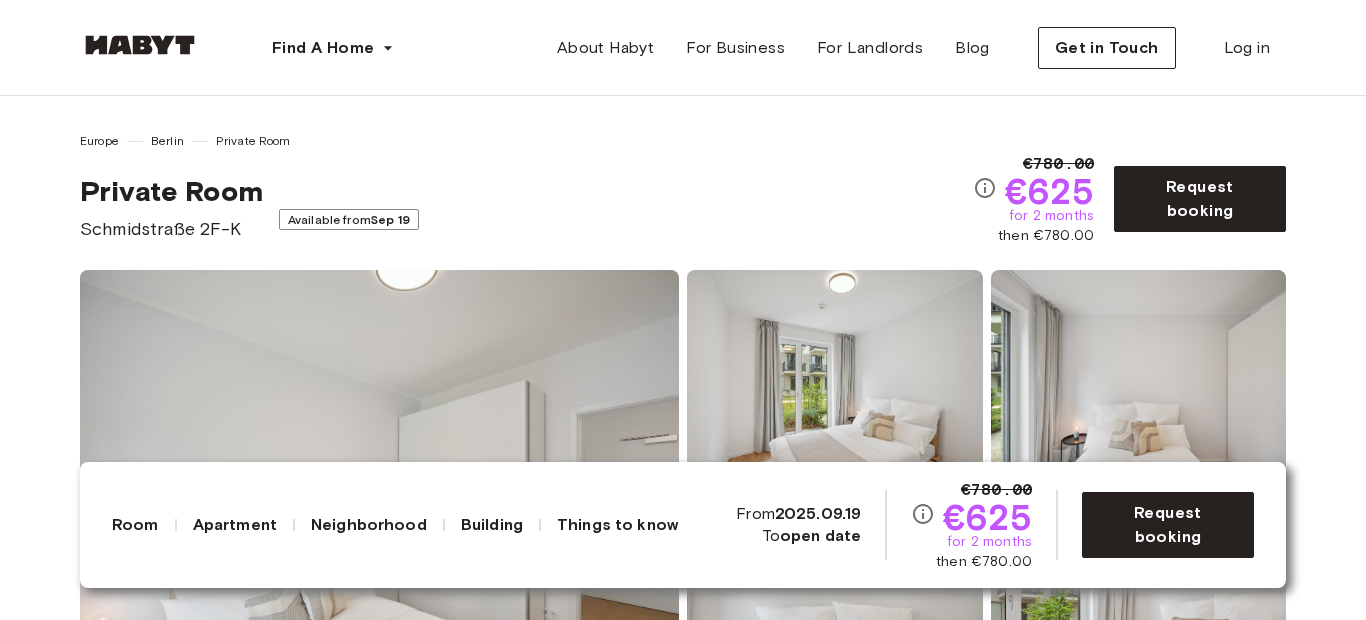 scroll, scrollTop: 0, scrollLeft: 0, axis: both 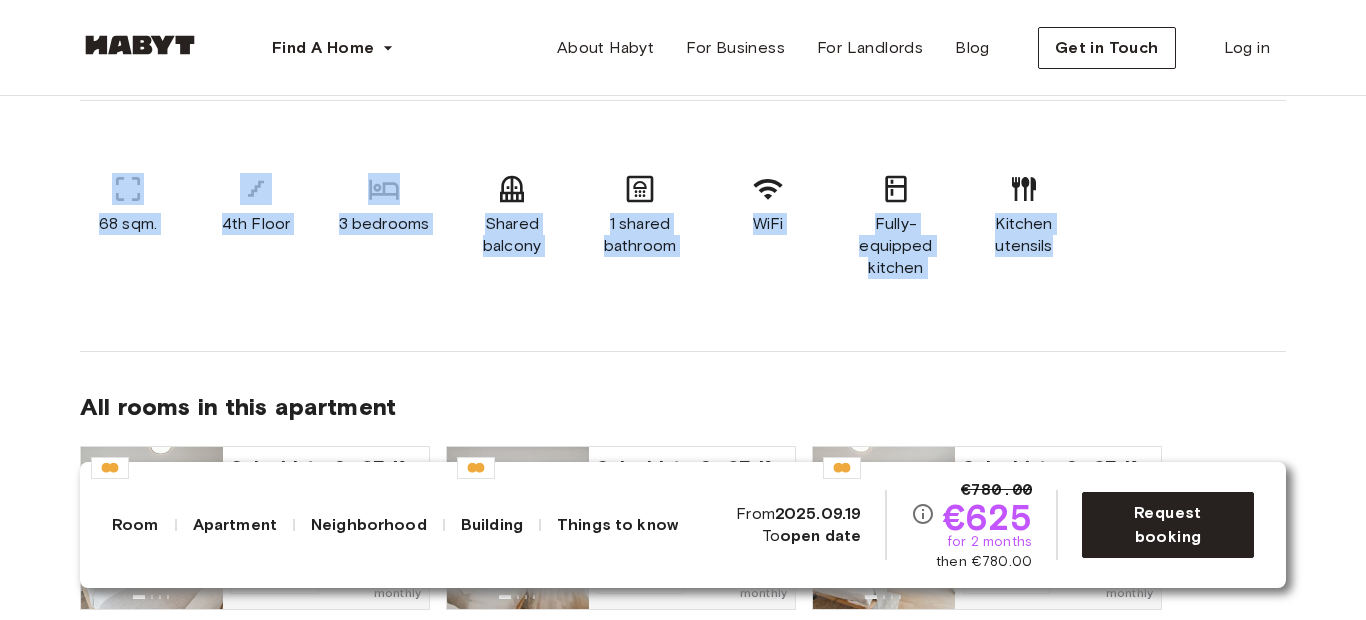 drag, startPoint x: 60, startPoint y: 193, endPoint x: 1062, endPoint y: 294, distance: 1007.07745 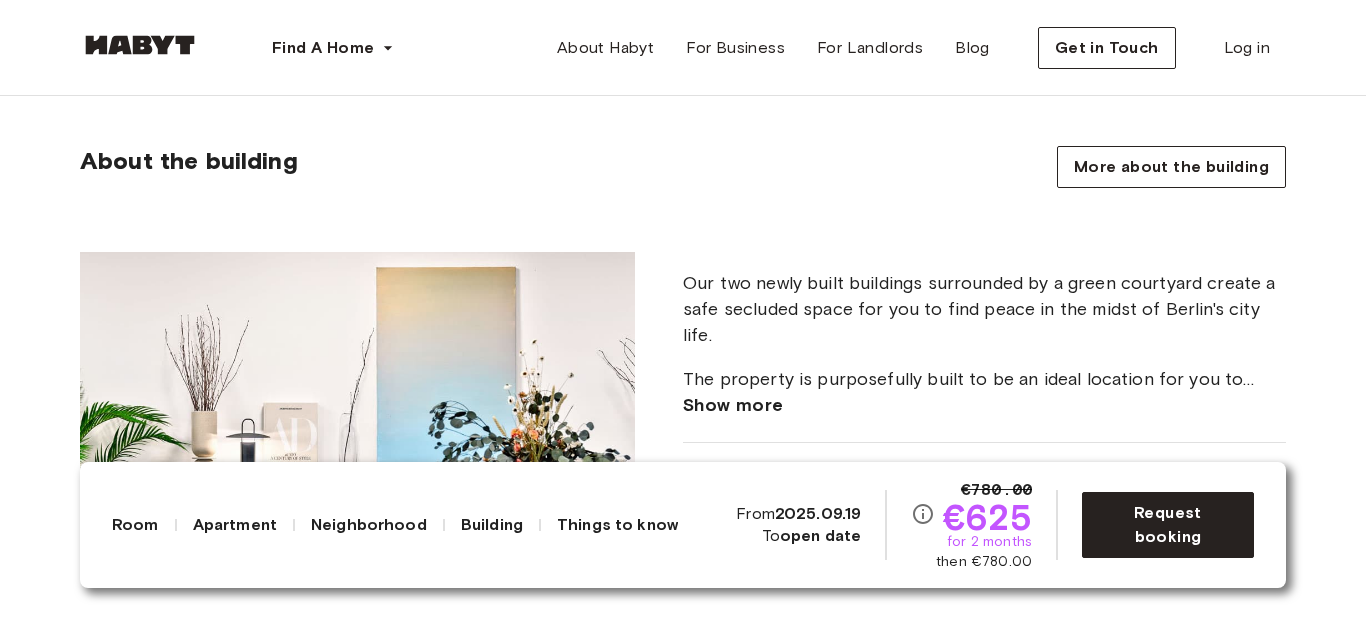scroll, scrollTop: 2078, scrollLeft: 0, axis: vertical 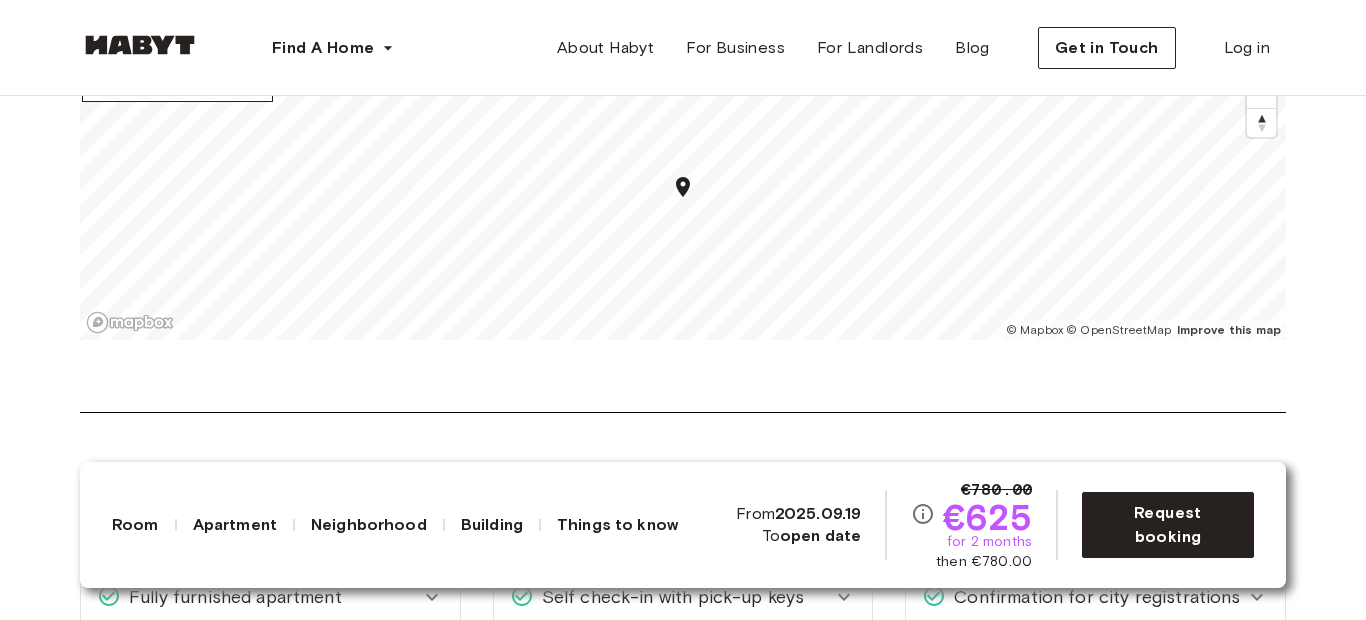 click on "Europe [CITY] Private Room Private Room Schmidstraße 2F-K Available from  Sep 19 €780.00 €625 for 2 months then €780.00 Request booking Show all photos About the room Ref. number:   DE-01-260-014-01 Our rooms come fully furnished with everything you need for a comfortable daily life. In the bedroom area, you will find a bed with a nightstand and lamp, as well as a large wardrobe. A premium mattress with a set of bedsheets, pillows, and duvets is also always included. To comfortably work or study from home, there is a table with a lamp and chair. You won't need anything additional to settle in, and can arrive just your luggage at hand. 10.7 sqm. 140 x 200cm mattress Wardrobe Desk and chair About the apartment See 3D map 68 sqm. 4th Floor 3 bedrooms Shared balcony 1 shared bathroom WiFi Fully-equipped kitchen Kitchen utensils All rooms in this apartment Schmidstraße 2F-K 10.7 sqm. 3 bedrooms 4th Floor From  Sep 19 €625 monthly Schmidstraße 2F-K 10.7 sqm. 3 bedrooms 4th Floor From  Jan 01 €780 From" at bounding box center [683, 240] 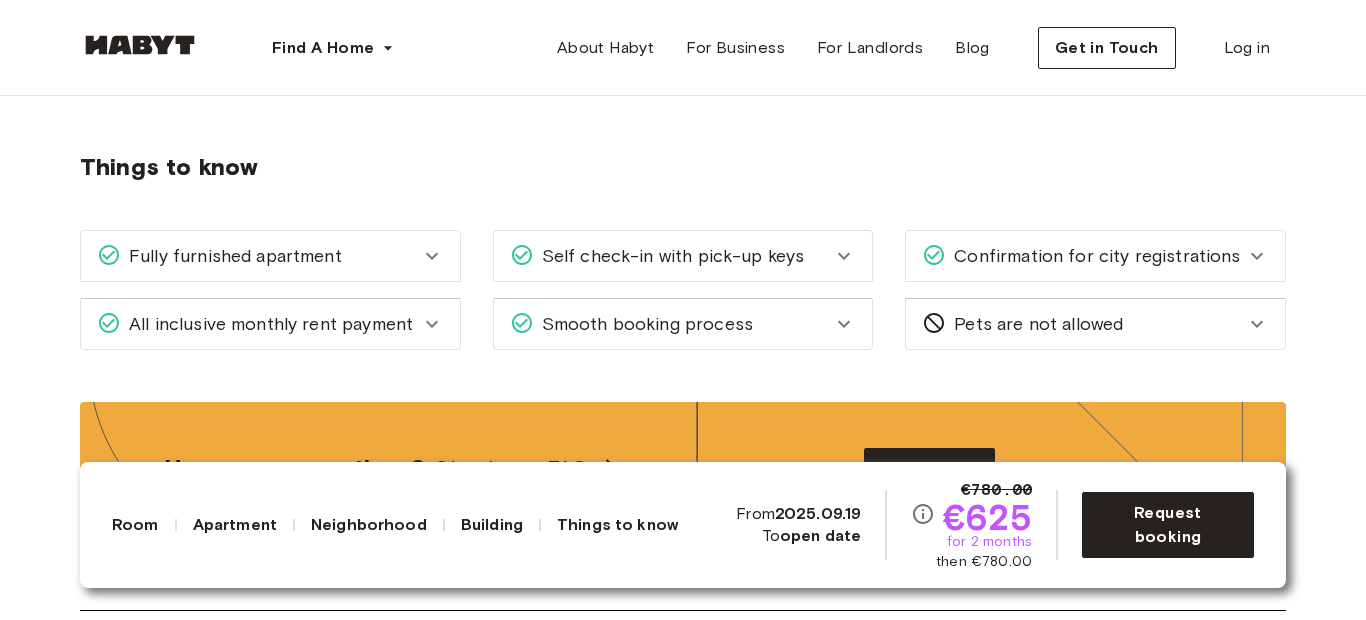 scroll, scrollTop: 3484, scrollLeft: 0, axis: vertical 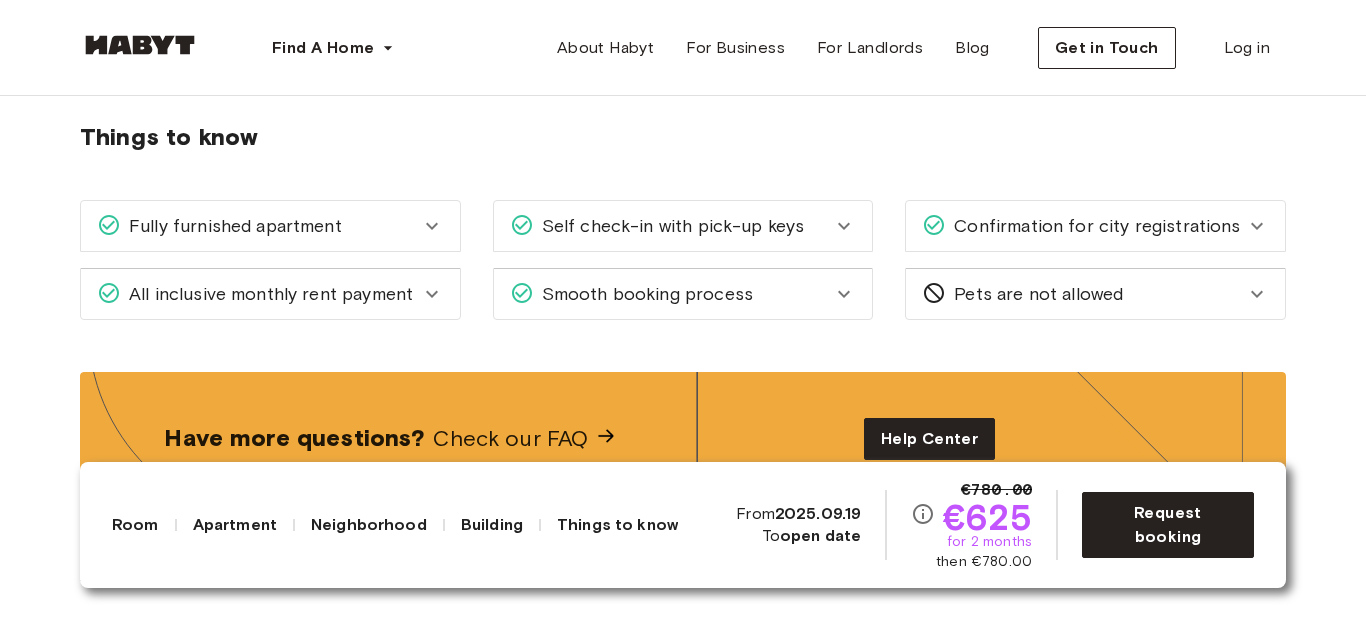 drag, startPoint x: 40, startPoint y: 140, endPoint x: 412, endPoint y: 256, distance: 389.66653 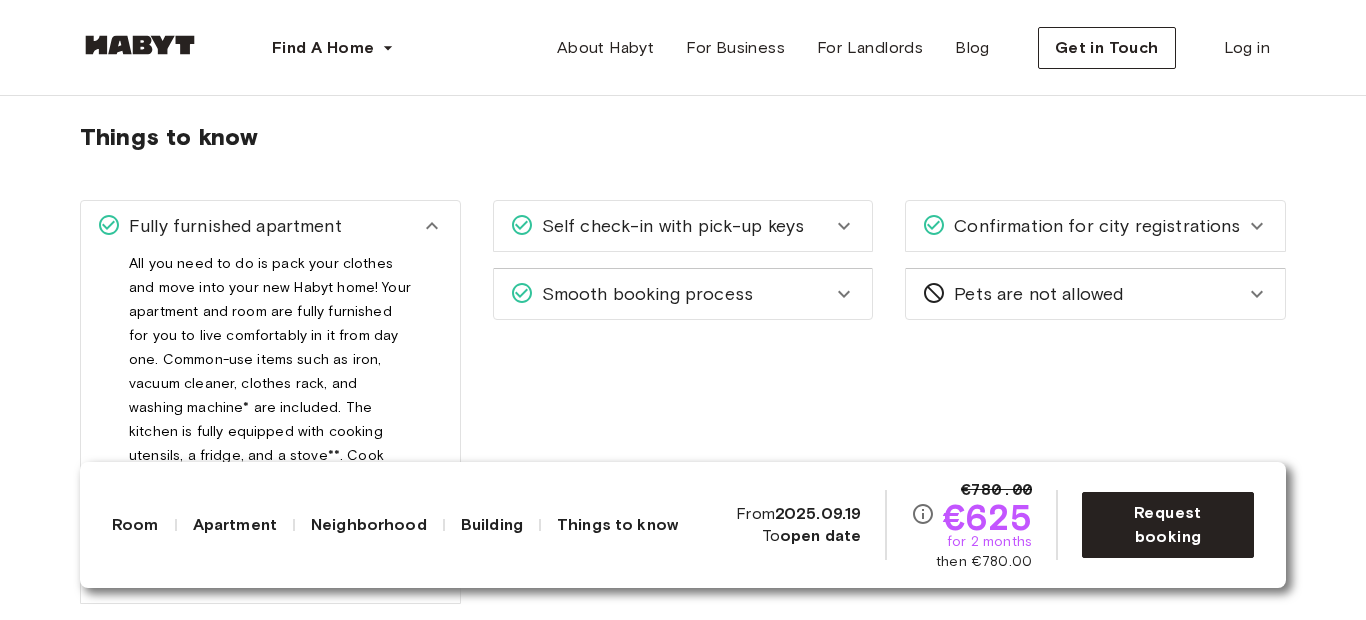 click on "Self check-in with pick-up keys" at bounding box center (669, 226) 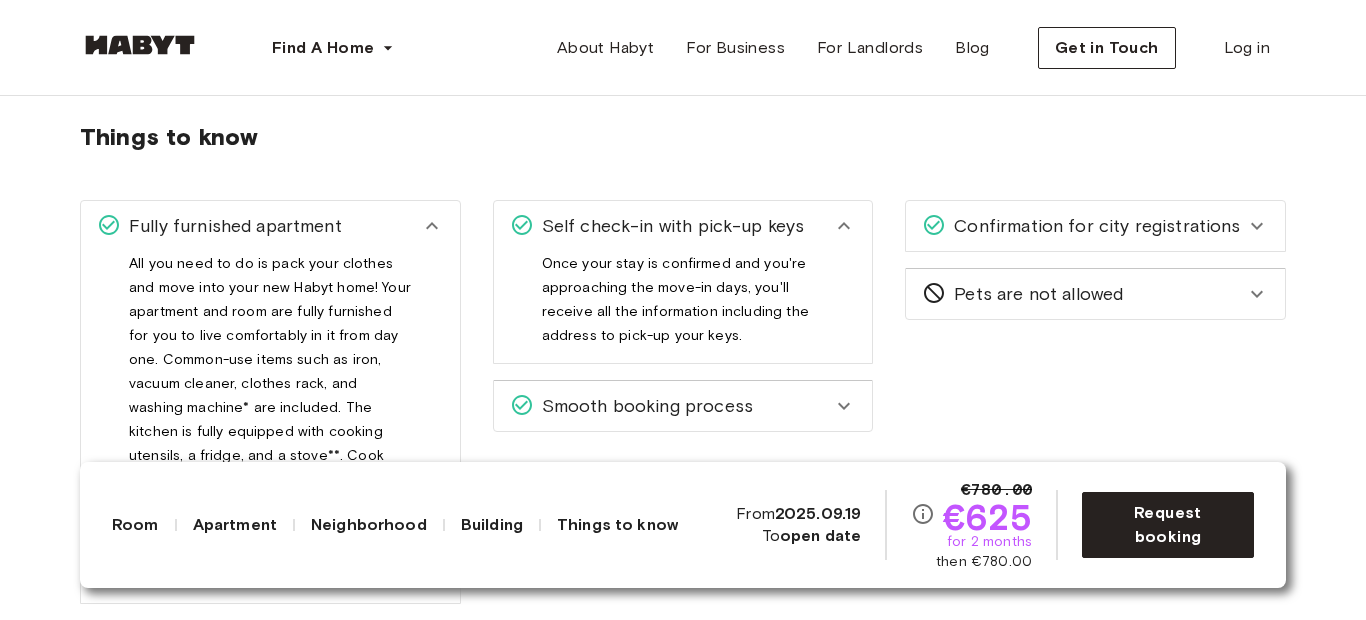 click on "Confirmation for city registrations" at bounding box center (1095, 226) 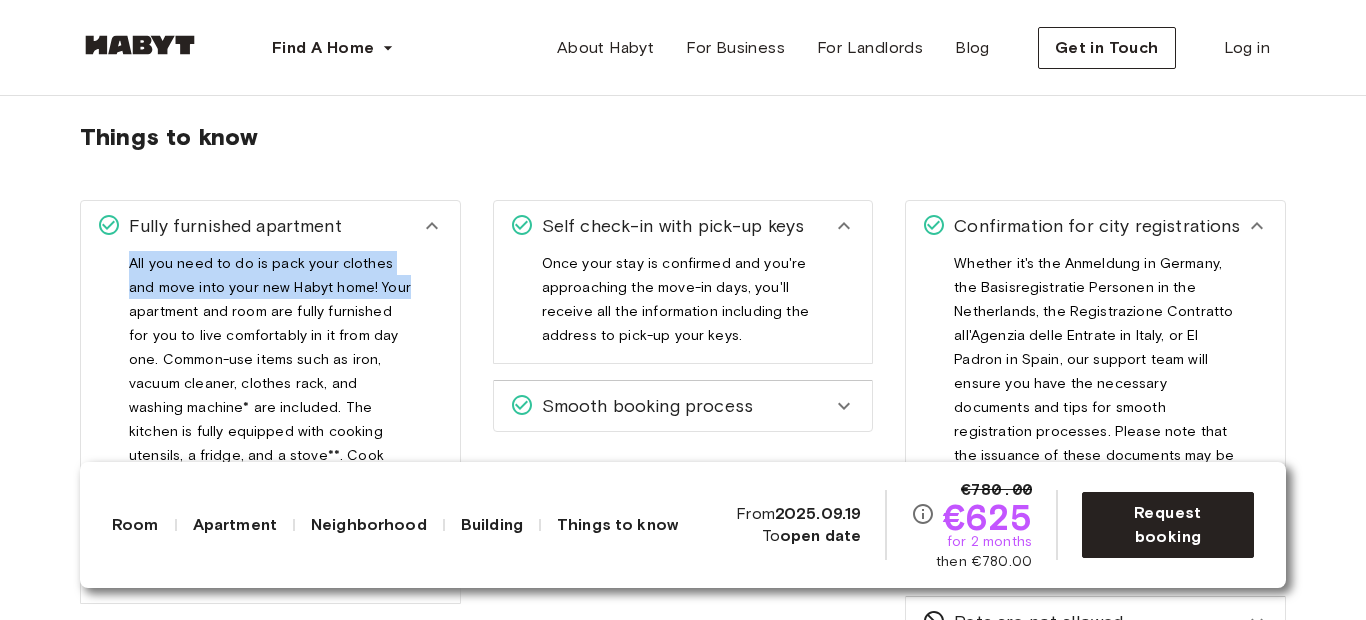 drag, startPoint x: 26, startPoint y: 154, endPoint x: 262, endPoint y: 266, distance: 261.22787 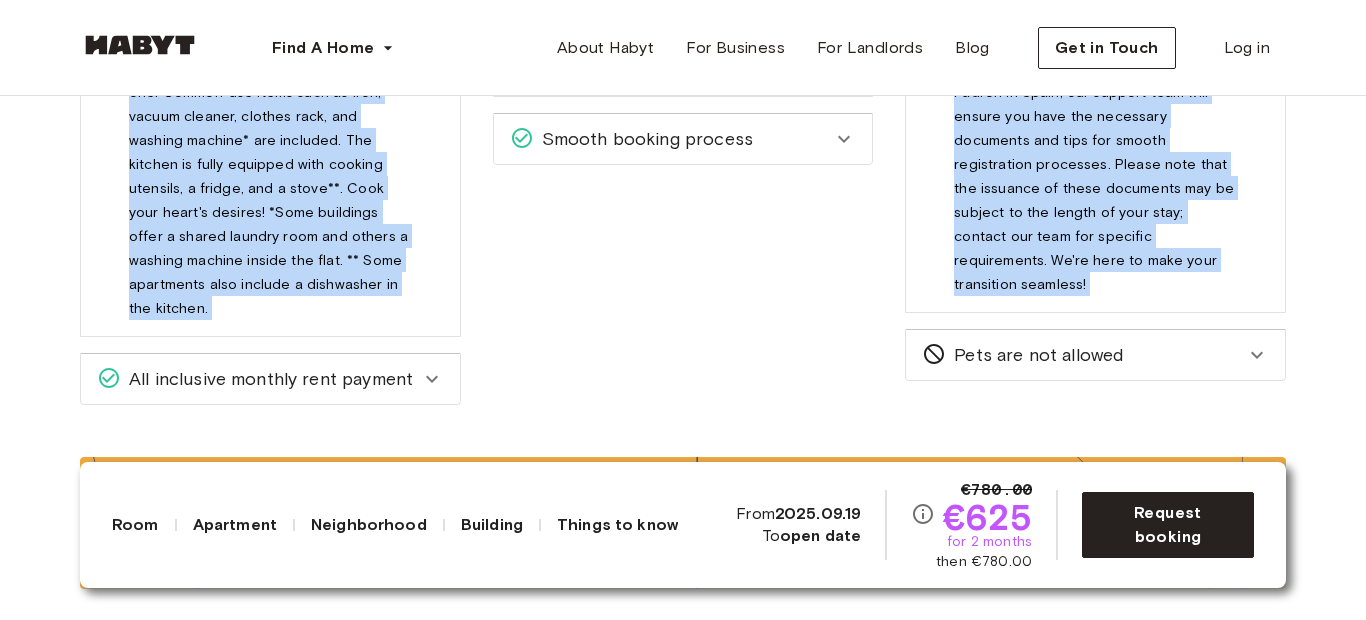 scroll, scrollTop: 3745, scrollLeft: 0, axis: vertical 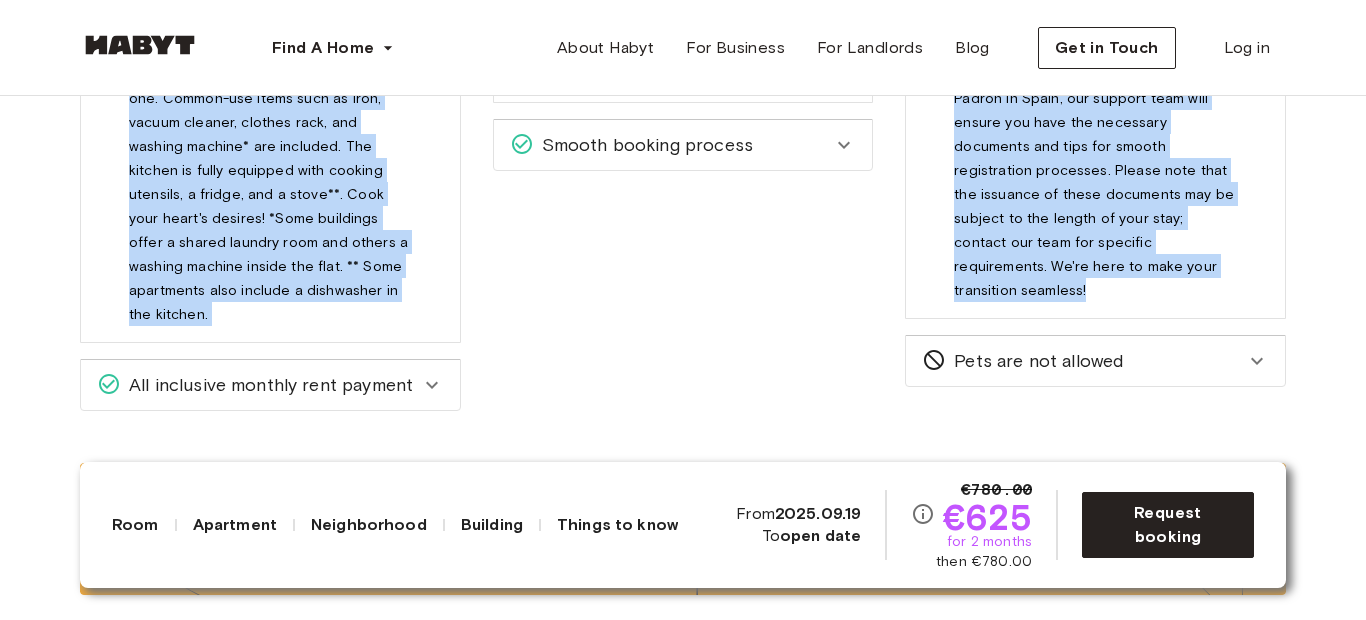 drag, startPoint x: 82, startPoint y: 148, endPoint x: 1177, endPoint y: 303, distance: 1105.9159 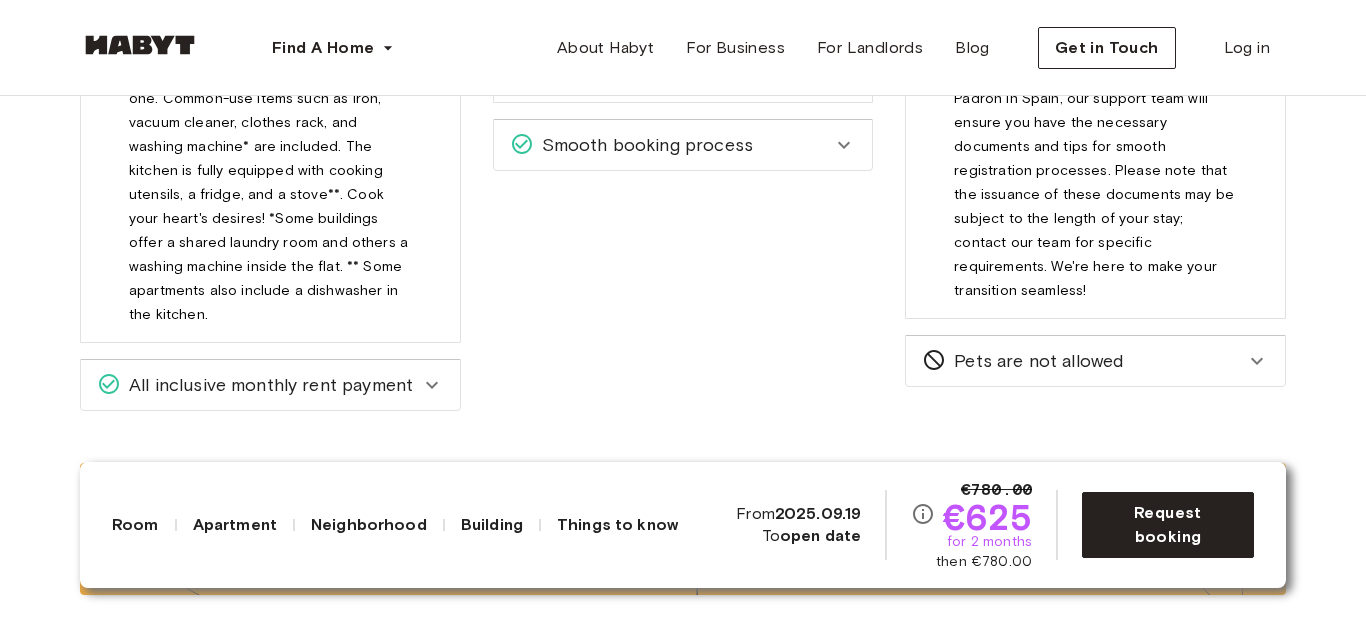 click on "All inclusive monthly rent payment" at bounding box center (270, 385) 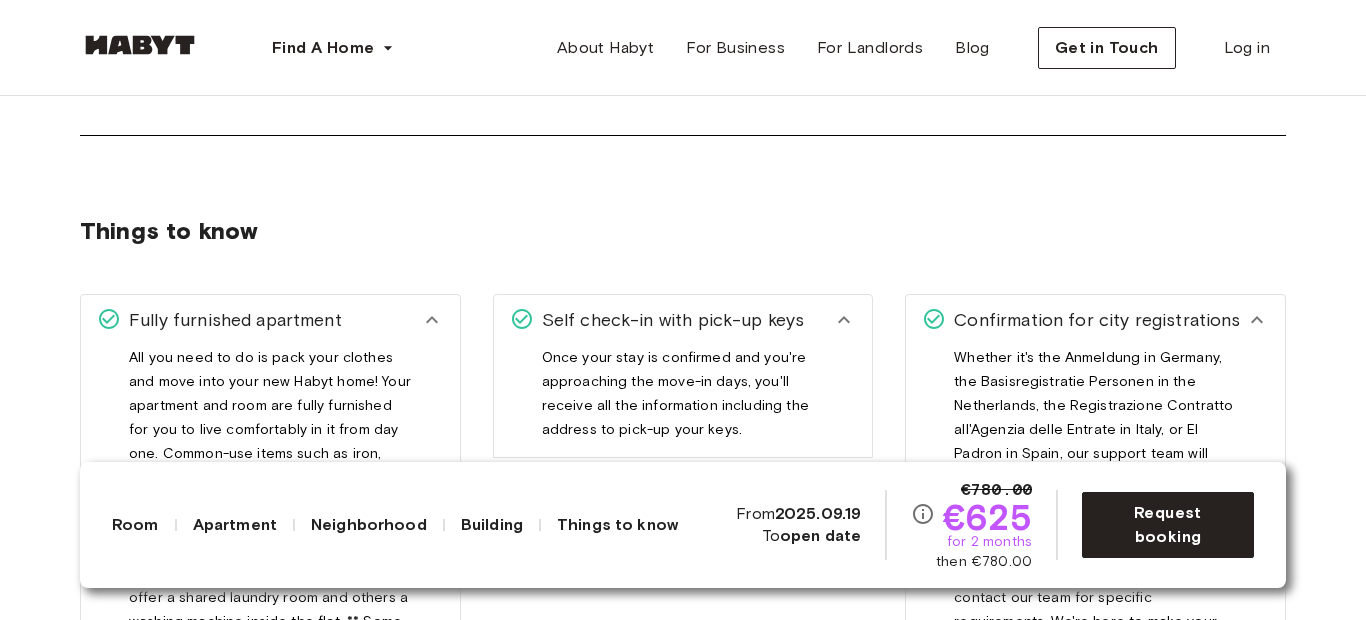 scroll, scrollTop: 3394, scrollLeft: 0, axis: vertical 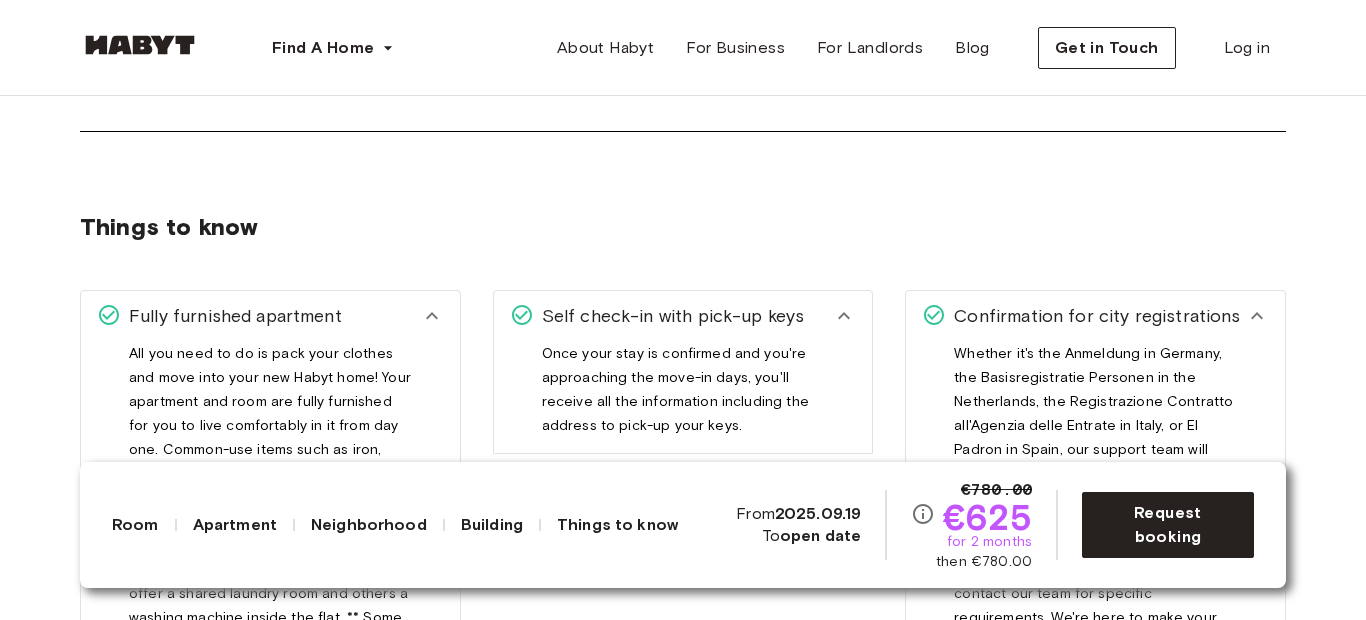 click on "Things to know Fully furnished apartment All you need to do is pack your clothes and move into your new Habyt home! Your apartment and room are fully furnished for you to live comfortably in it from day one. Common-use items such as iron, vacuum cleaner, clothes rack, and washing machine* are included. The kitchen is fully equipped with cooking utensils, a fridge, and a stove**. Cook your heart's desires! *Some buildings offer a shared laundry room and others a washing machine inside the flat. ** Some apartments also include a dishwasher in the kitchen.  All inclusive monthly rent payment The monthly rent payment includes all bills, internet costs, a fully furnished flat, maintenance, access to your digital Habyt Accounts (Habyt Member portal) to manage all your payments and requests, our support team, and many more! Check out exceptions  here . Self check-in with pick-up keys Smooth booking process Confirmation for city registrations Pets are not allowed" at bounding box center [683, 551] 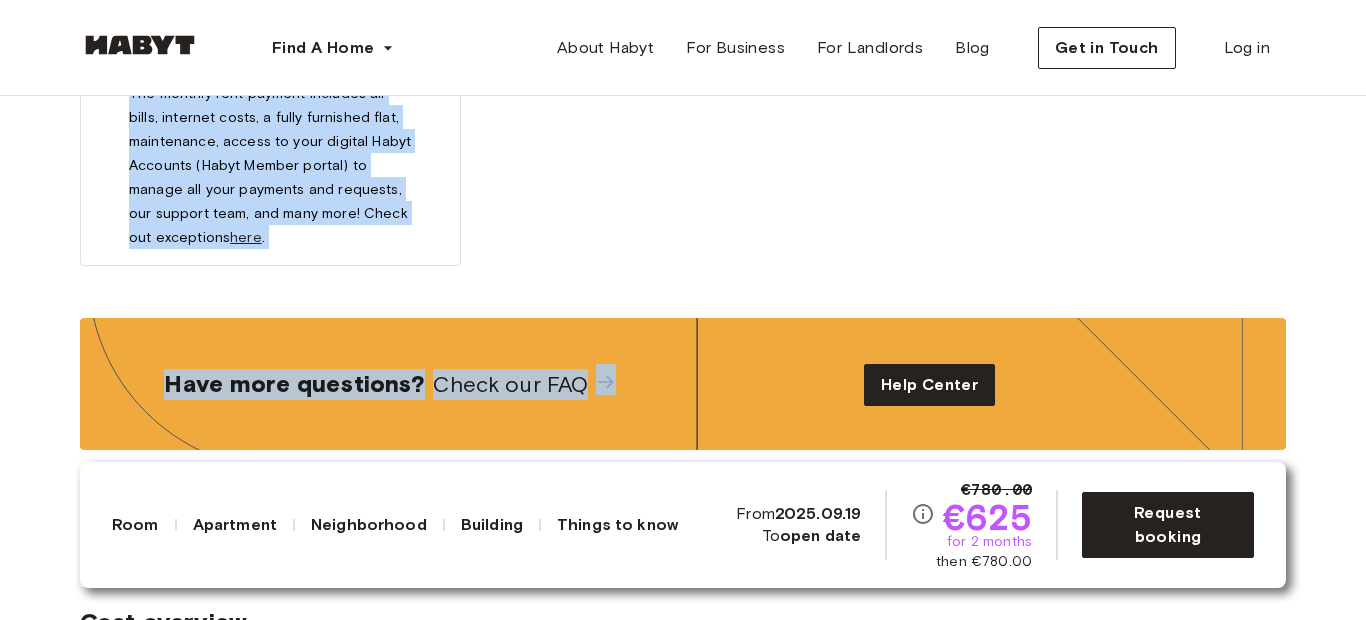 scroll, scrollTop: 4077, scrollLeft: 0, axis: vertical 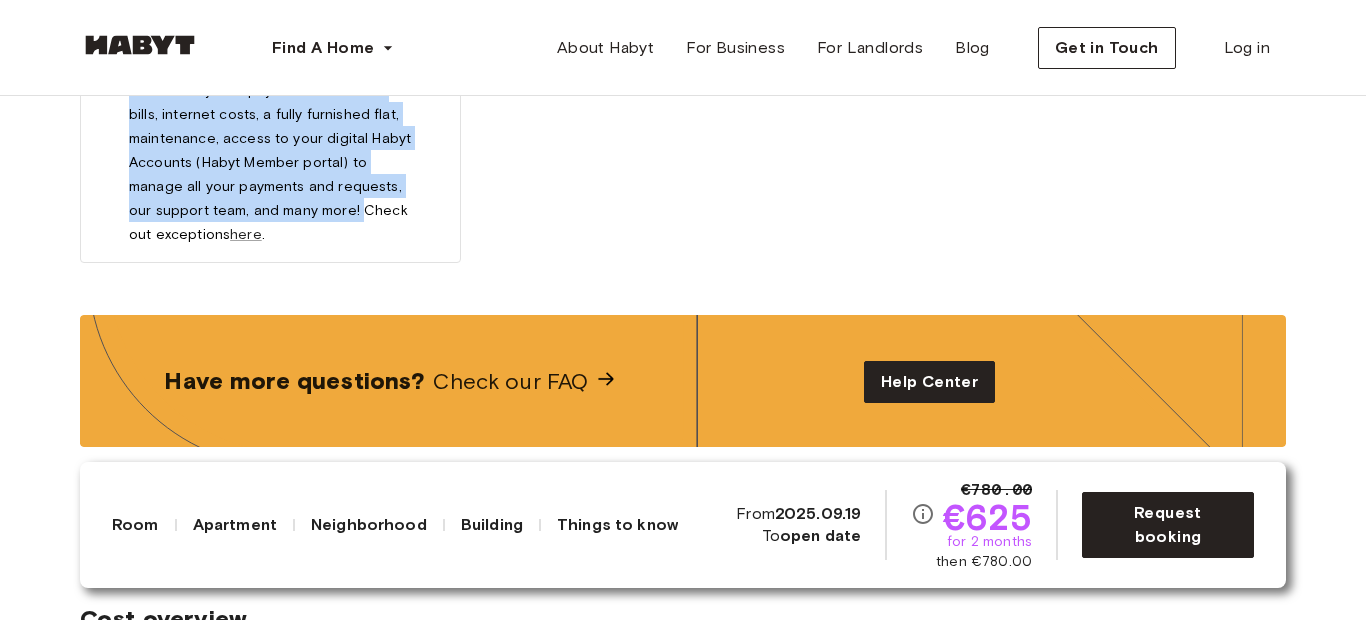drag, startPoint x: 86, startPoint y: 248, endPoint x: 359, endPoint y: 202, distance: 276.84833 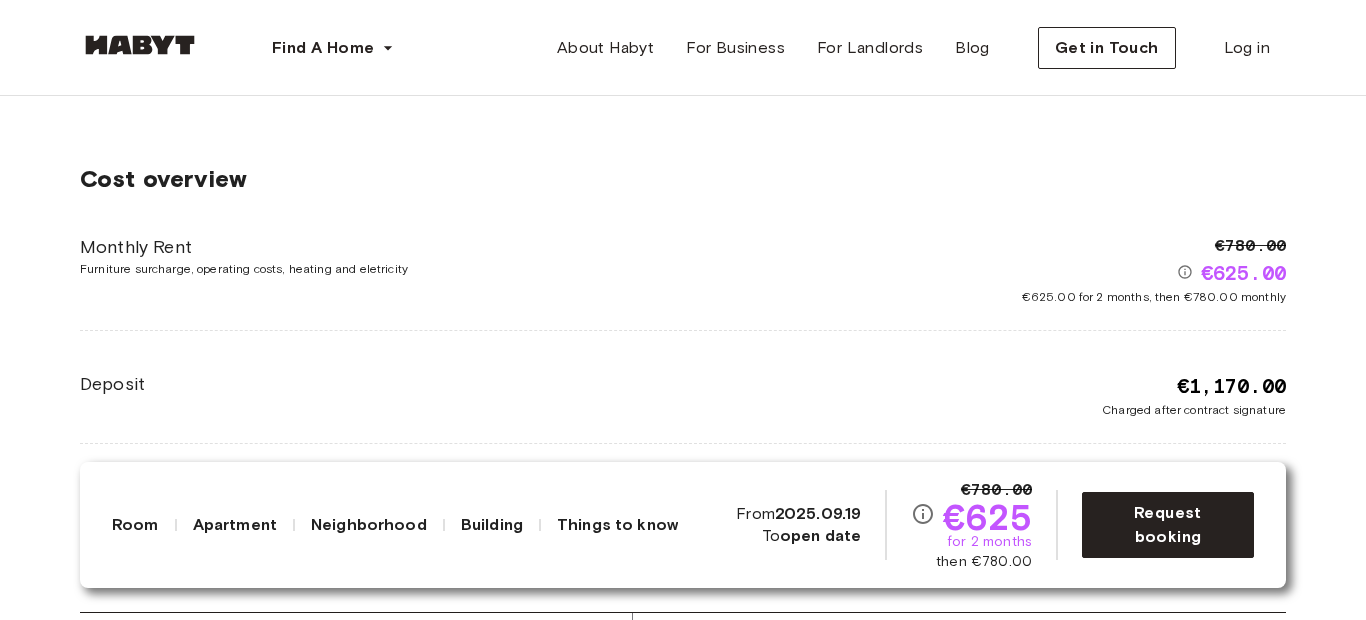 scroll, scrollTop: 4506, scrollLeft: 0, axis: vertical 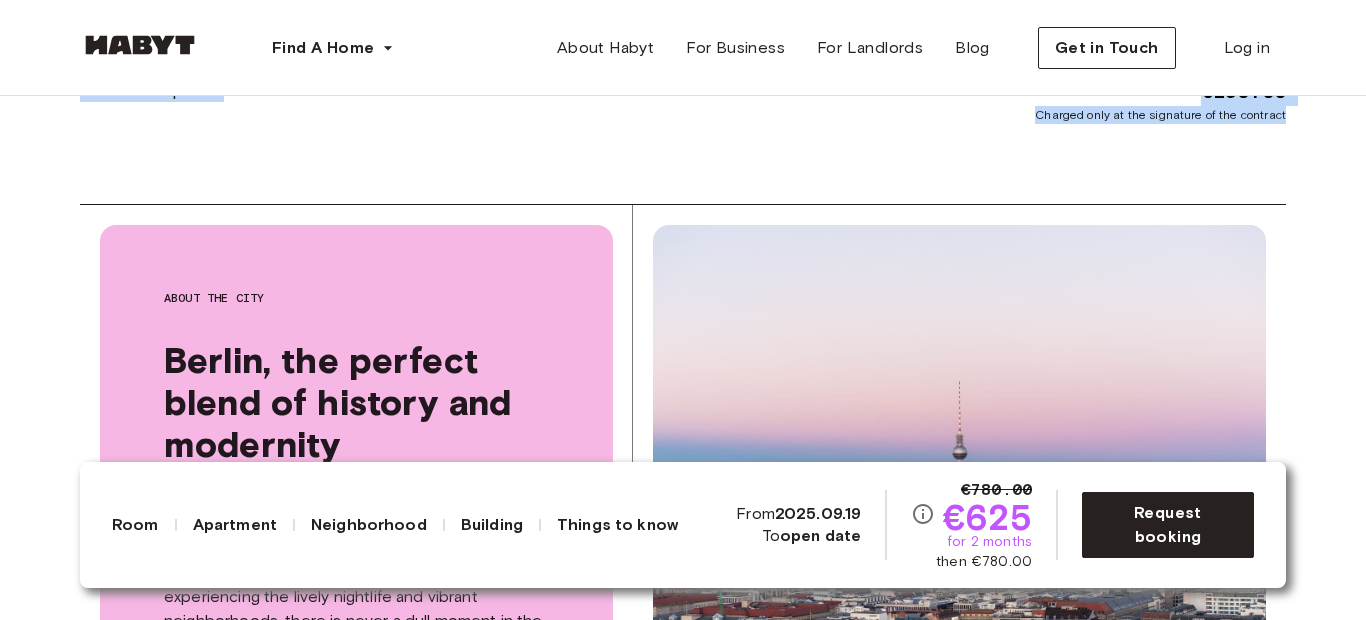 drag, startPoint x: 80, startPoint y: 183, endPoint x: 1305, endPoint y: 114, distance: 1226.9418 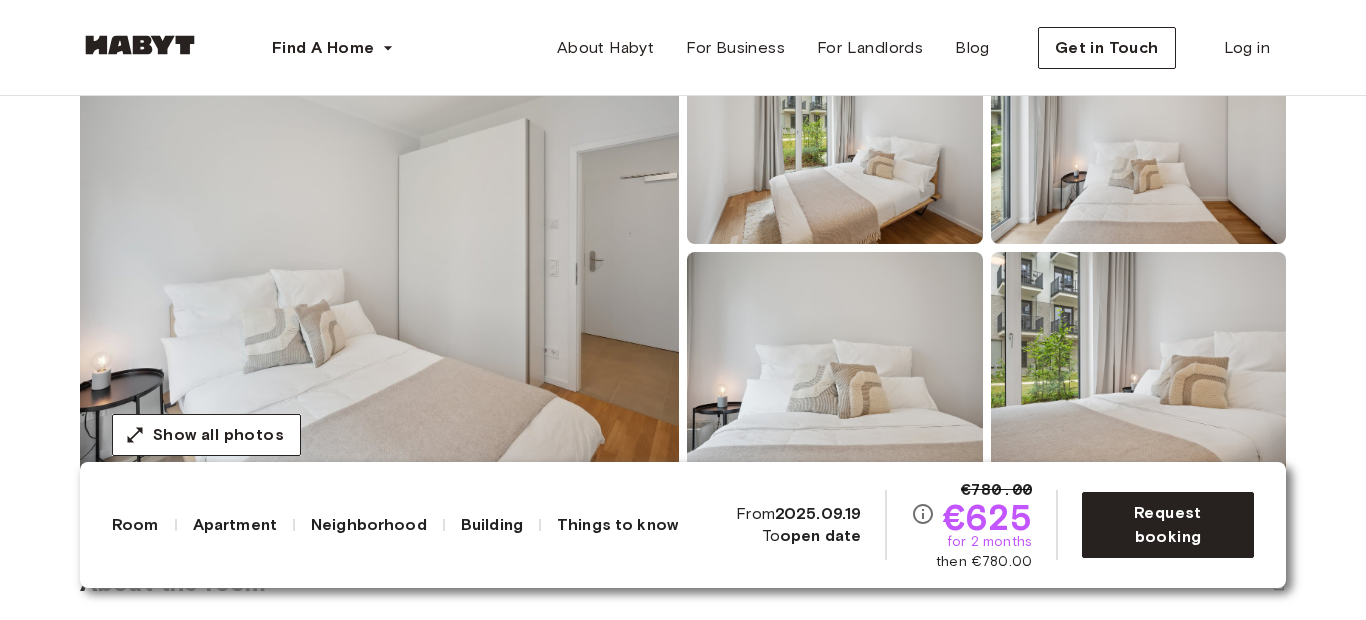 scroll, scrollTop: 255, scrollLeft: 0, axis: vertical 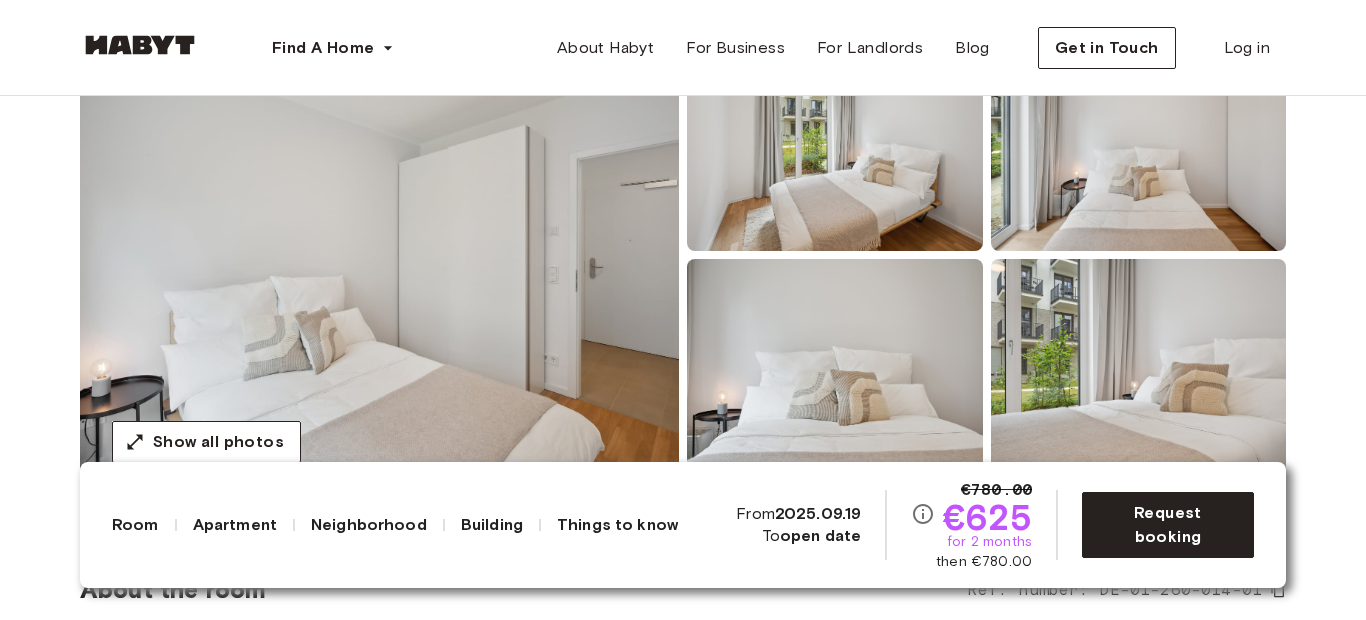 click at bounding box center (379, 255) 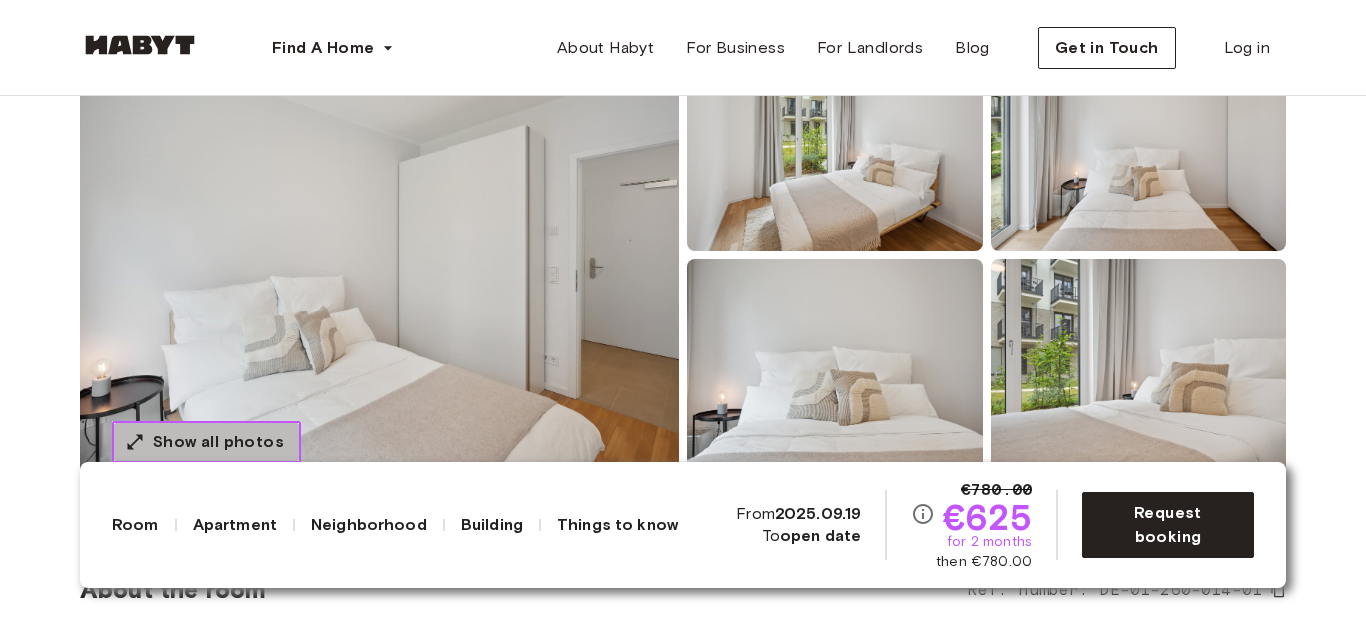 click on "Show all photos" at bounding box center (206, 442) 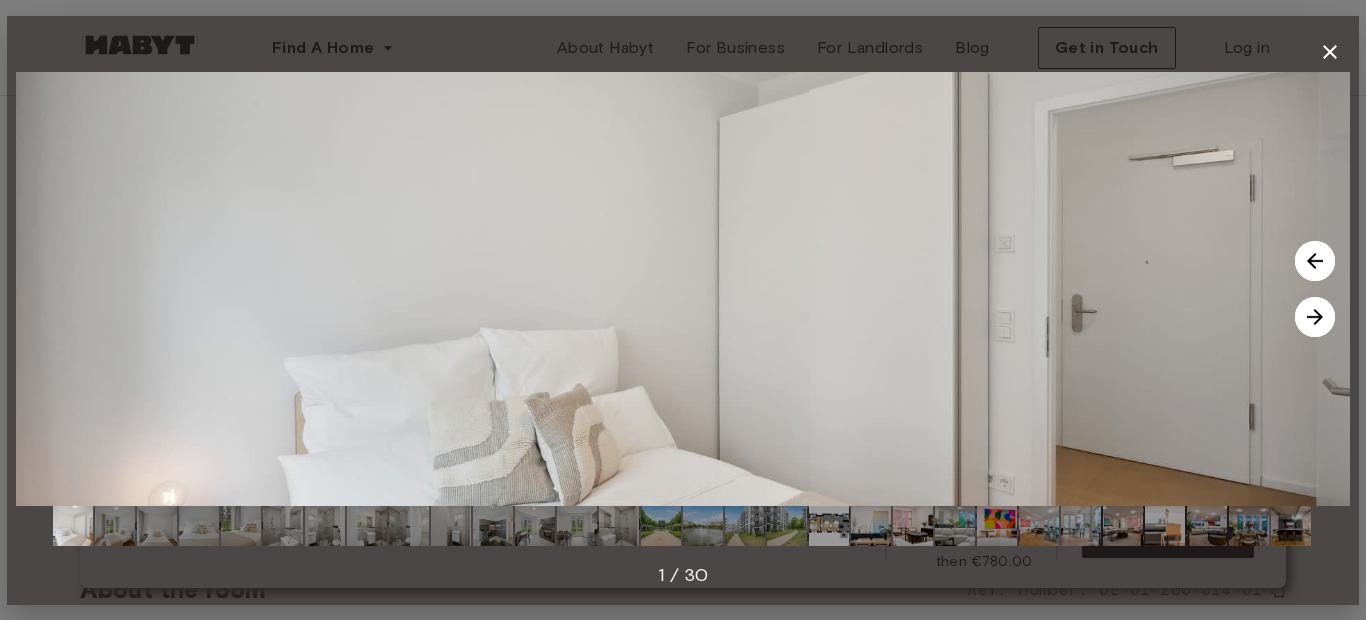 click at bounding box center (1315, 317) 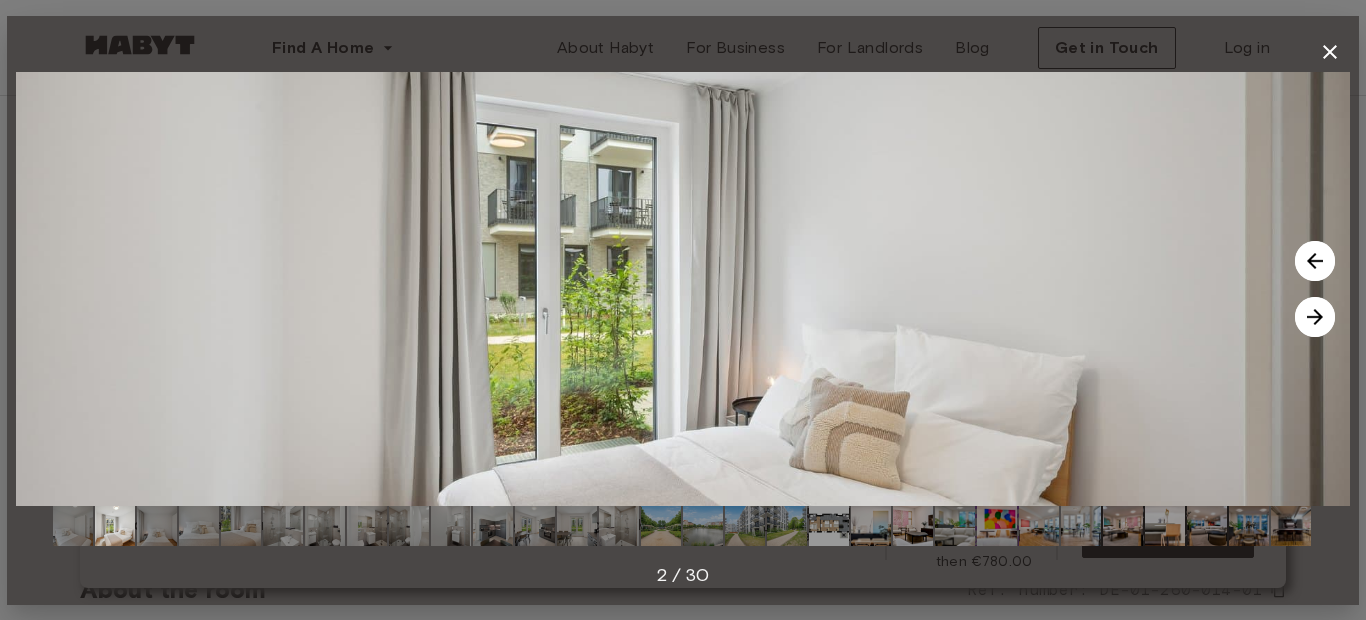drag, startPoint x: 922, startPoint y: 197, endPoint x: 992, endPoint y: 288, distance: 114.80853 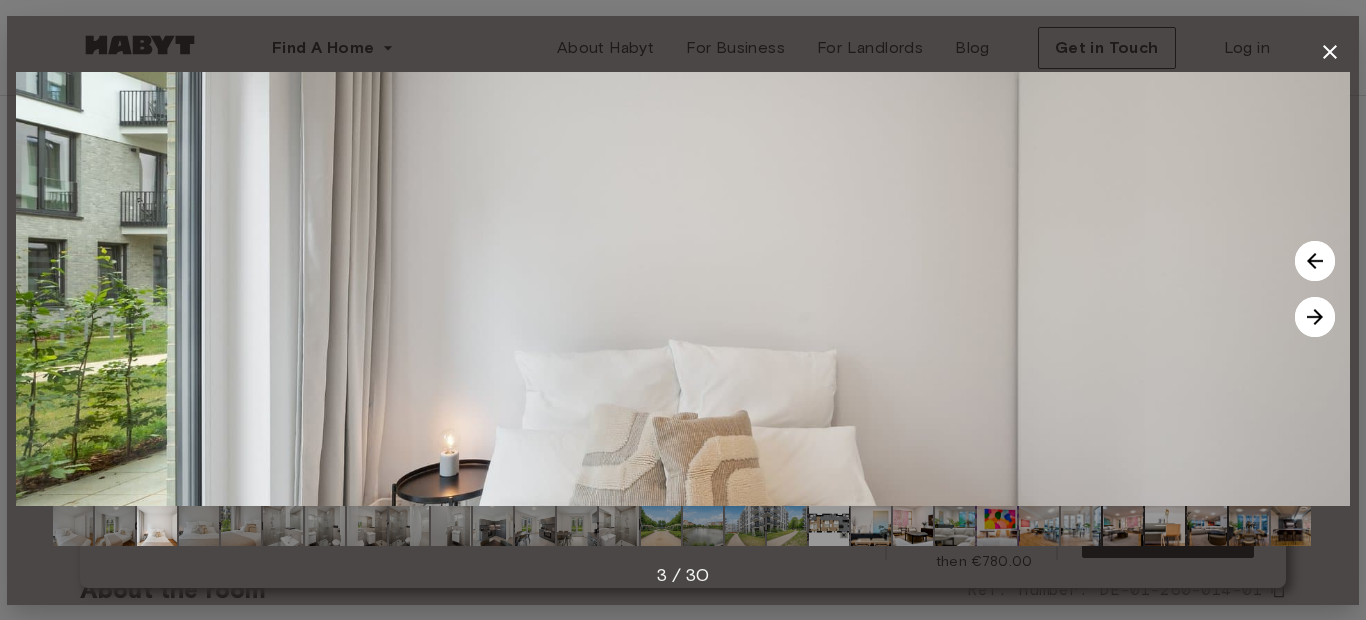 click at bounding box center (1315, 317) 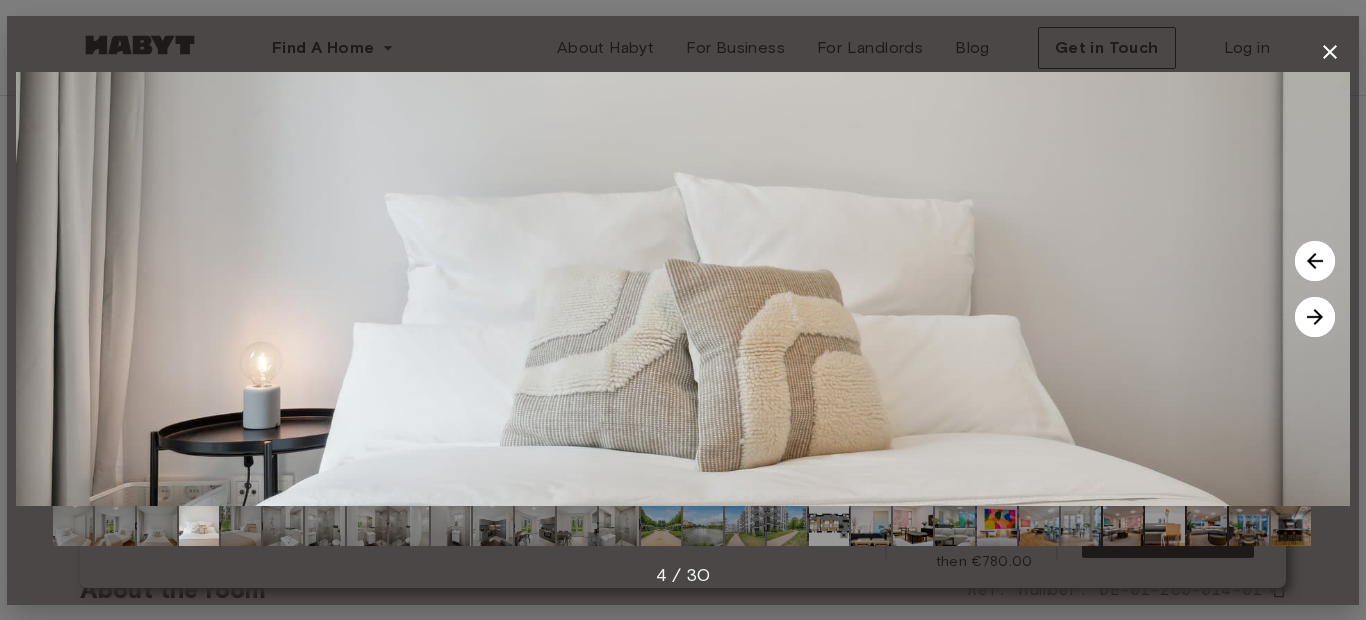 drag, startPoint x: 1041, startPoint y: 193, endPoint x: 1123, endPoint y: 282, distance: 121.016525 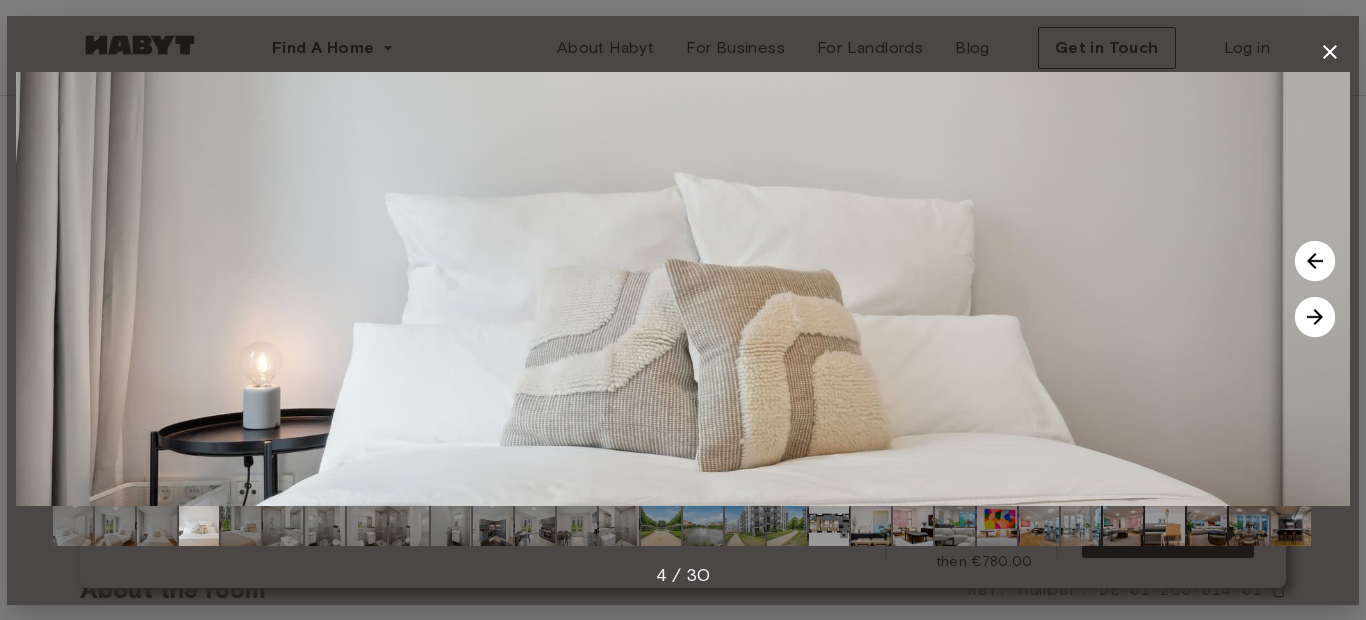 click at bounding box center (1315, 317) 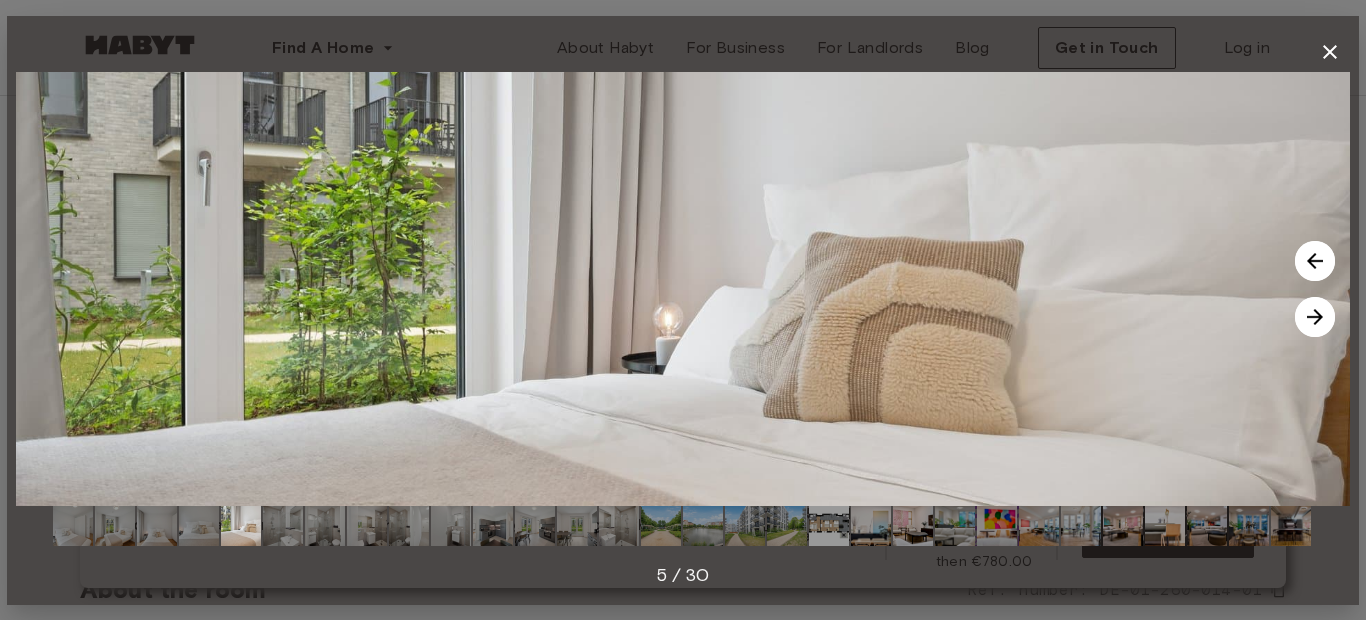 drag, startPoint x: 1045, startPoint y: 151, endPoint x: 1123, endPoint y: 237, distance: 116.1034 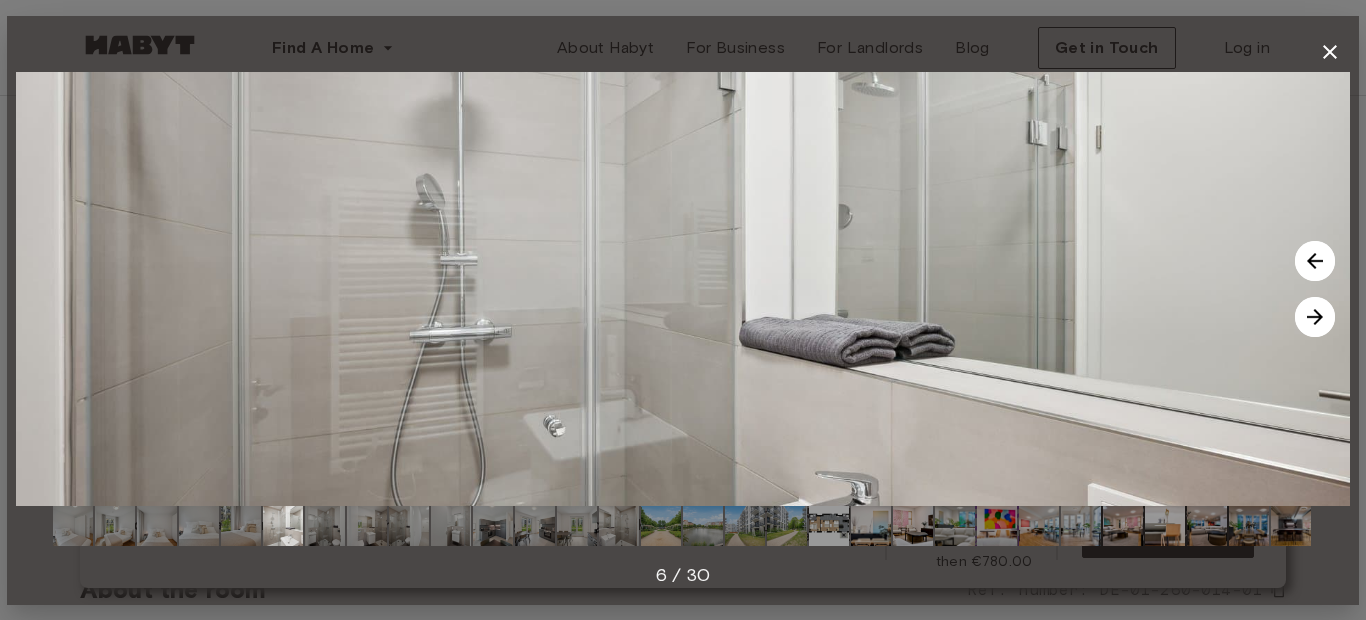drag, startPoint x: 1002, startPoint y: 179, endPoint x: 1092, endPoint y: 276, distance: 132.32158 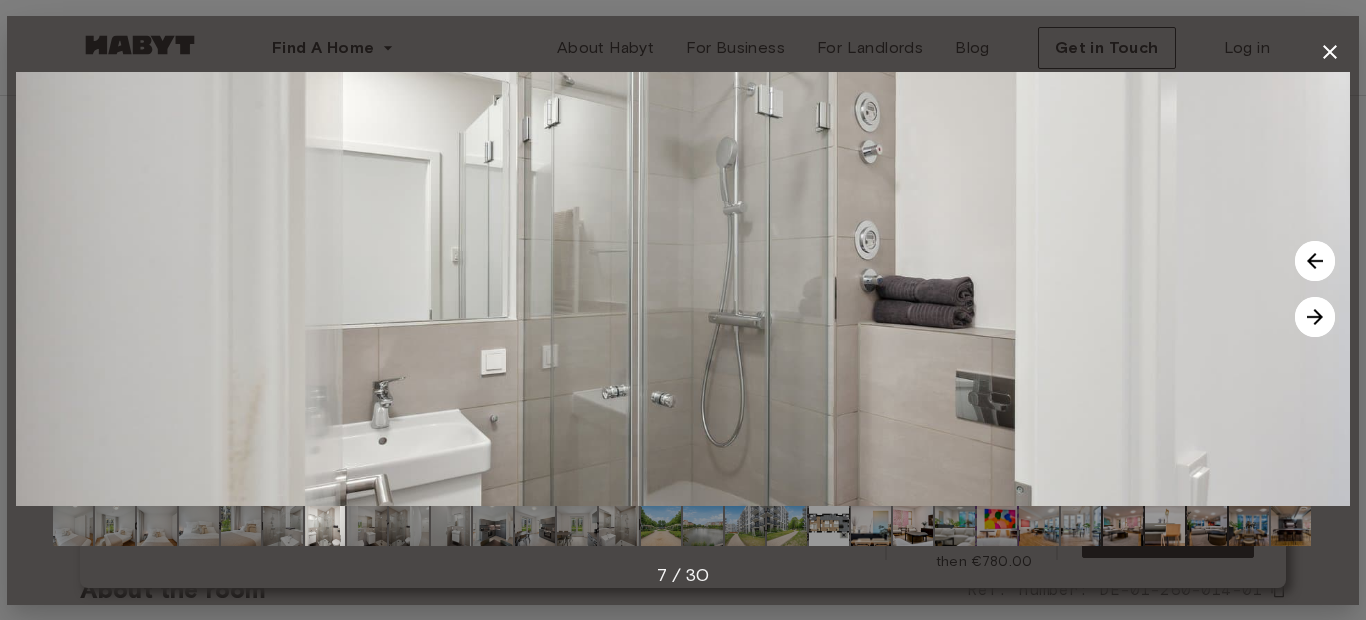drag, startPoint x: 1010, startPoint y: 199, endPoint x: 1084, endPoint y: 290, distance: 117.29024 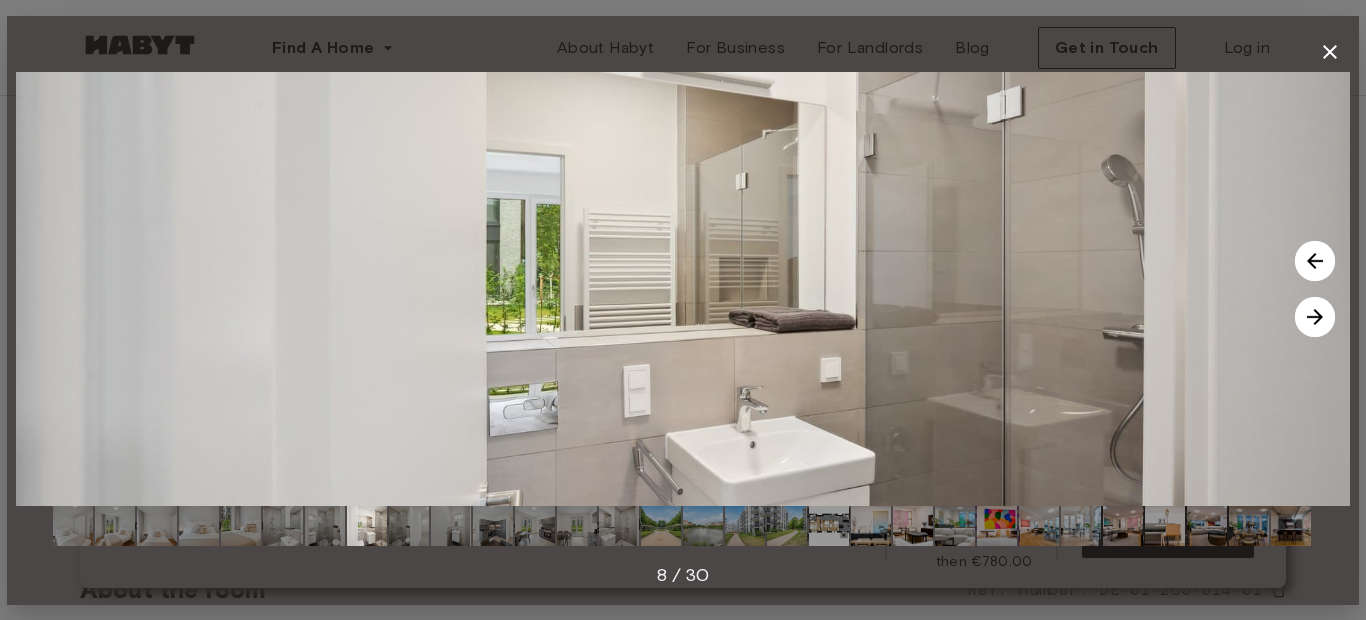 drag, startPoint x: 1034, startPoint y: 192, endPoint x: 1106, endPoint y: 275, distance: 109.877205 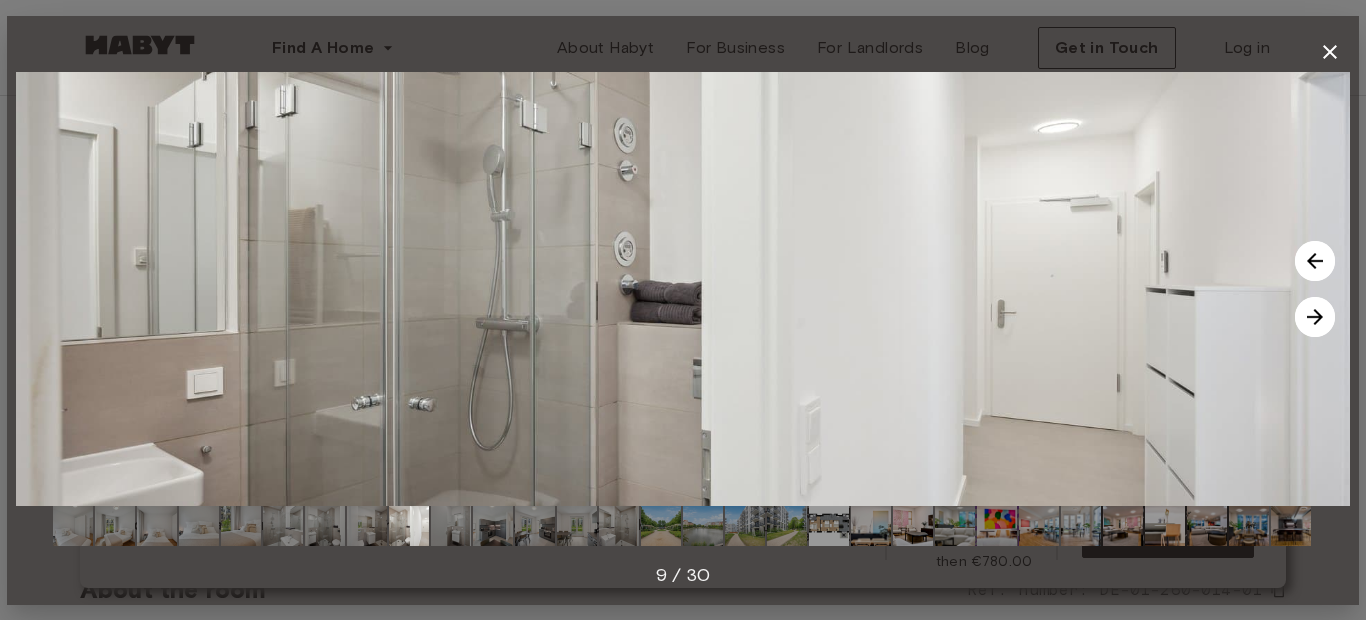 click at bounding box center (1315, 317) 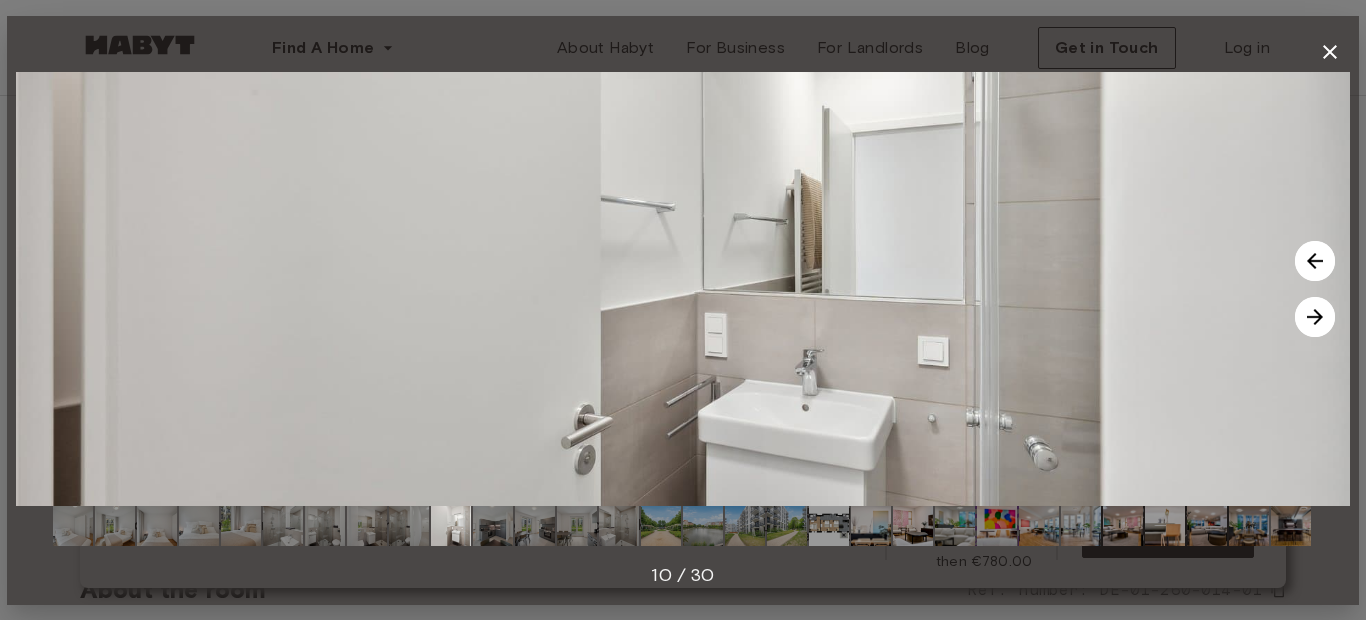 click at bounding box center [1315, 261] 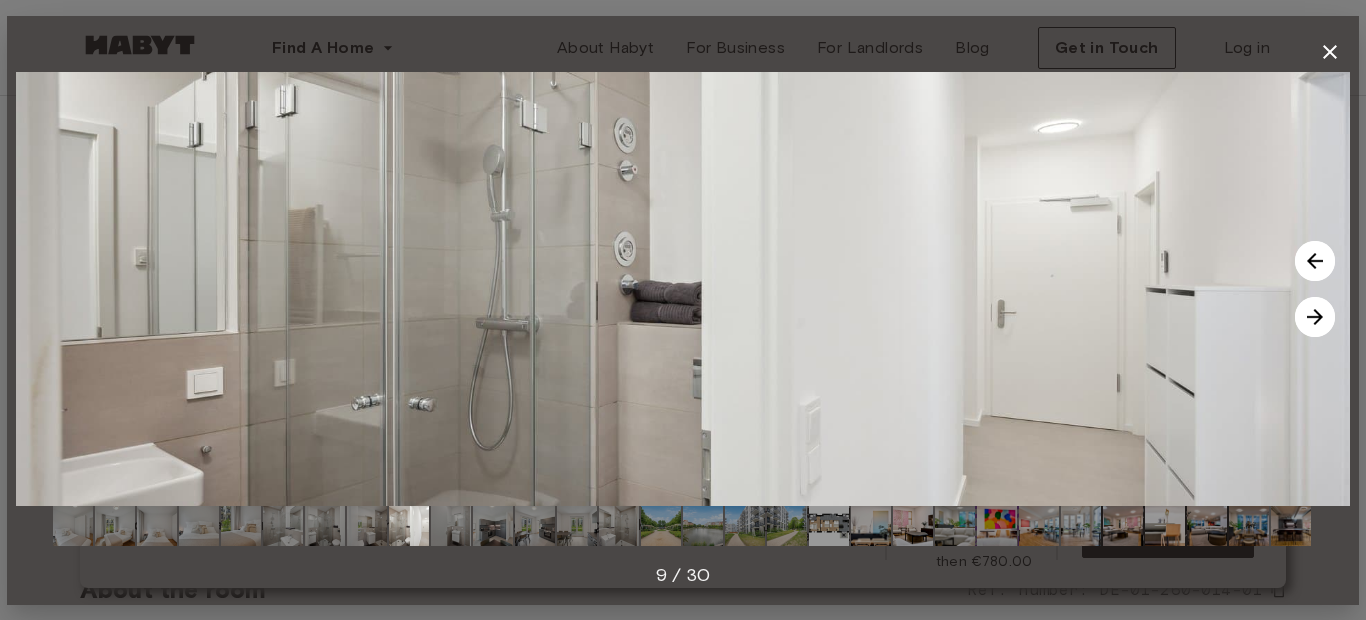 click at bounding box center [1315, 317] 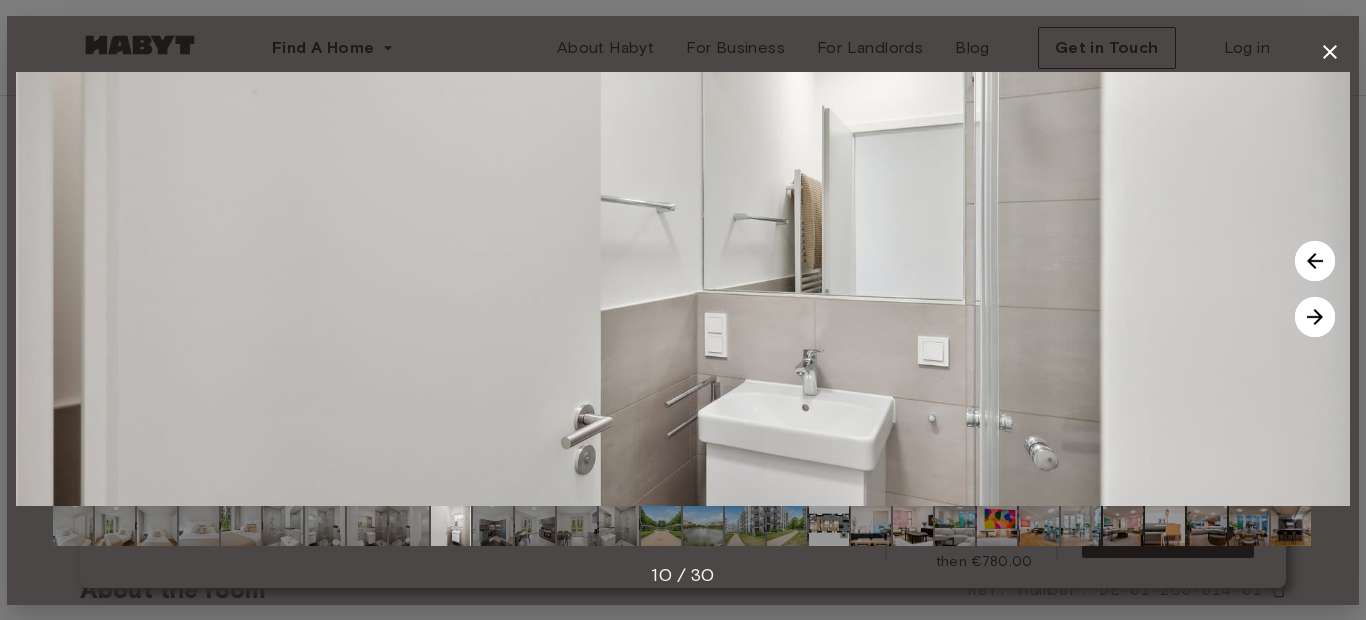 click at bounding box center [1315, 317] 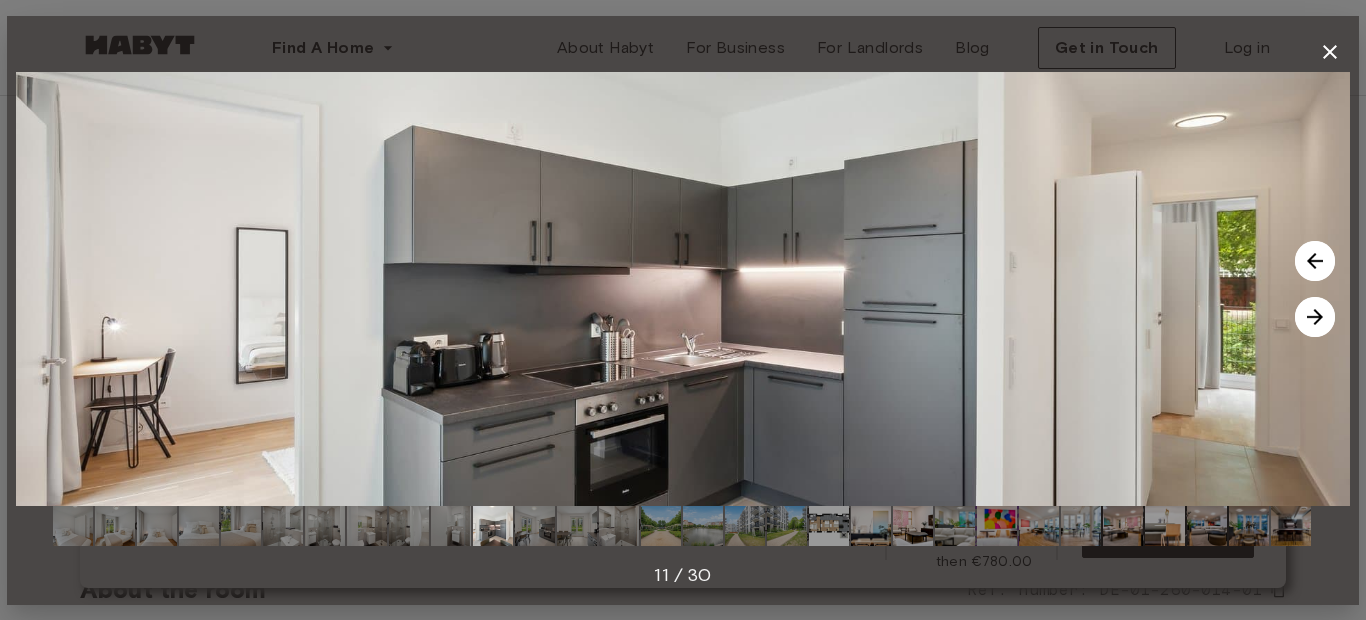 drag, startPoint x: 965, startPoint y: 168, endPoint x: 1048, endPoint y: 253, distance: 118.80236 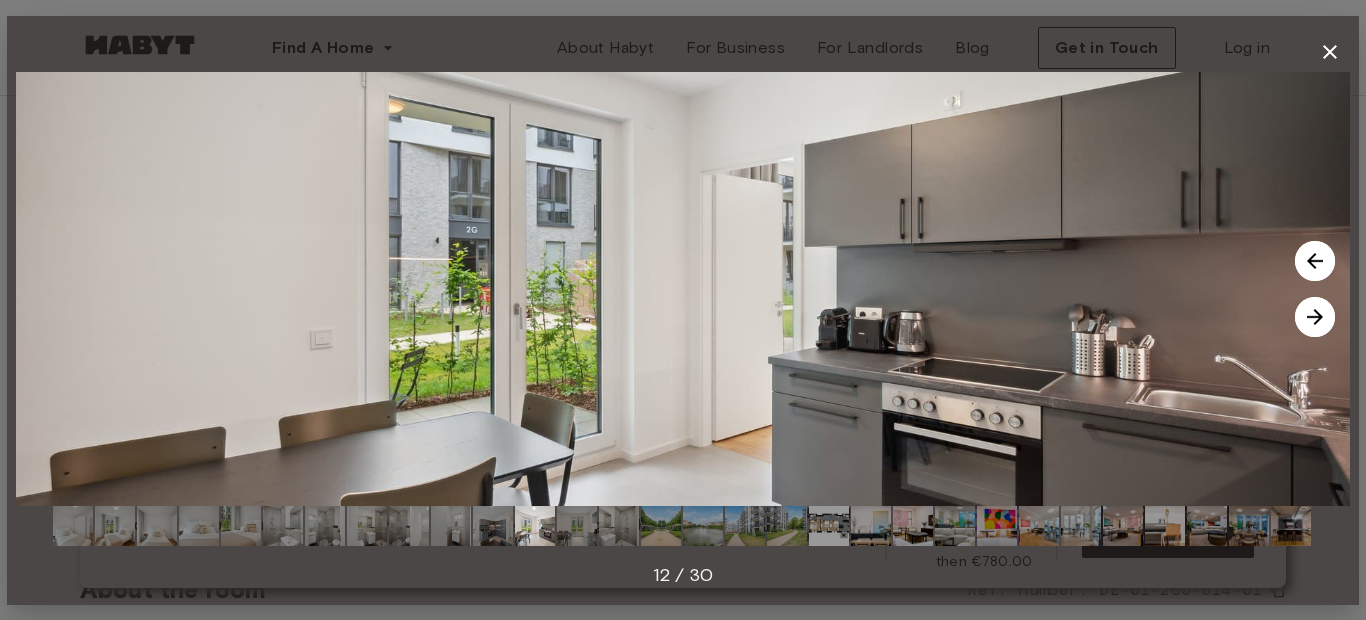 drag, startPoint x: 954, startPoint y: 172, endPoint x: 1061, endPoint y: 253, distance: 134.20134 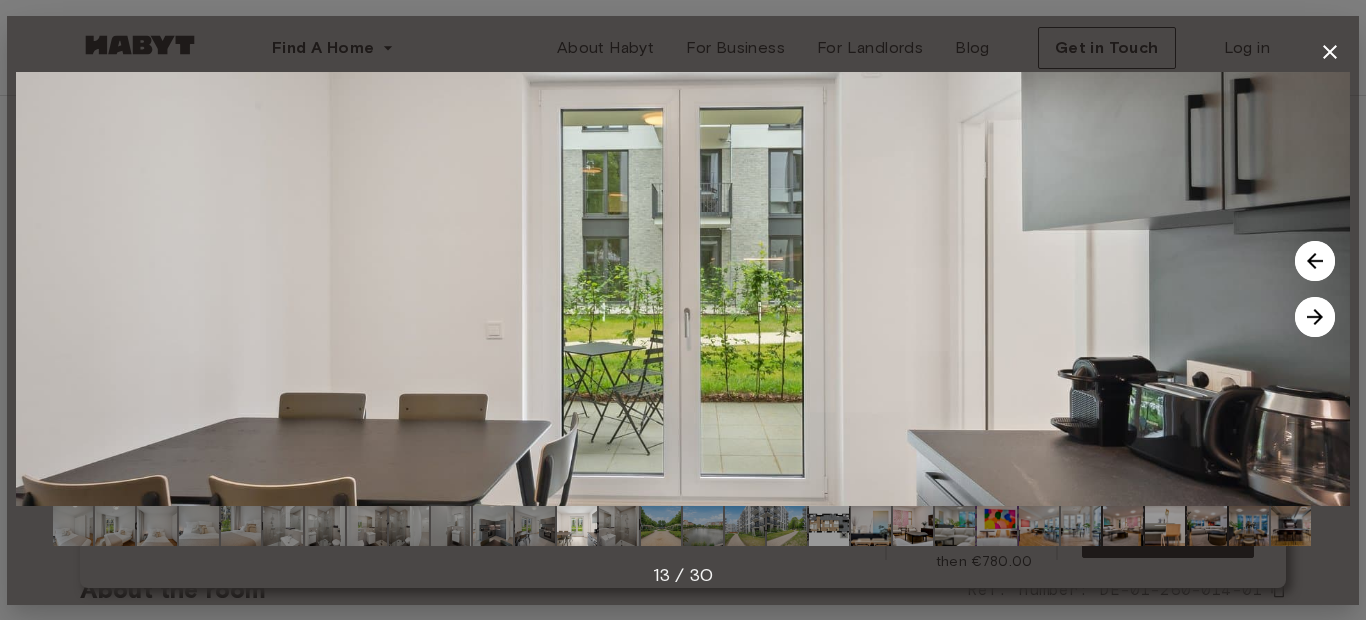 click at bounding box center (683, 289) 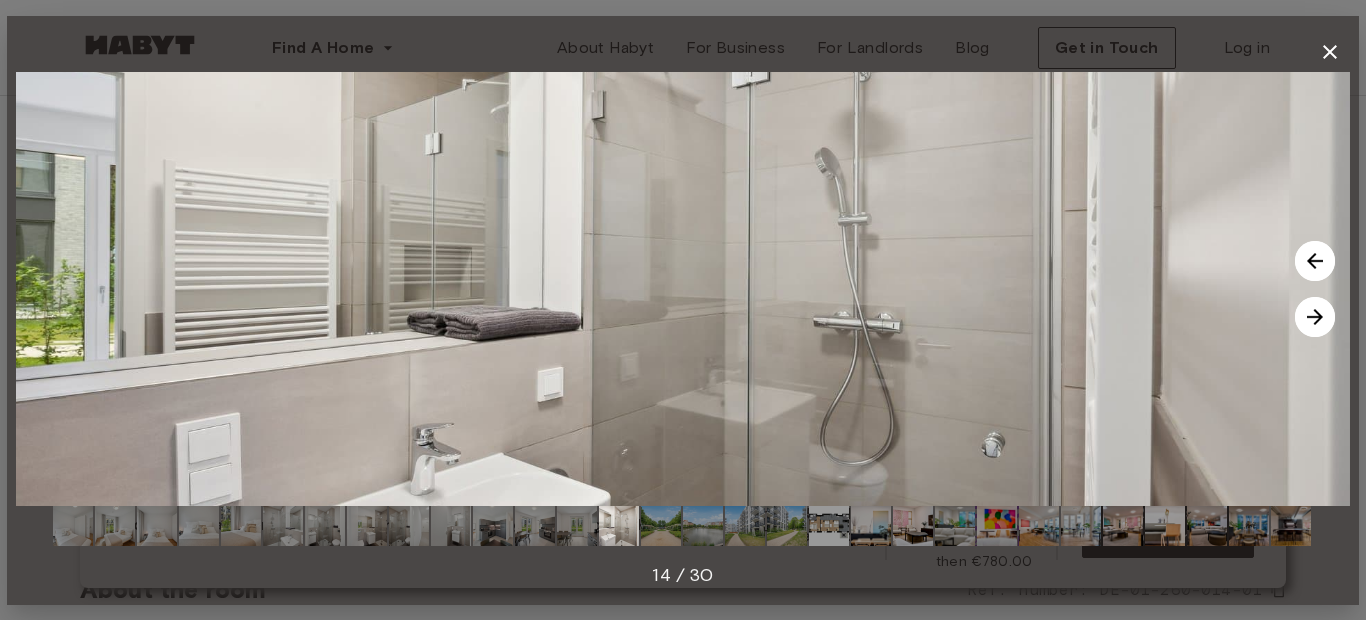 click at bounding box center (1315, 317) 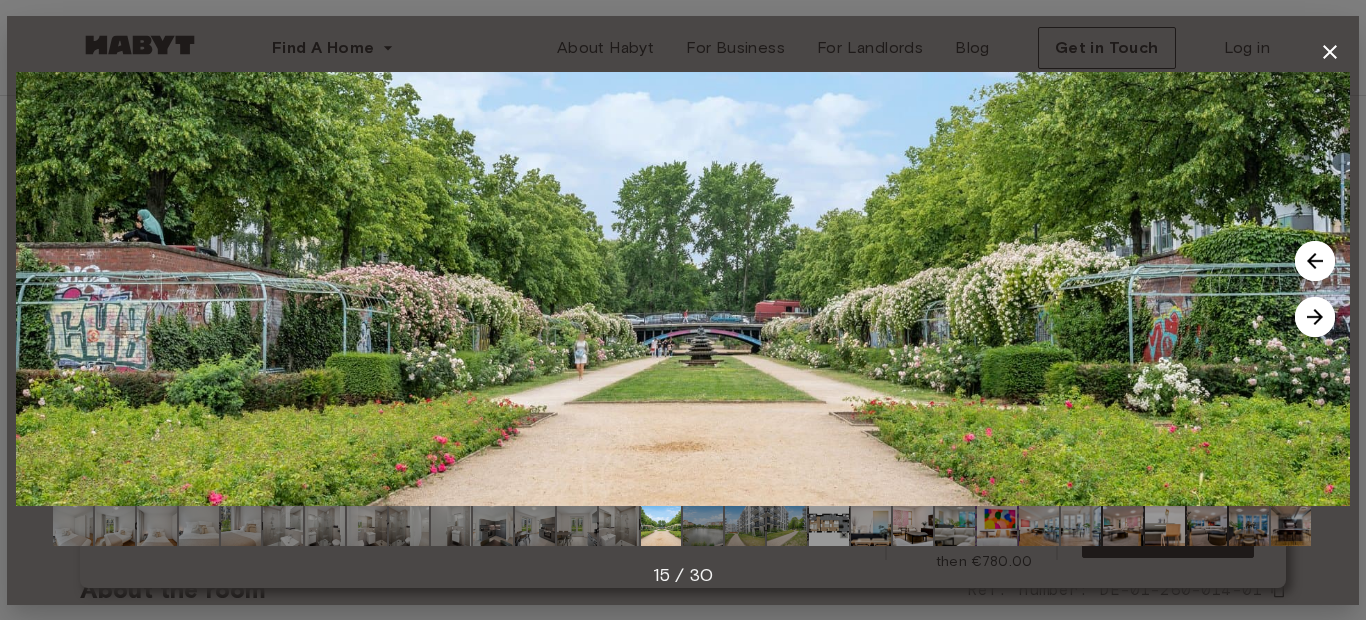click at bounding box center [683, 289] 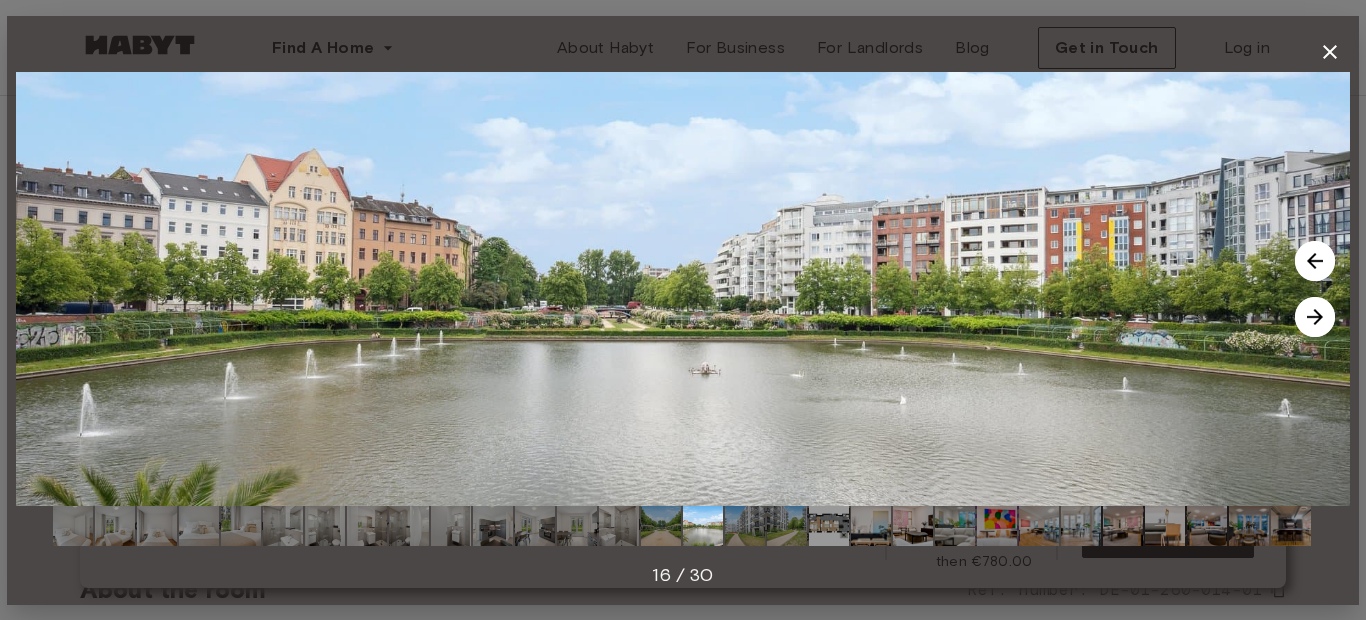 drag, startPoint x: 983, startPoint y: 149, endPoint x: 1070, endPoint y: 234, distance: 121.630585 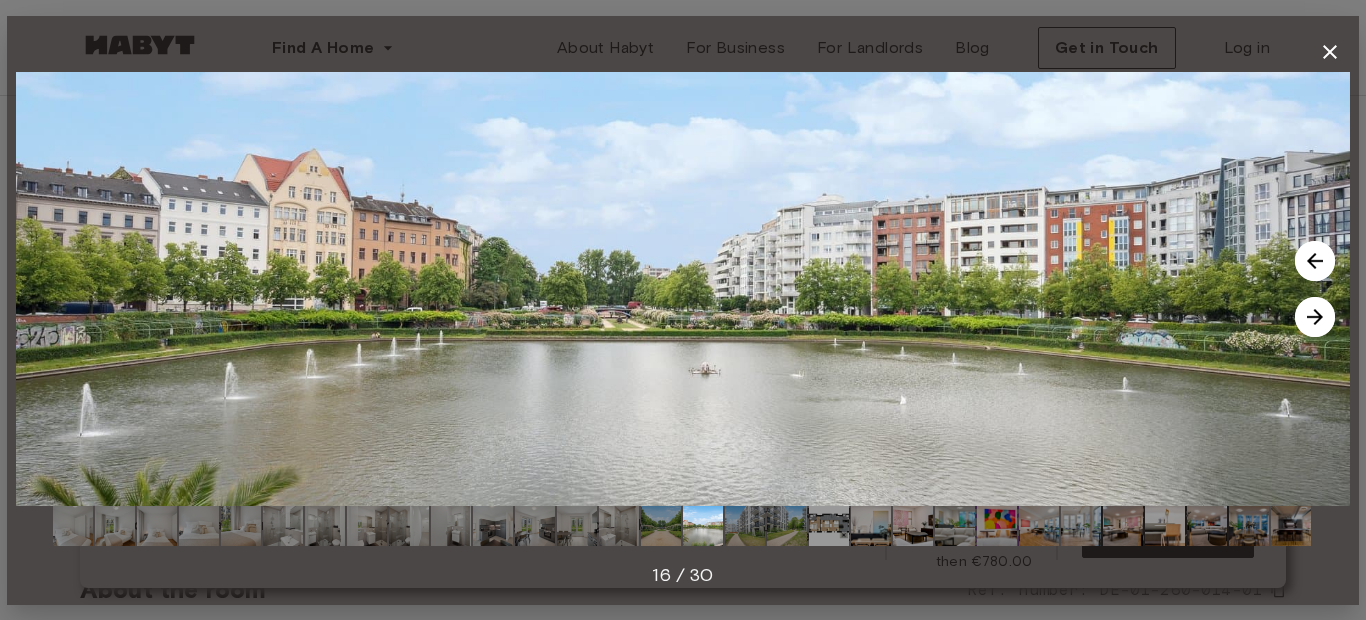 click at bounding box center [1315, 317] 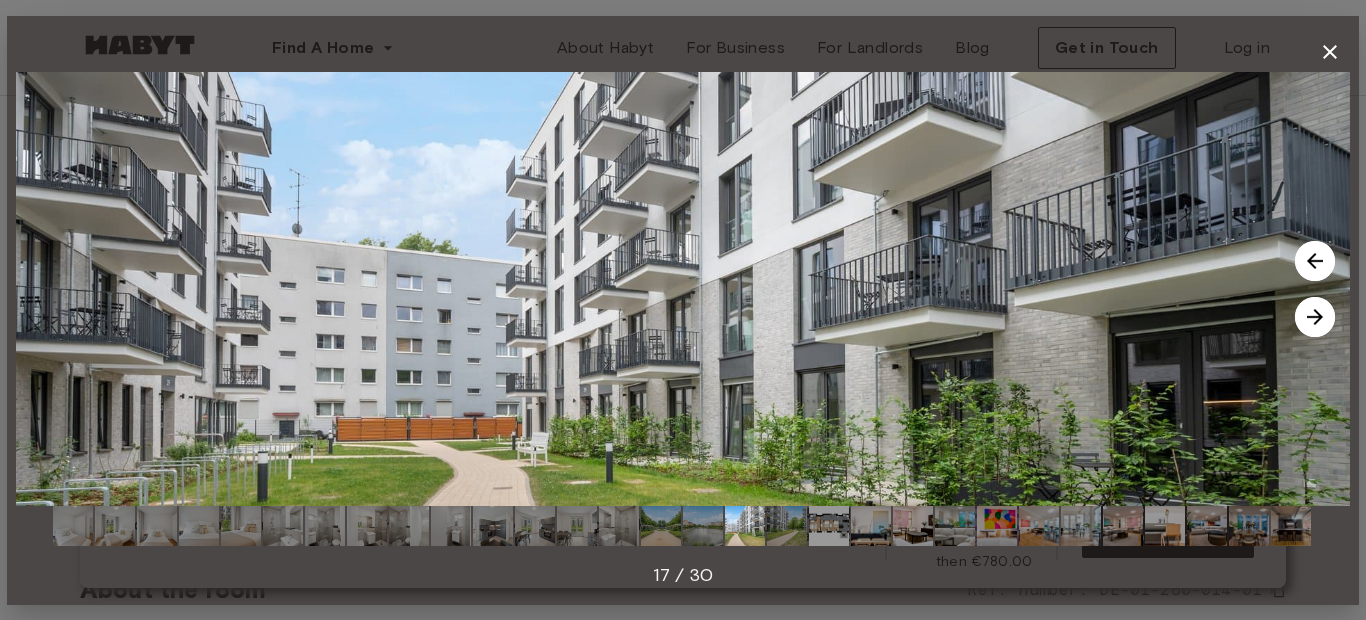 click at bounding box center (683, 289) 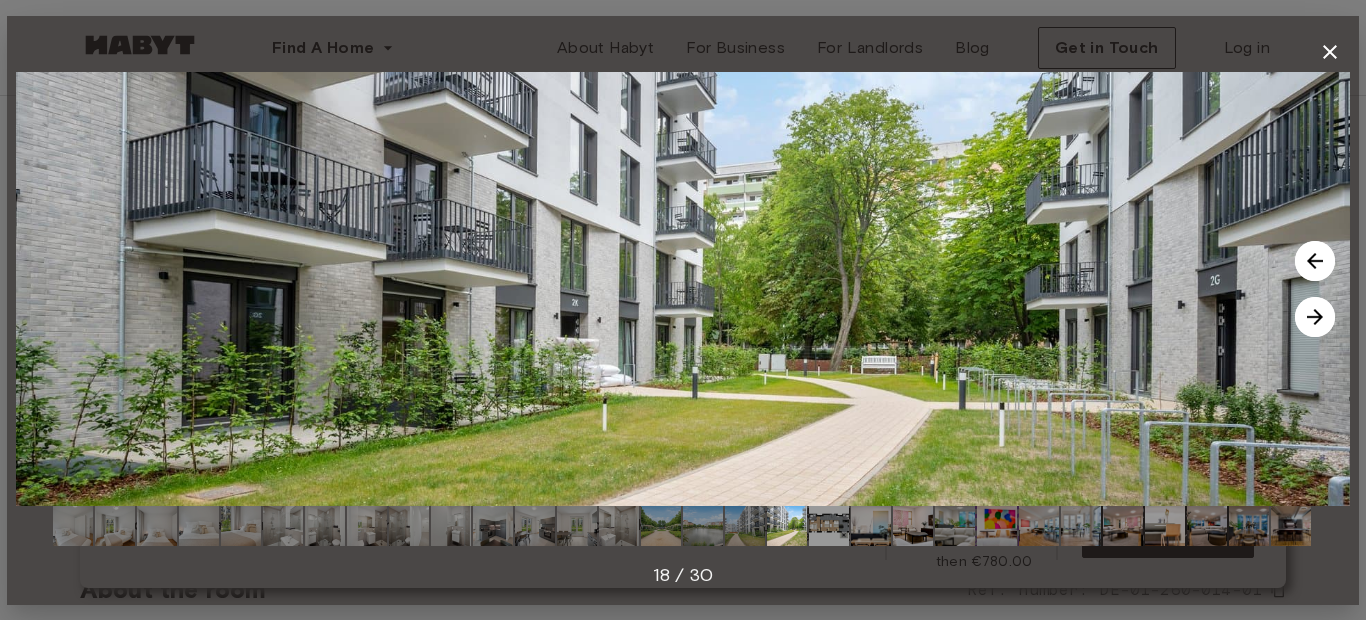 click at bounding box center (683, 289) 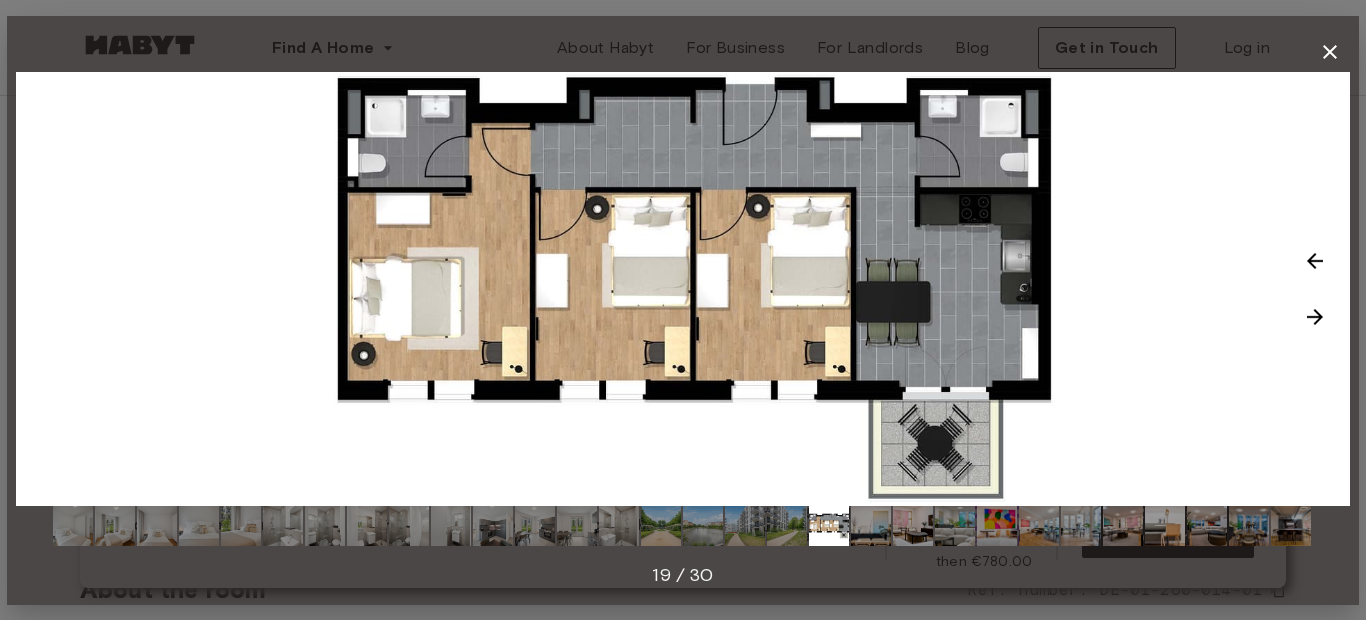 click at bounding box center [683, 289] 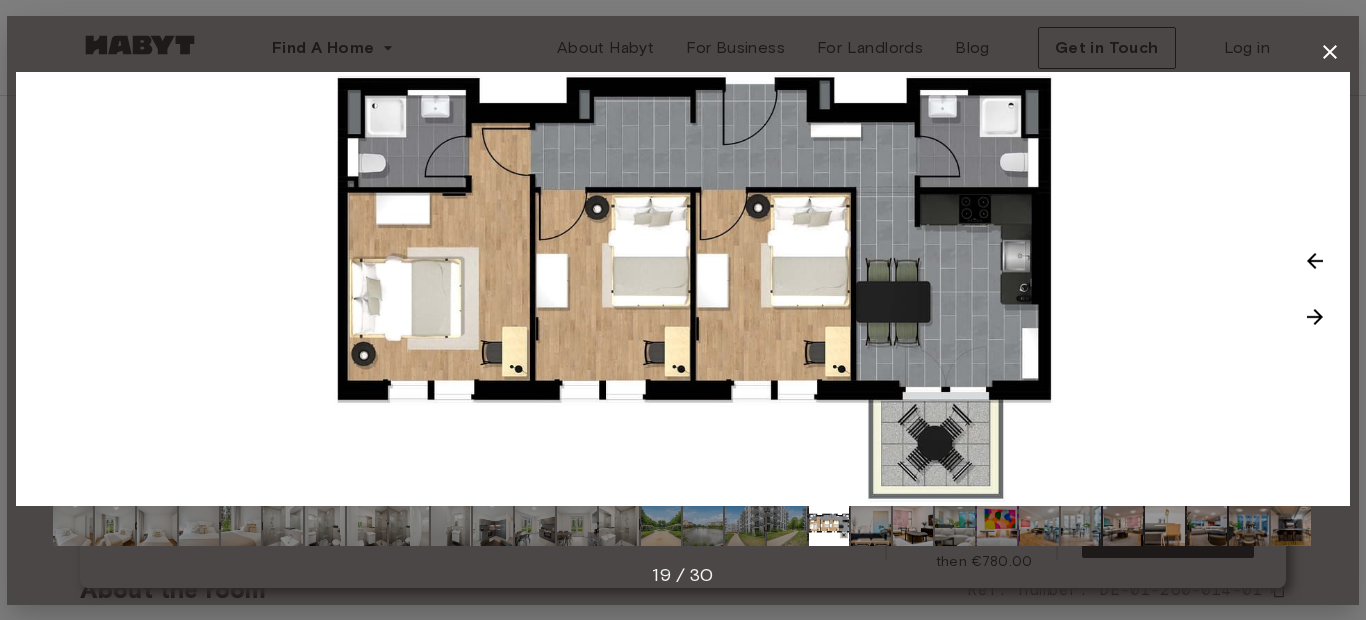 click at bounding box center (1315, 317) 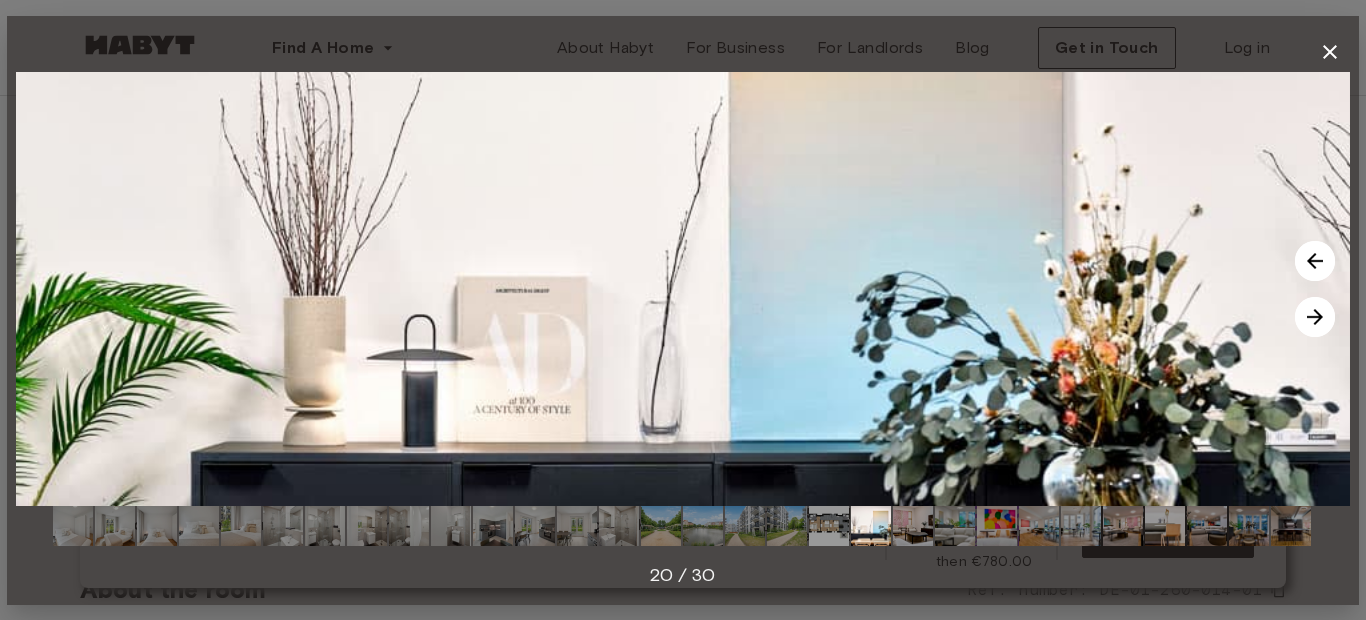 click at bounding box center (1315, 317) 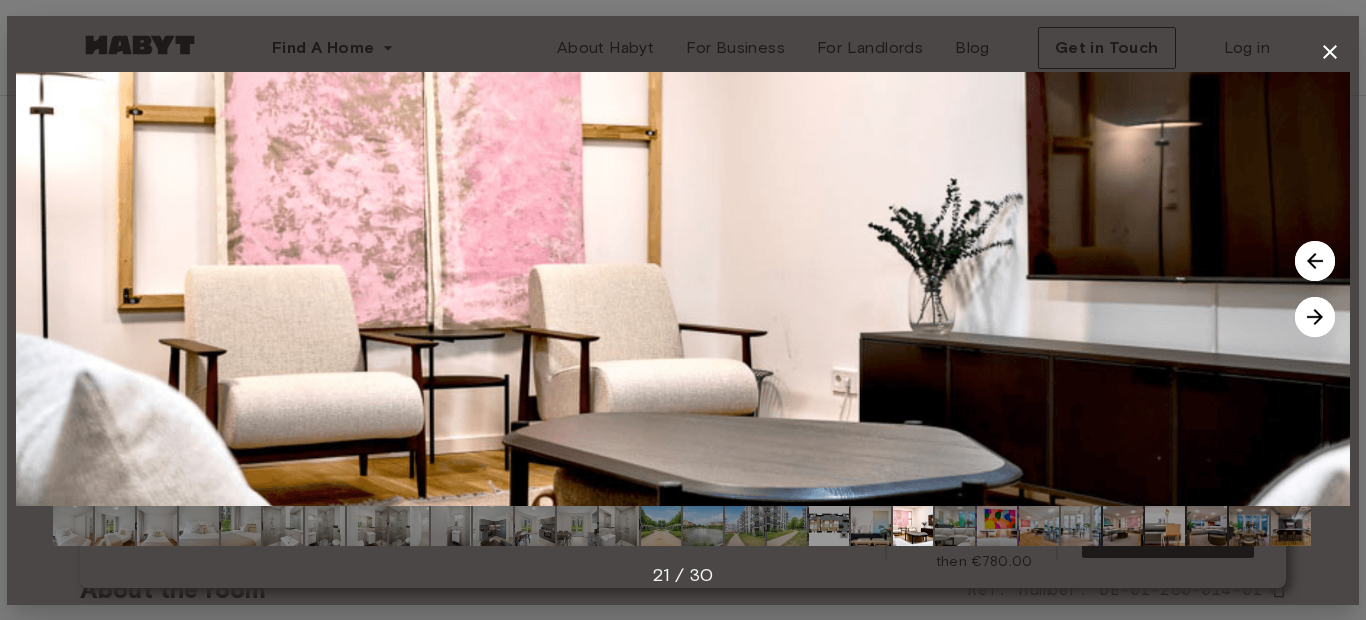 click at bounding box center (683, 289) 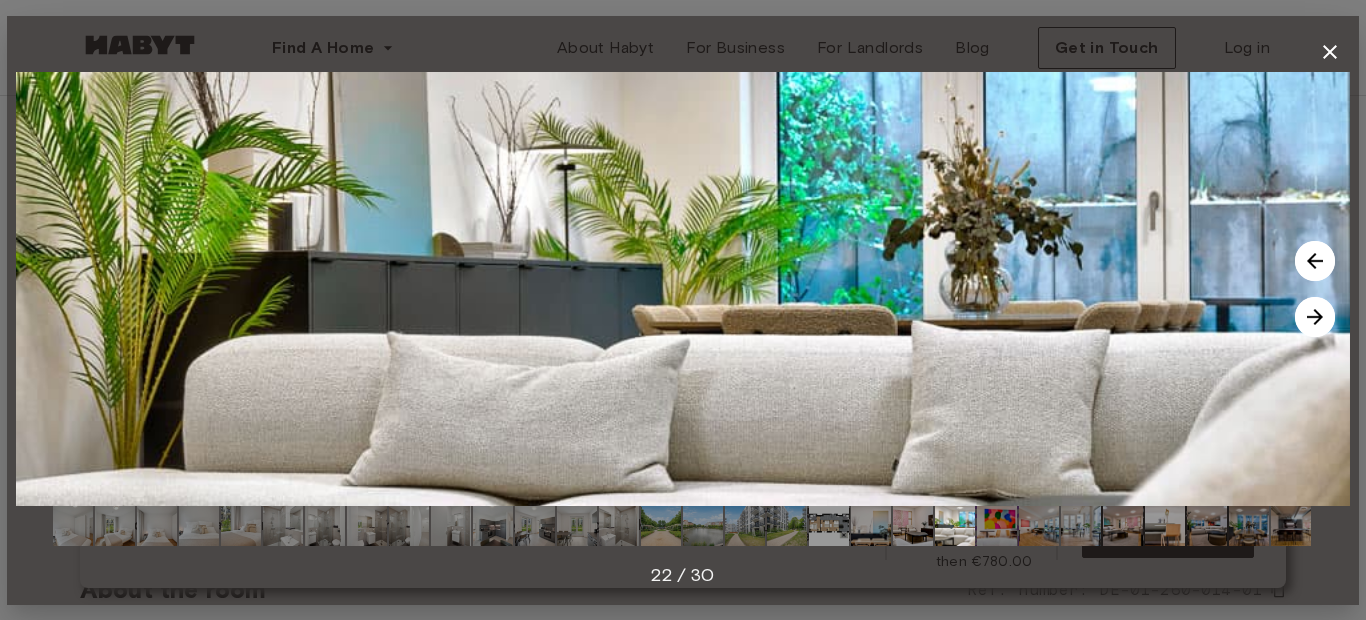 click at bounding box center [1315, 317] 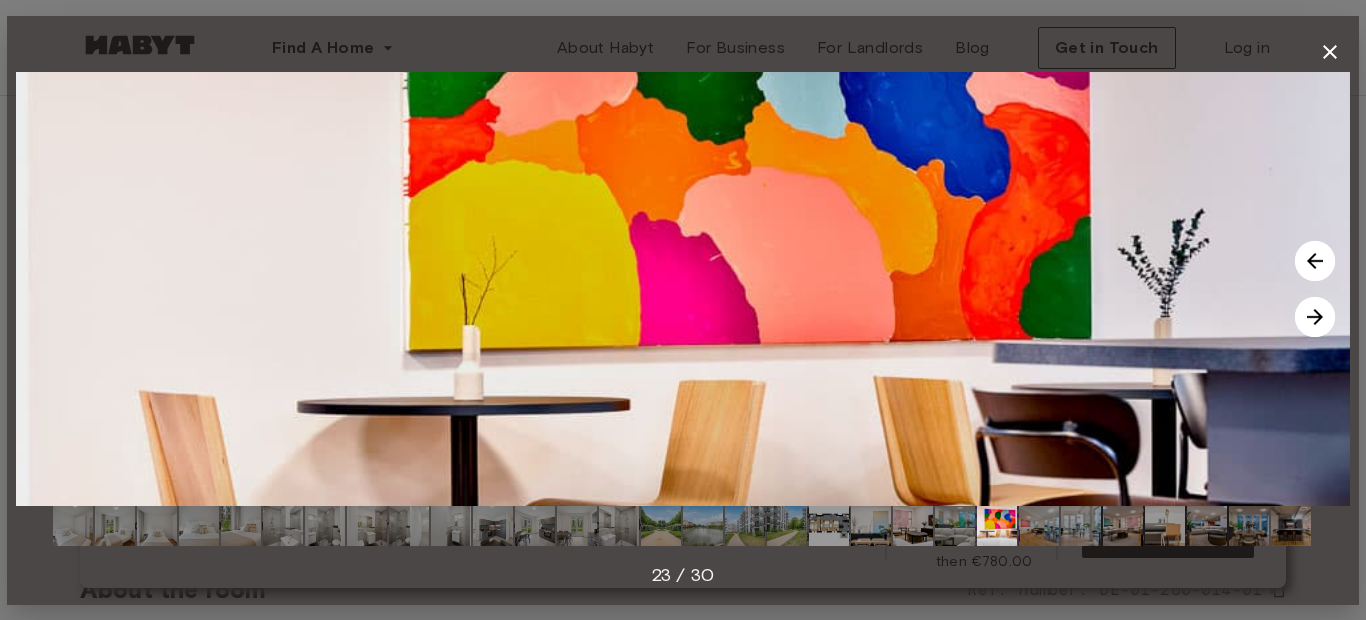click at bounding box center (1315, 317) 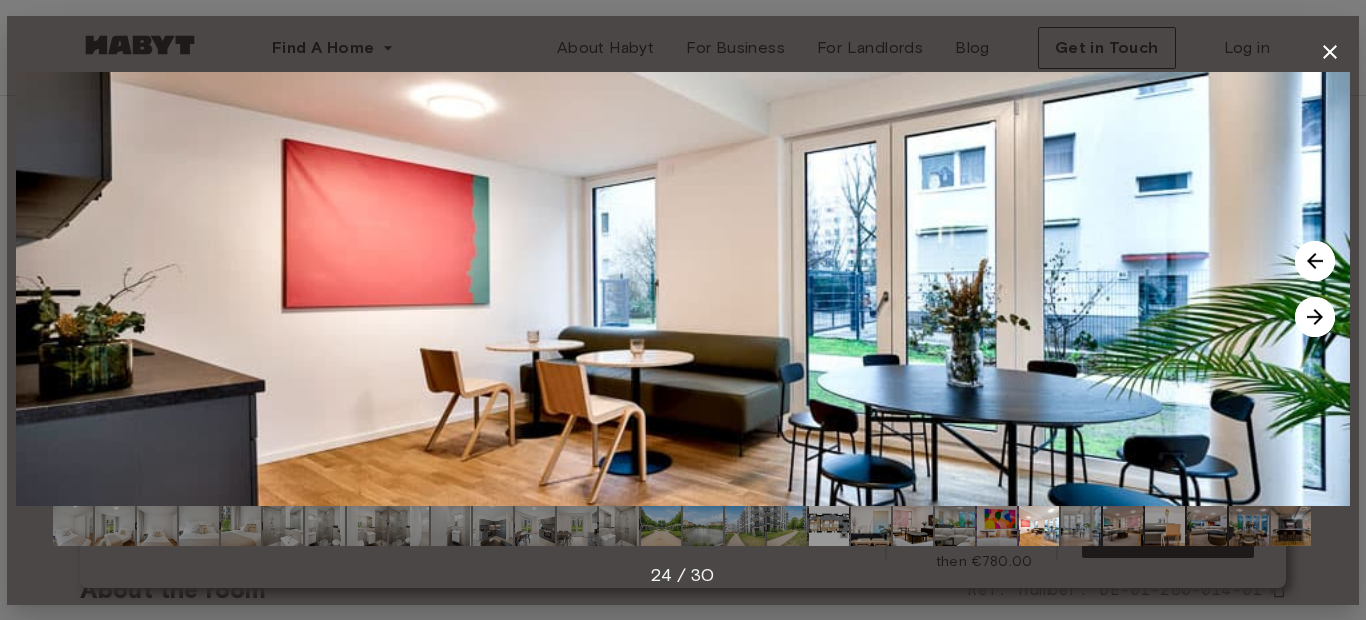 drag, startPoint x: 1008, startPoint y: 168, endPoint x: 1082, endPoint y: 261, distance: 118.84864 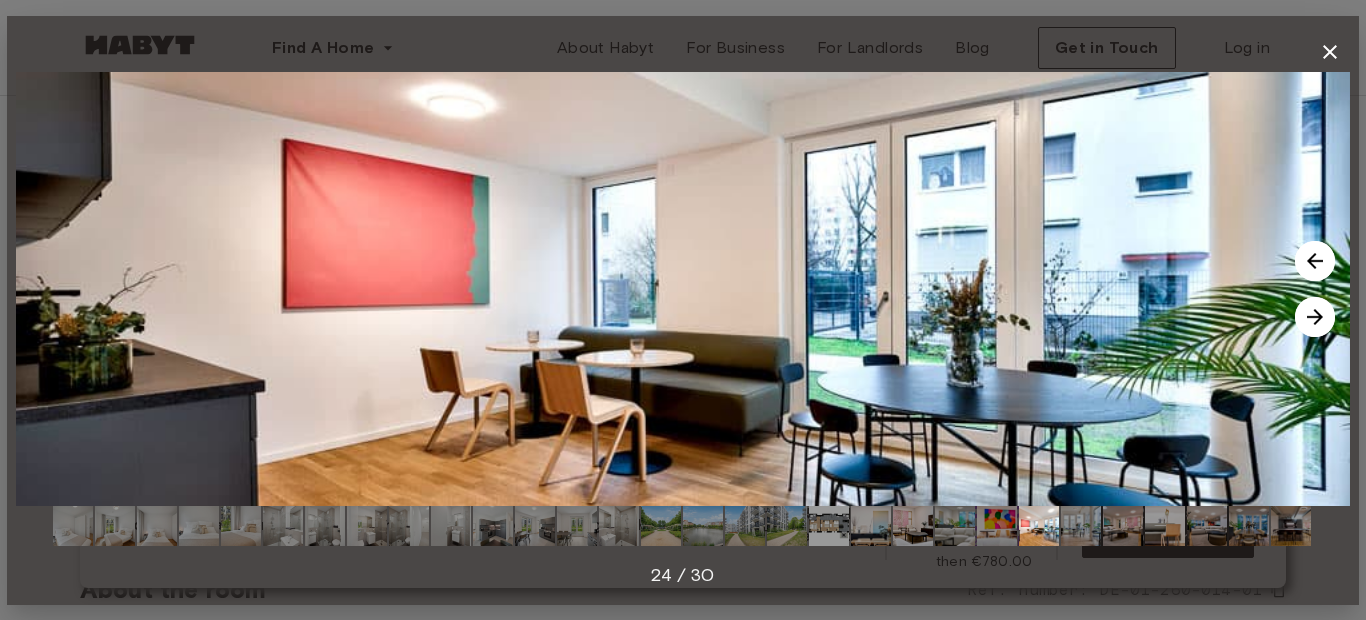 click at bounding box center [1315, 317] 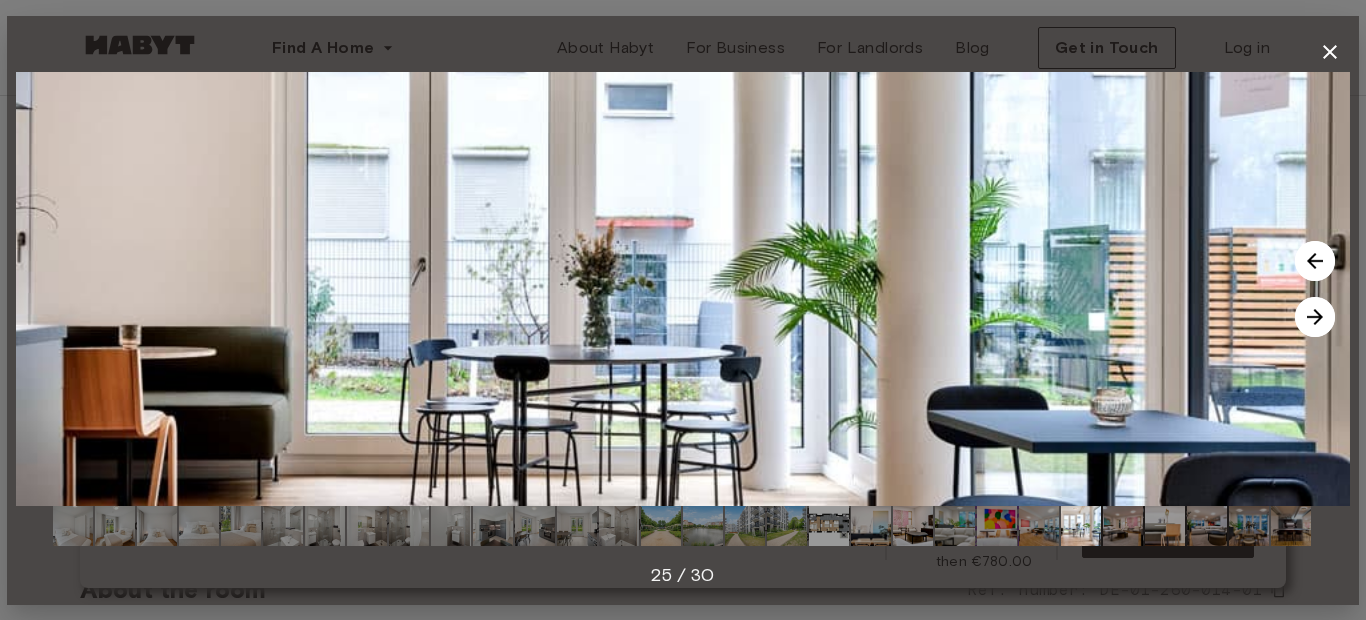 click at bounding box center [1315, 317] 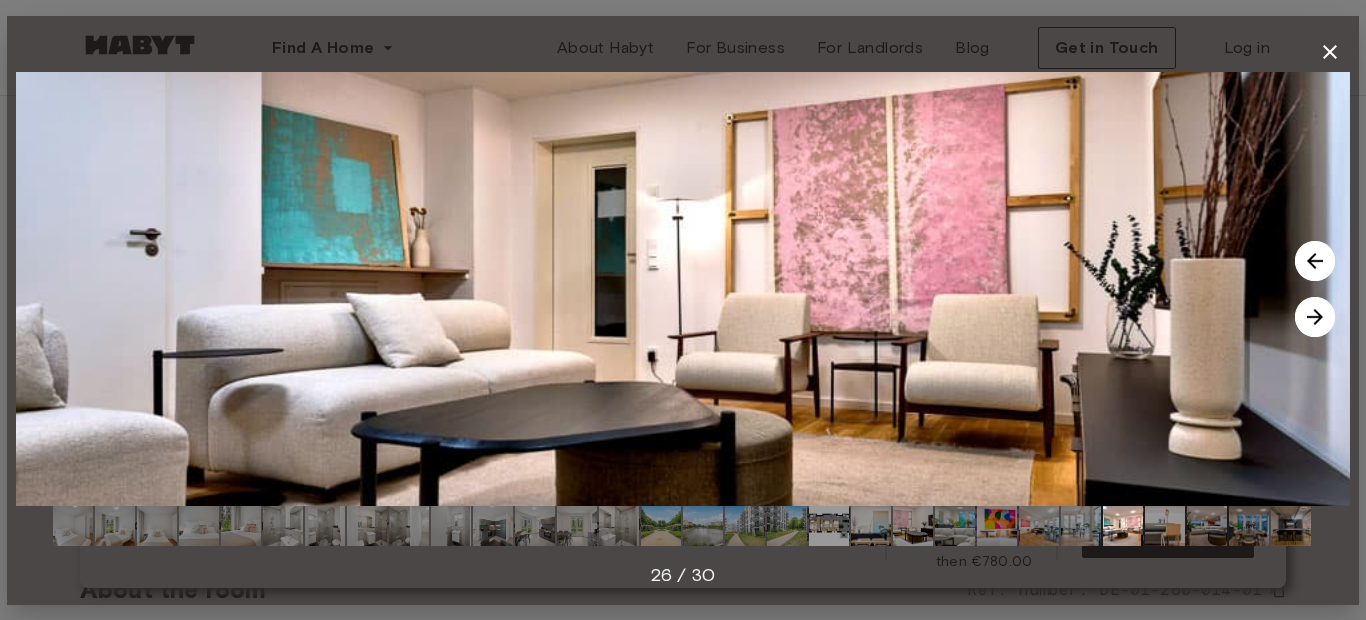 drag, startPoint x: 1030, startPoint y: 168, endPoint x: 1082, endPoint y: 245, distance: 92.91394 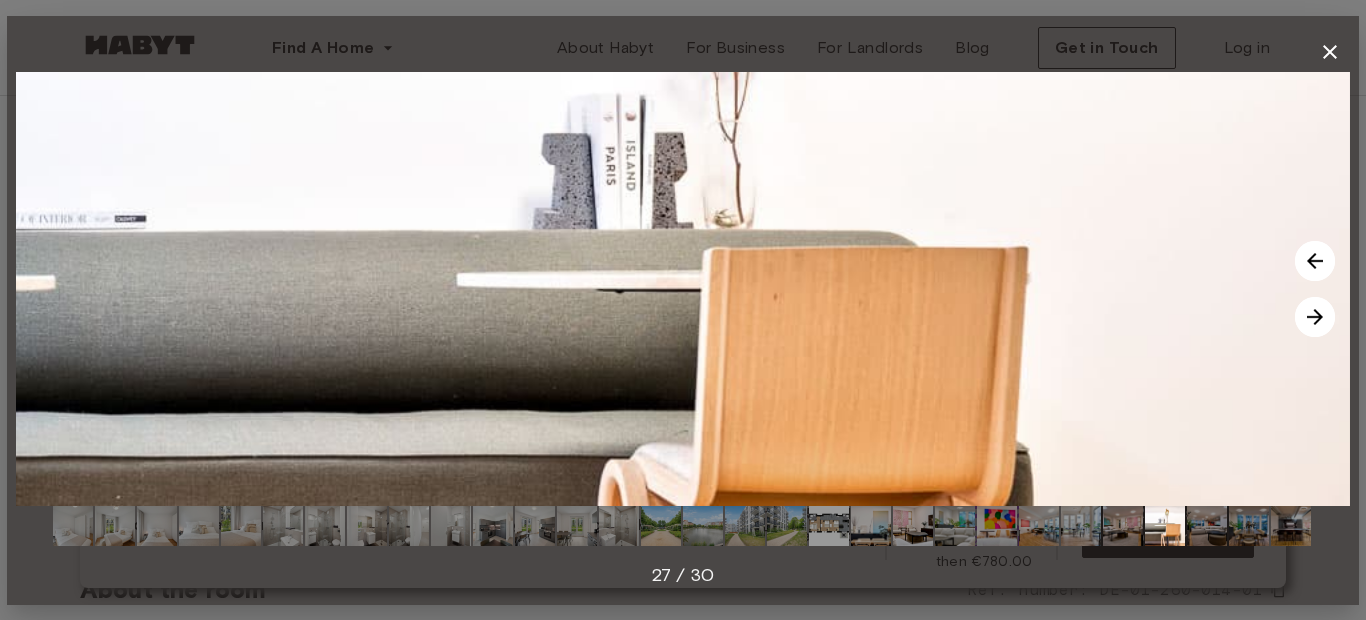 click at bounding box center (1315, 317) 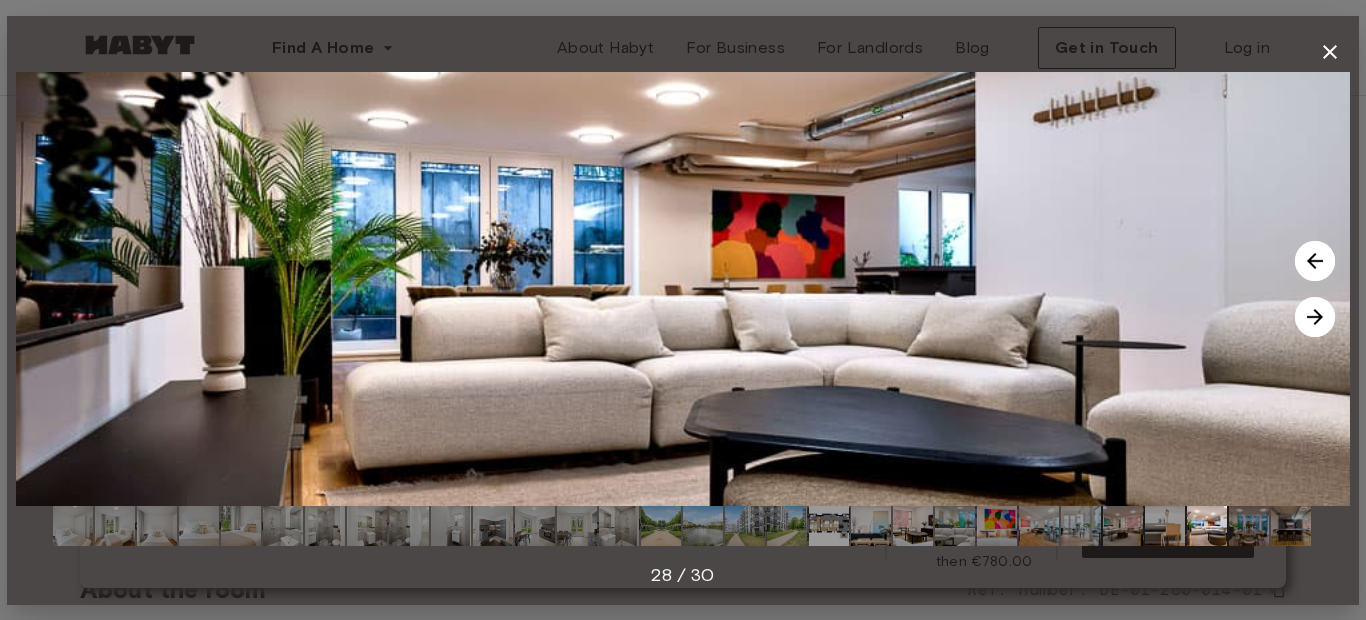 click at bounding box center [683, 289] 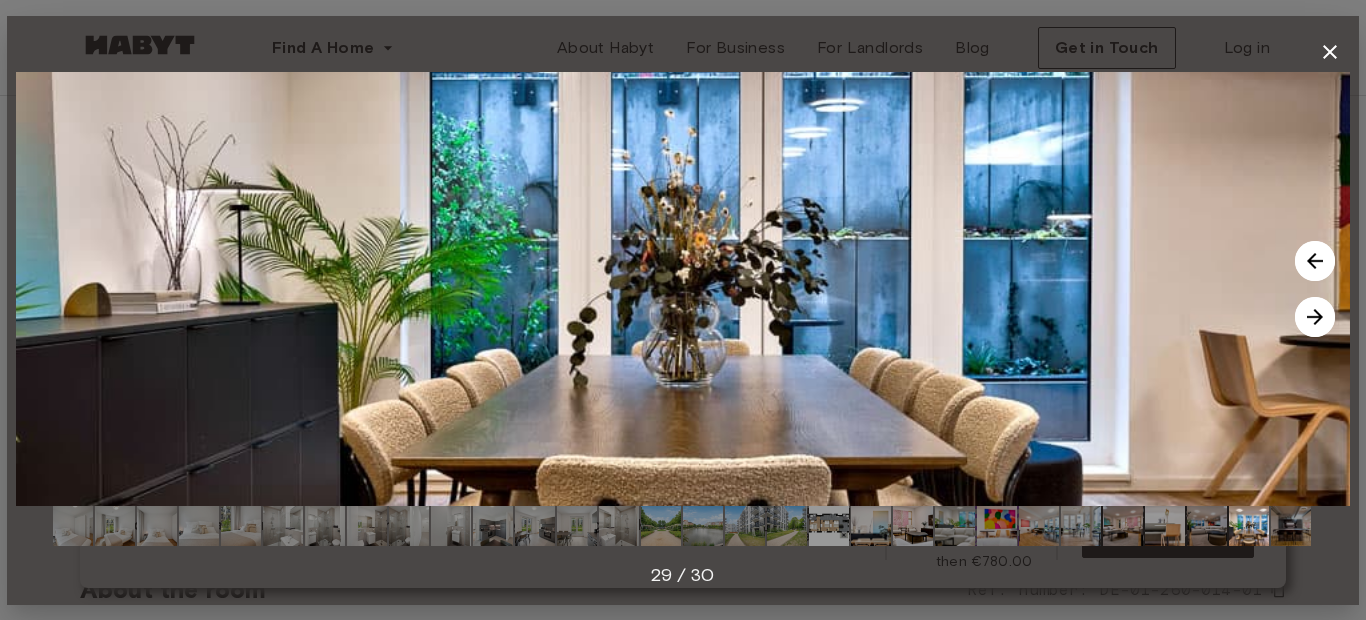 click at bounding box center (1315, 317) 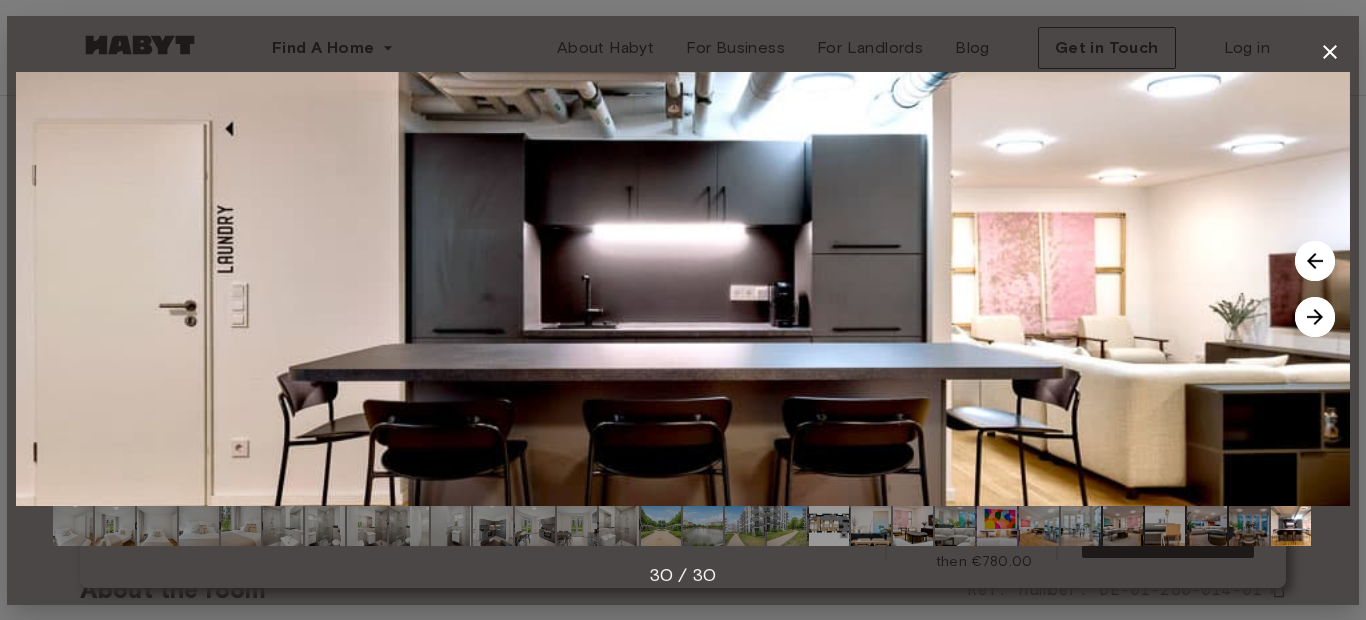 click at bounding box center (1315, 317) 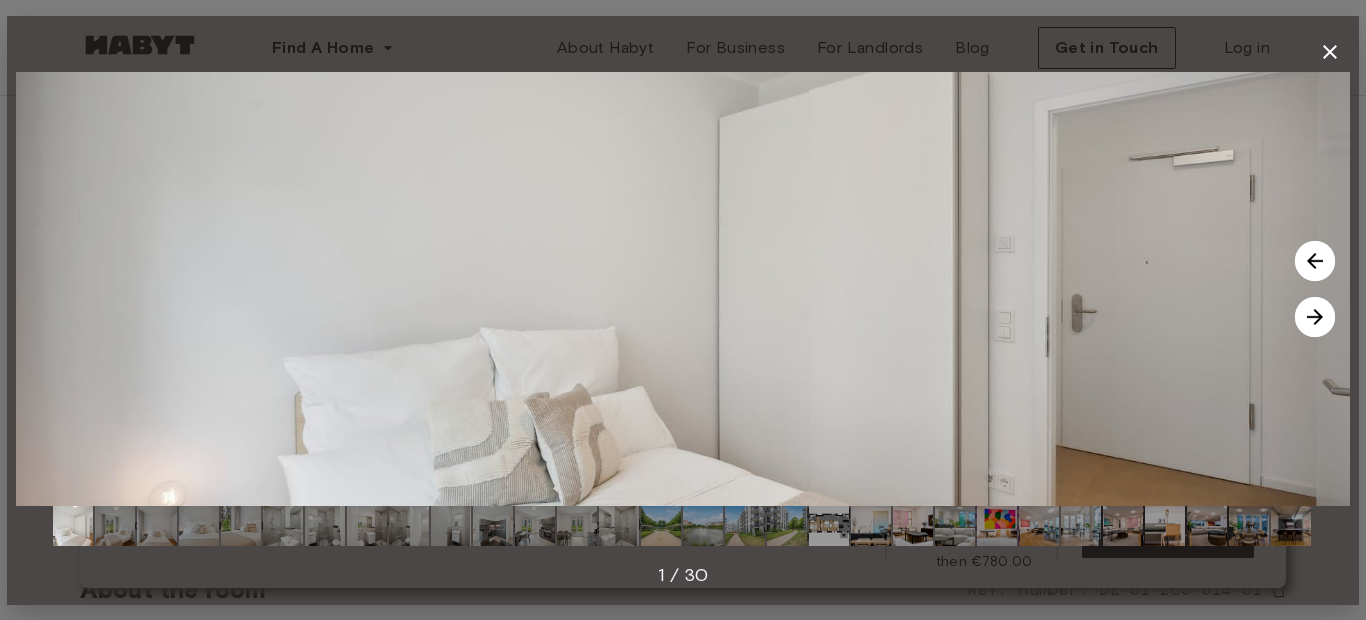 click at bounding box center (1315, 317) 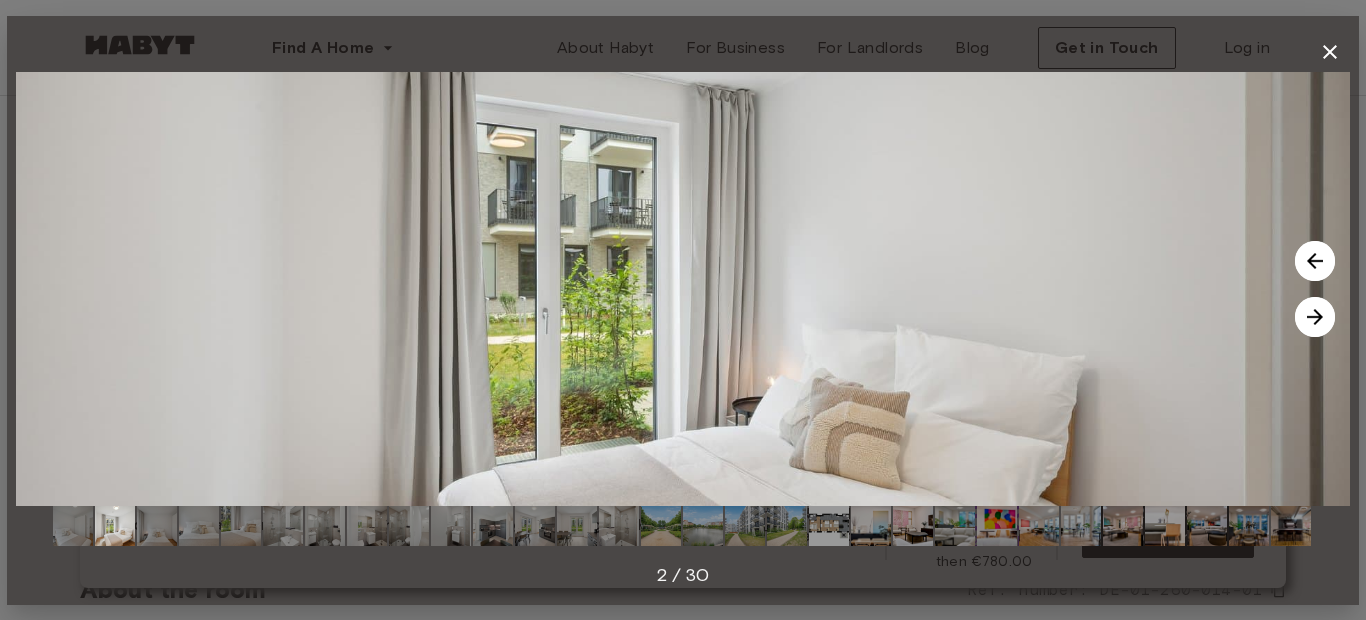 click at bounding box center [1315, 317] 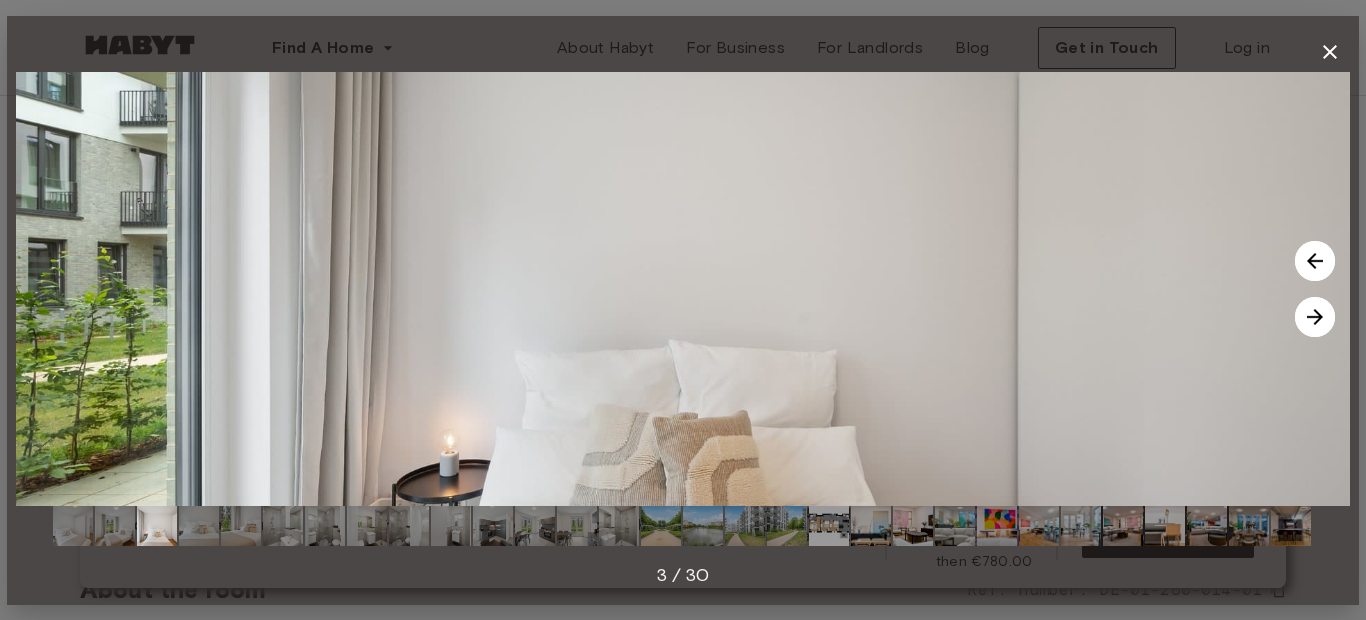 click 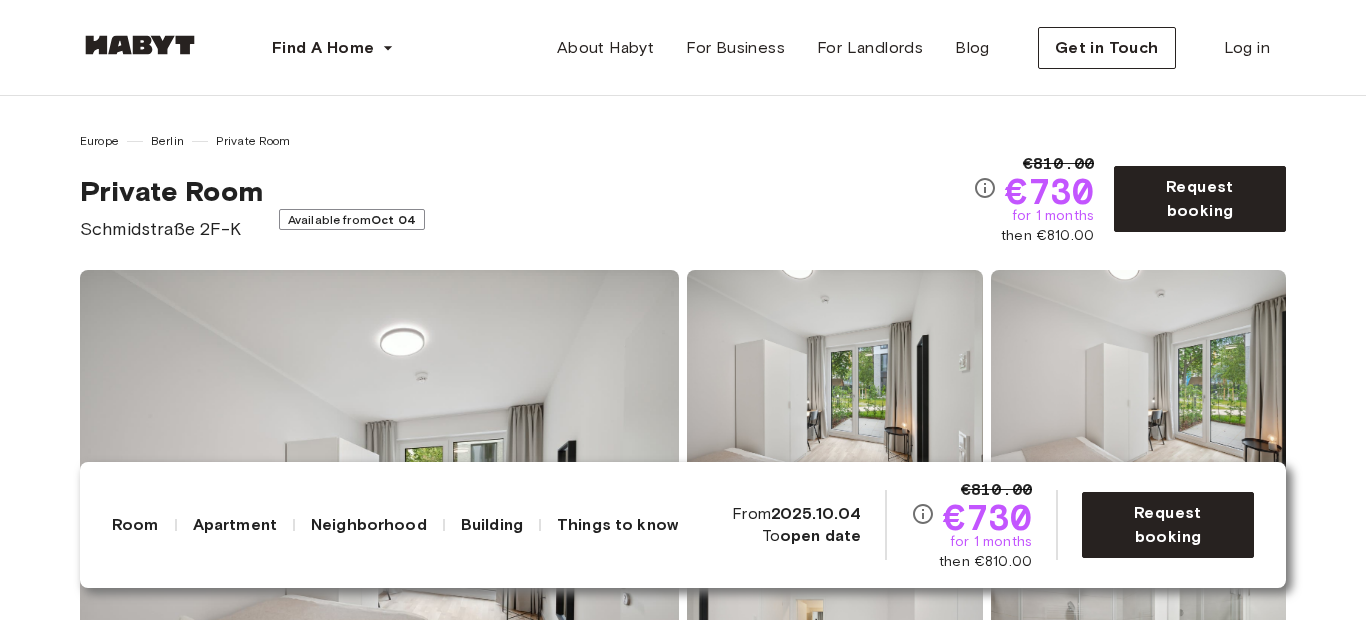 scroll, scrollTop: 0, scrollLeft: 0, axis: both 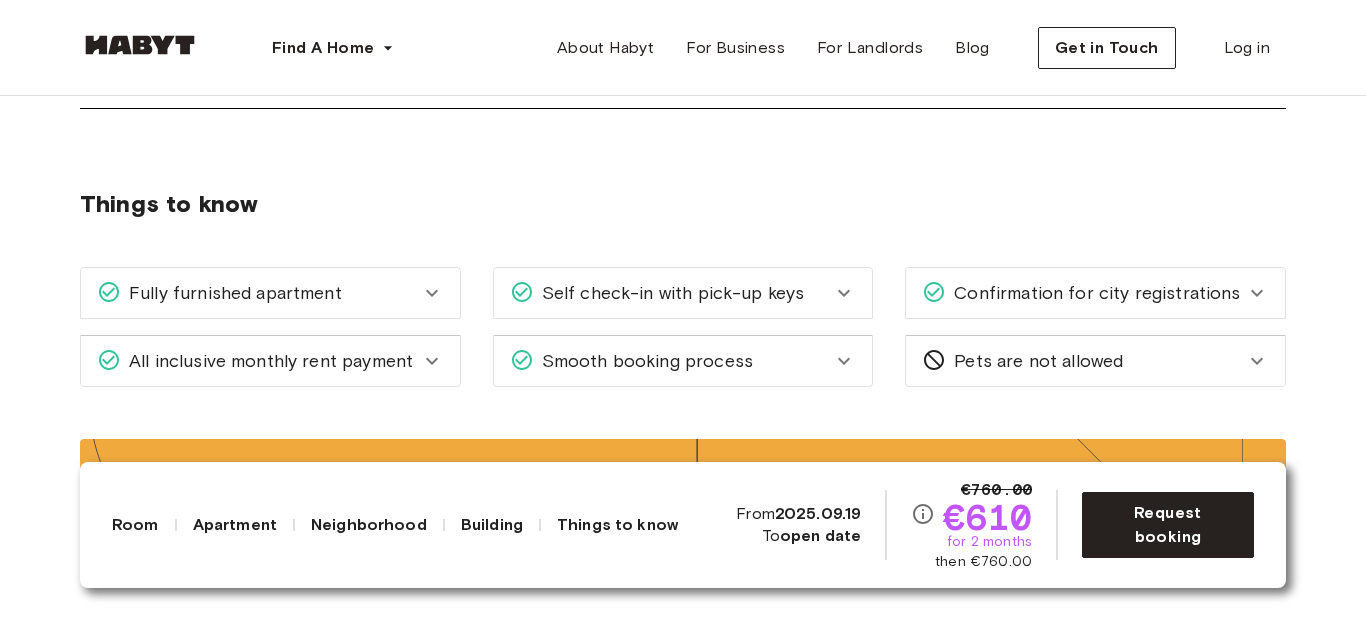 click on "Fully furnished apartment" at bounding box center (258, 293) 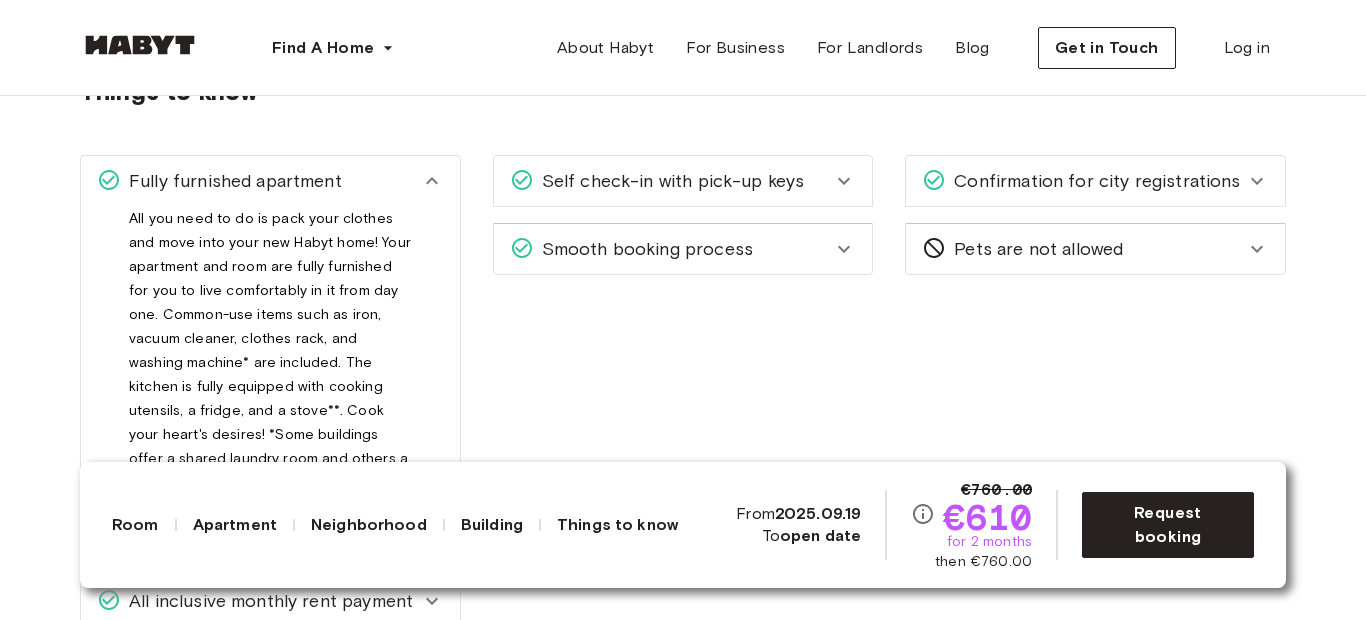 scroll, scrollTop: 3530, scrollLeft: 0, axis: vertical 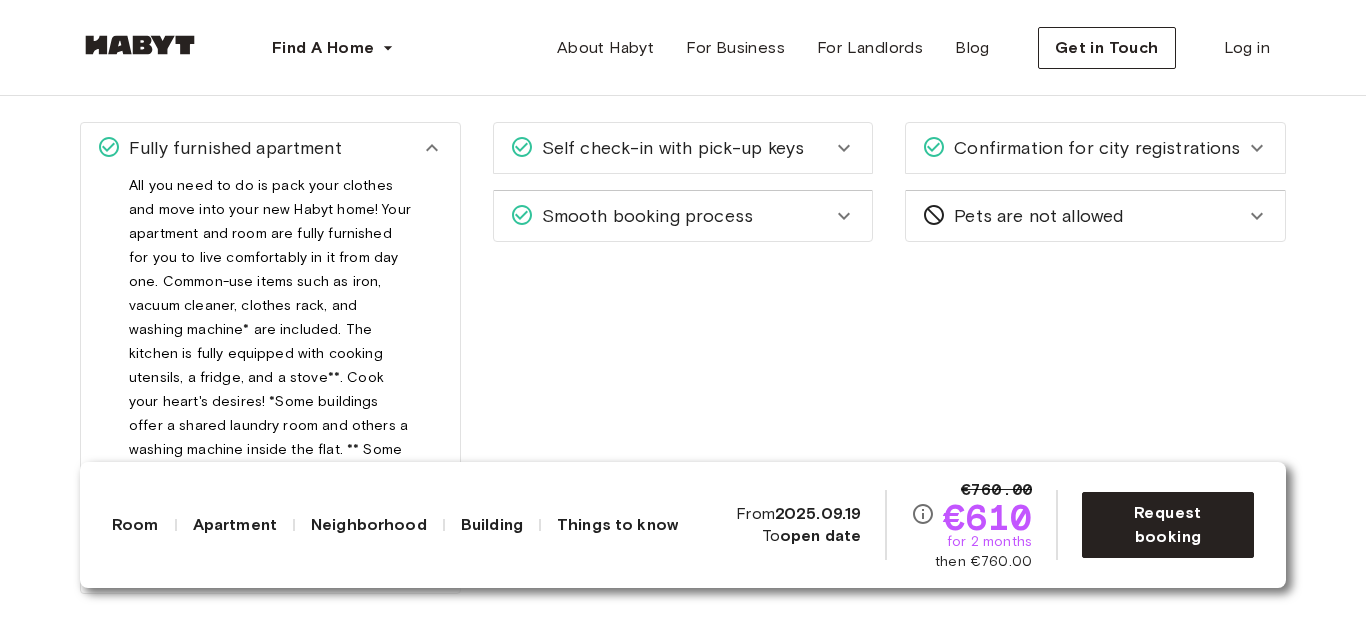 click on "Self check-in with pick-up keys" at bounding box center (683, 148) 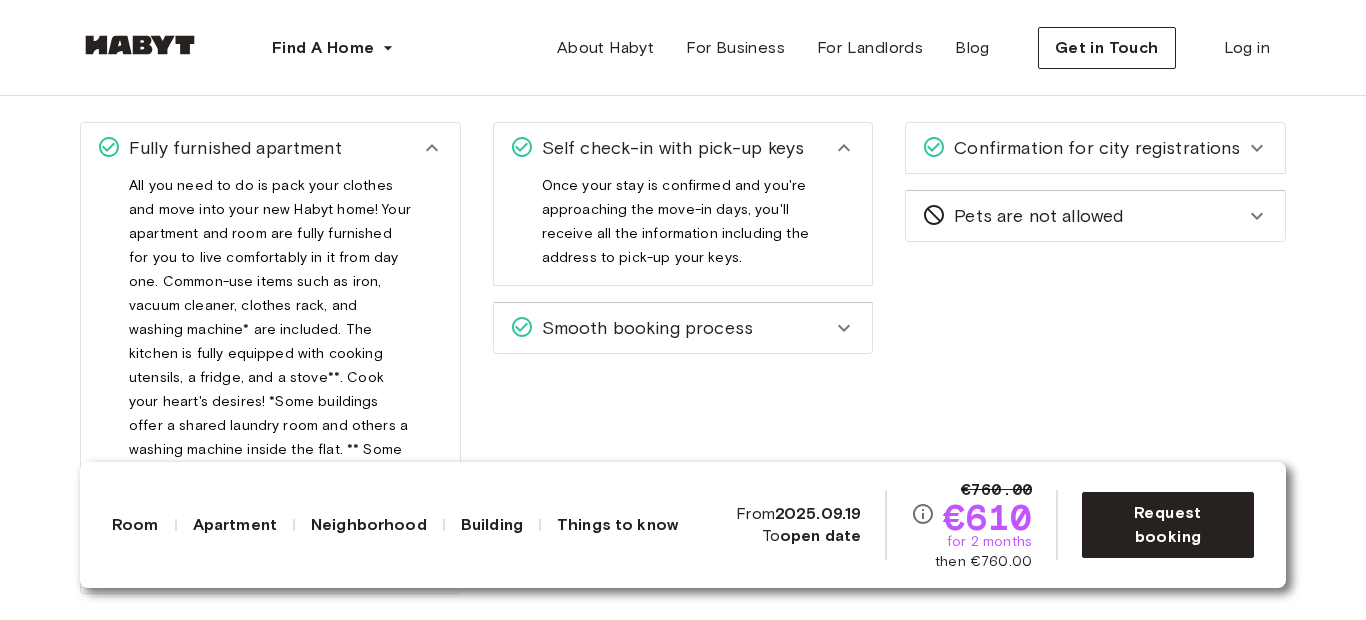 click on "Confirmation for city registrations" at bounding box center [1093, 148] 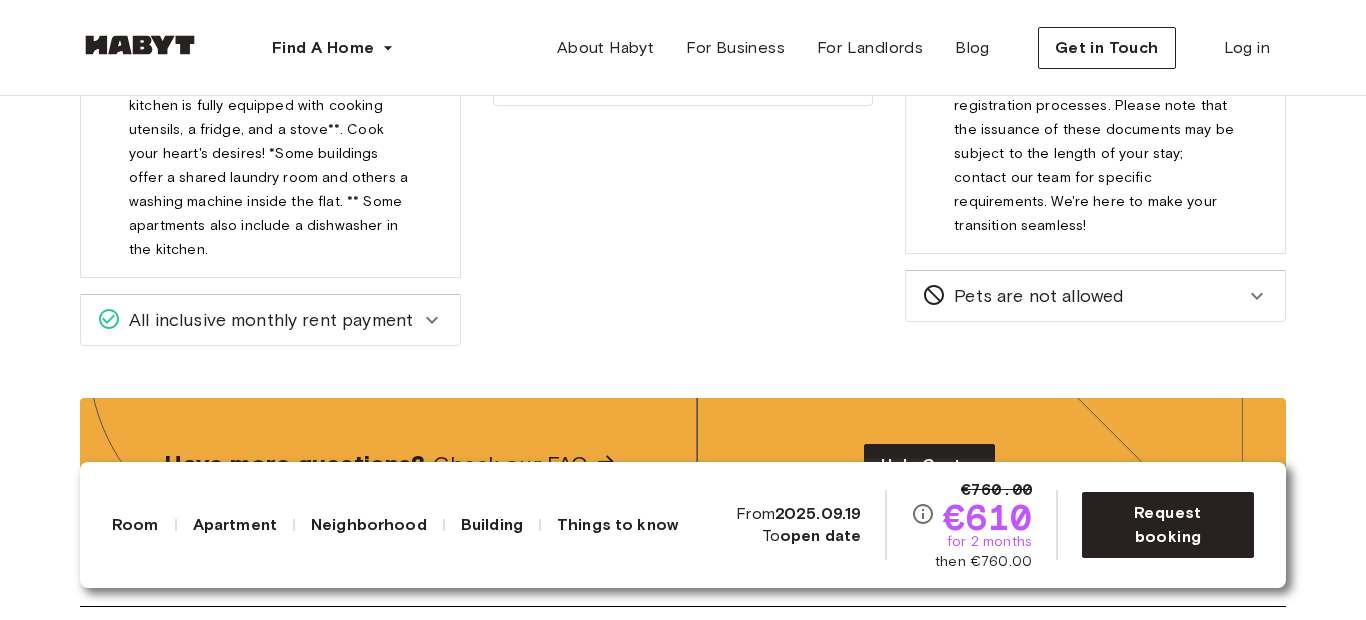 scroll, scrollTop: 3779, scrollLeft: 0, axis: vertical 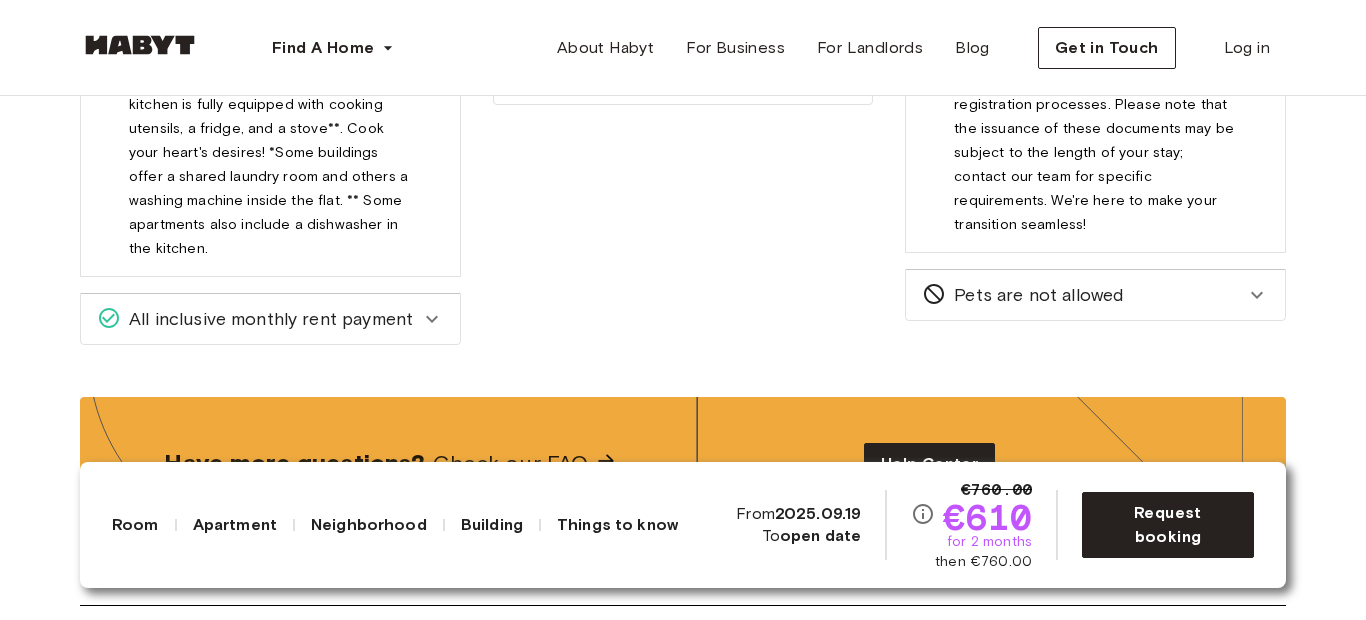 click on "Smooth booking process" at bounding box center (683, 79) 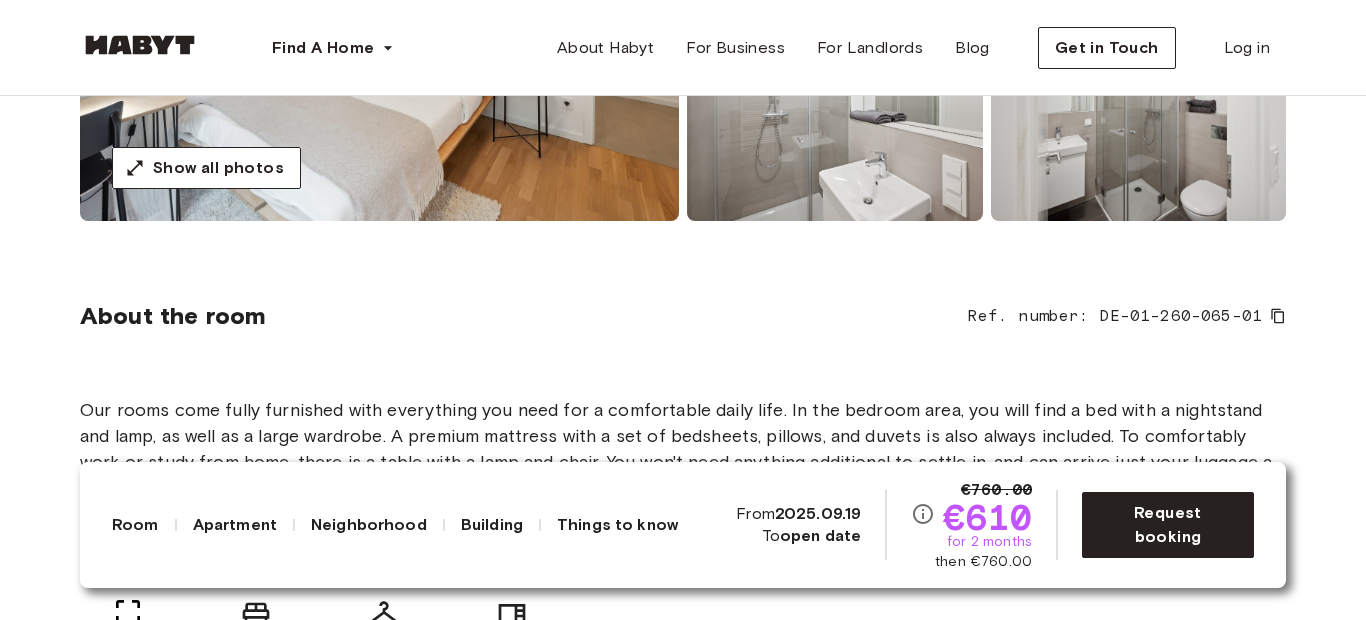 scroll, scrollTop: 0, scrollLeft: 0, axis: both 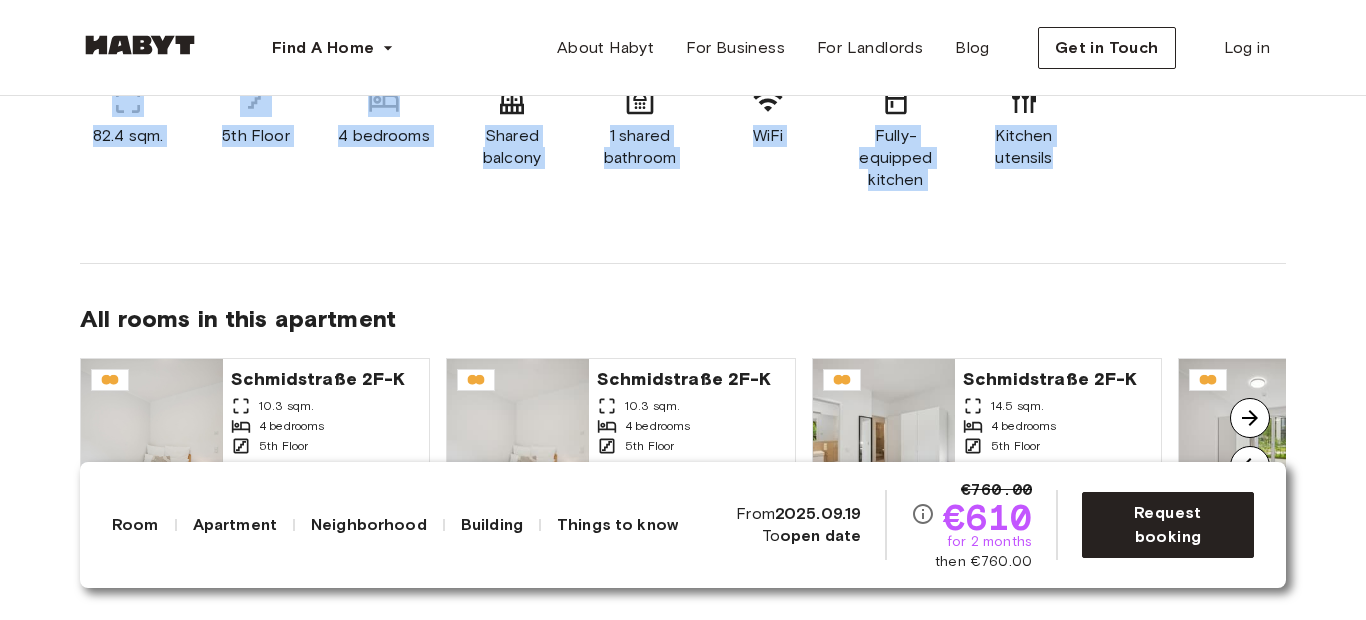 drag, startPoint x: 29, startPoint y: 181, endPoint x: 1080, endPoint y: 273, distance: 1055.0189 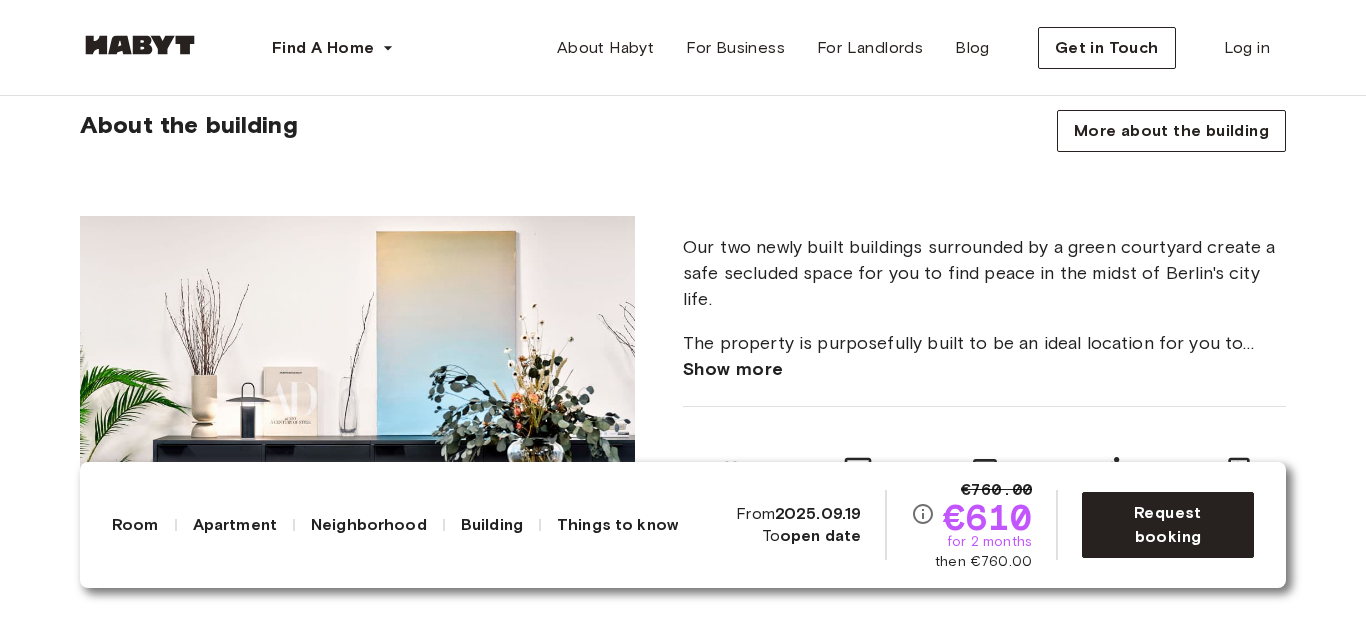 scroll, scrollTop: 2085, scrollLeft: 0, axis: vertical 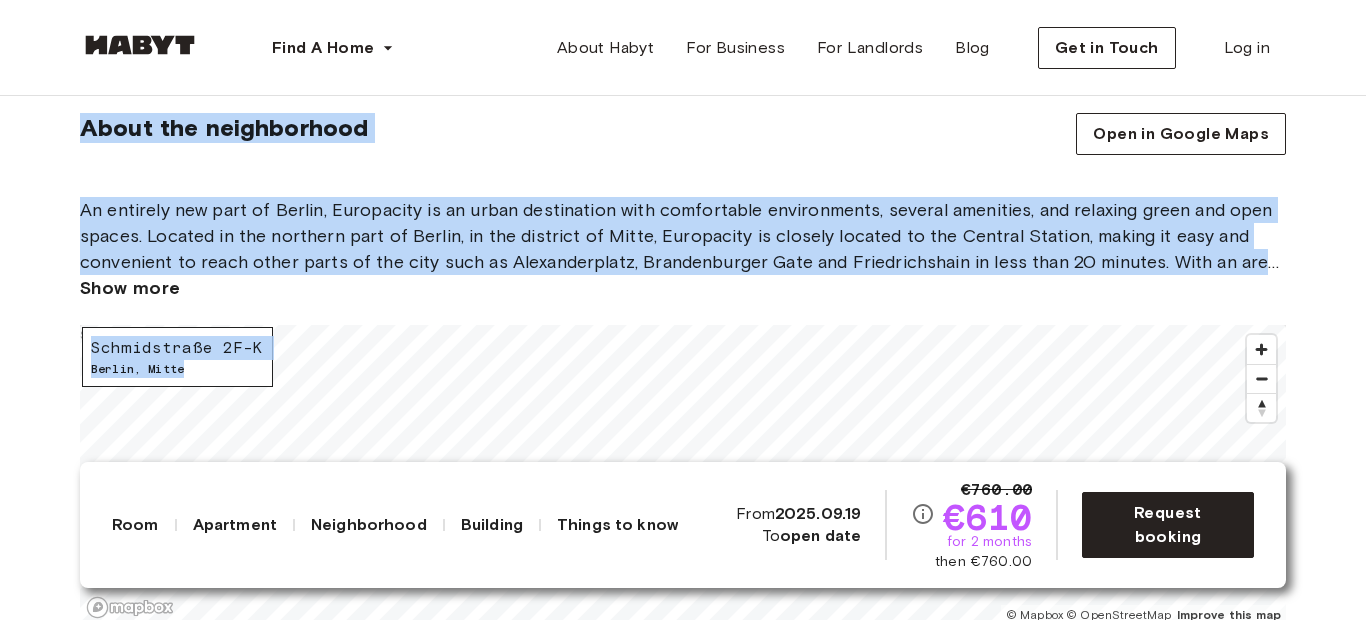 click on "Europe Berlin Private Room Private Room Schmidstraße 2F-K Available from  Sep 19 €760.00 €610 for 2 months then €760.00 Request booking Show all photos About the room Ref. number:   DE-01-260-065-01 Our rooms come fully furnished with everything you need for a comfortable daily life. In the bedroom area, you will find a bed with a nightstand and lamp, as well as a large wardrobe. A premium mattress with a set of bedsheets, pillows, and duvets is also always included. To comfortably work or study from home, there is a table with a lamp and chair. You won't need anything additional to settle in, and can arrive just your luggage at hand. 10.3 sqm. 140 x 200cm mattress Wardrobe Desk and chair About the apartment See 3D map 82.4 sqm. 5th Floor 4 bedrooms Shared balcony 1 shared bathroom WiFi Fully-equipped kitchen Kitchen utensils All rooms in this apartment Schmidstraße 2F-K 10.3 sqm. 4 bedrooms 5th Floor From  Sep 19 €610 monthly Schmidstraße 2F-K 10.3 sqm. 4 bedrooms 5th Floor From  Jan 01 €760 ," at bounding box center (683, 717) 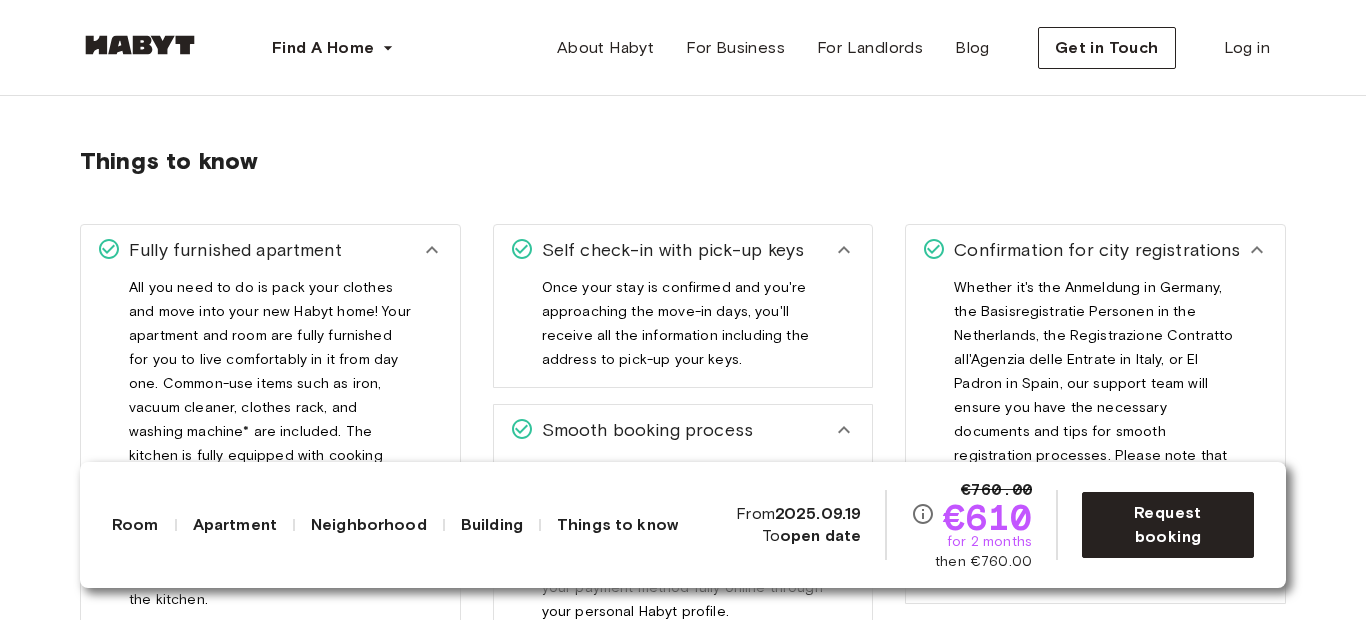 scroll, scrollTop: 3440, scrollLeft: 0, axis: vertical 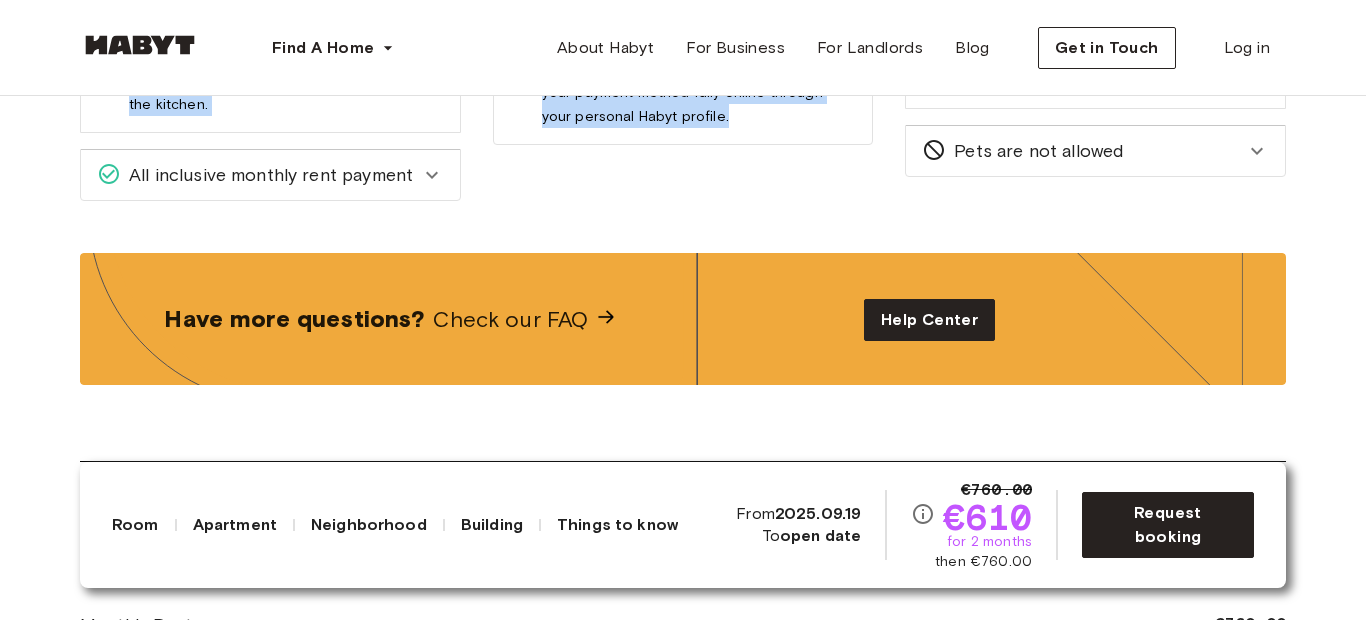 drag, startPoint x: 67, startPoint y: 155, endPoint x: 661, endPoint y: 196, distance: 595.4133 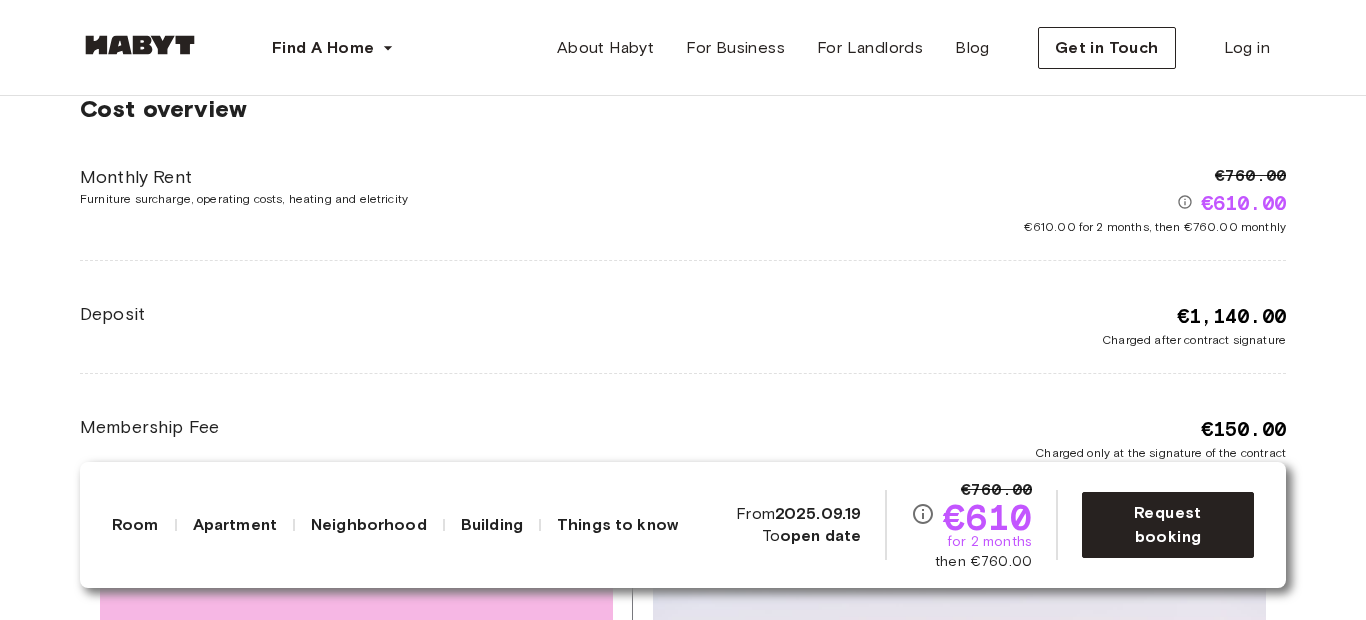 scroll, scrollTop: 4557, scrollLeft: 0, axis: vertical 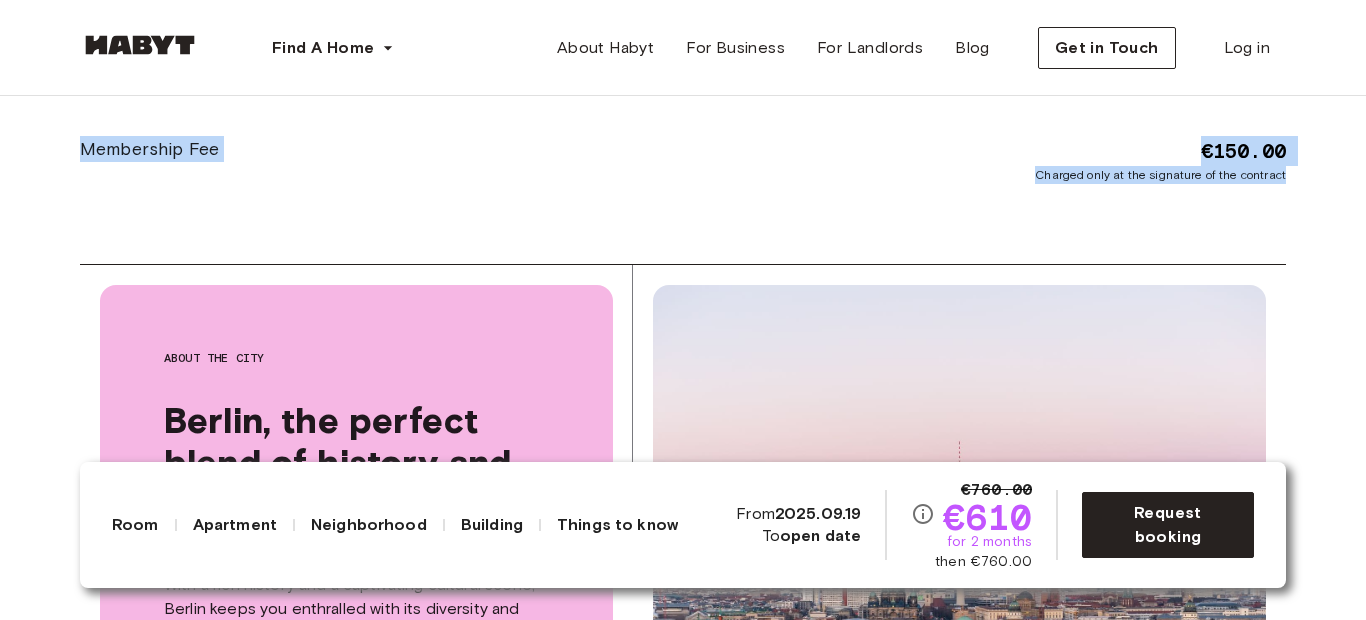 drag, startPoint x: 38, startPoint y: 153, endPoint x: 1359, endPoint y: 187, distance: 1321.4375 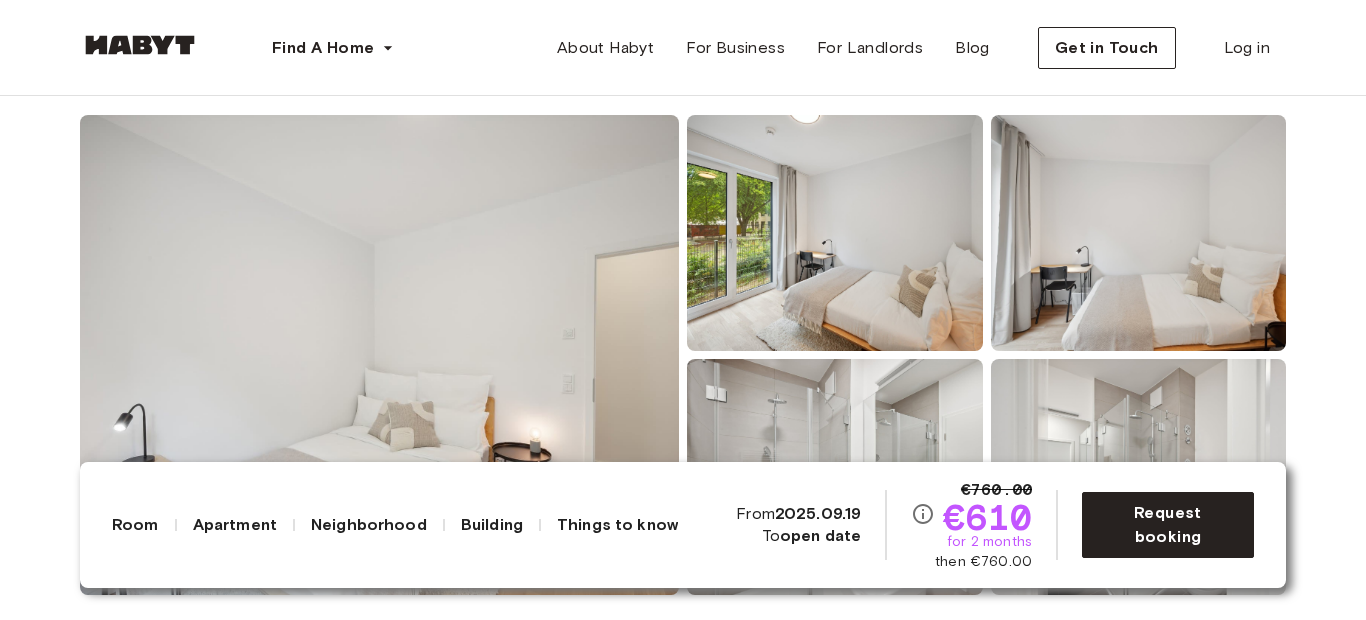 scroll, scrollTop: 157, scrollLeft: 0, axis: vertical 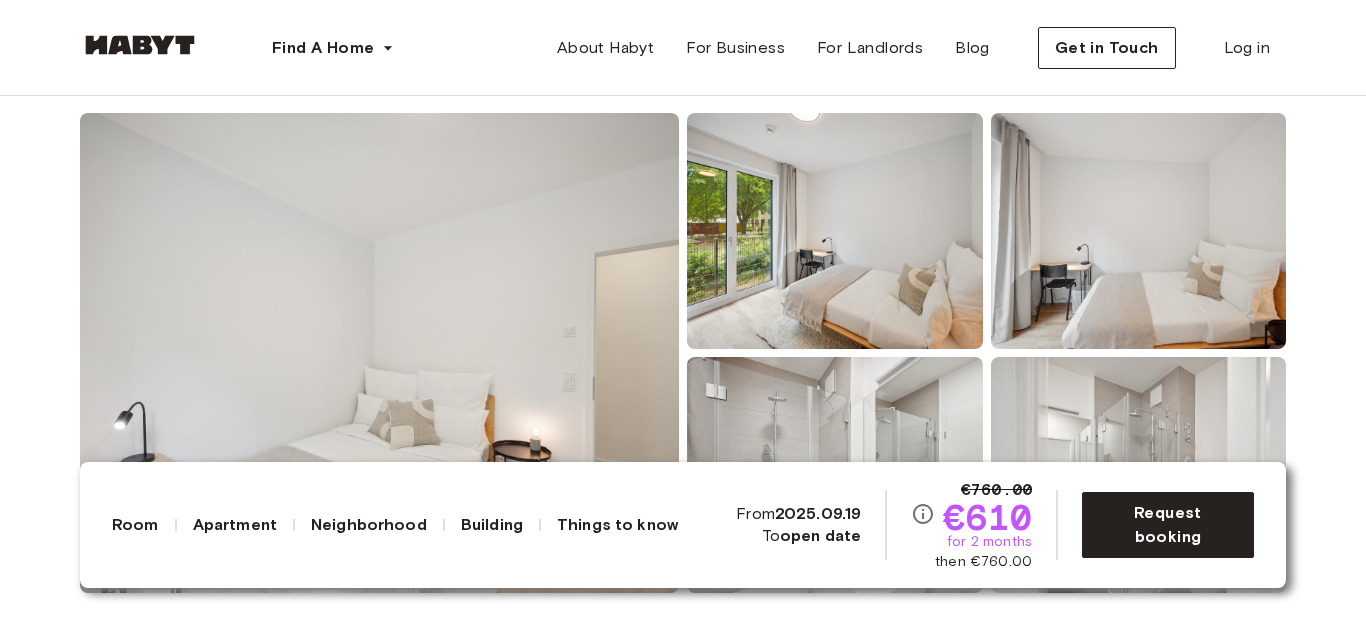 click at bounding box center [379, 353] 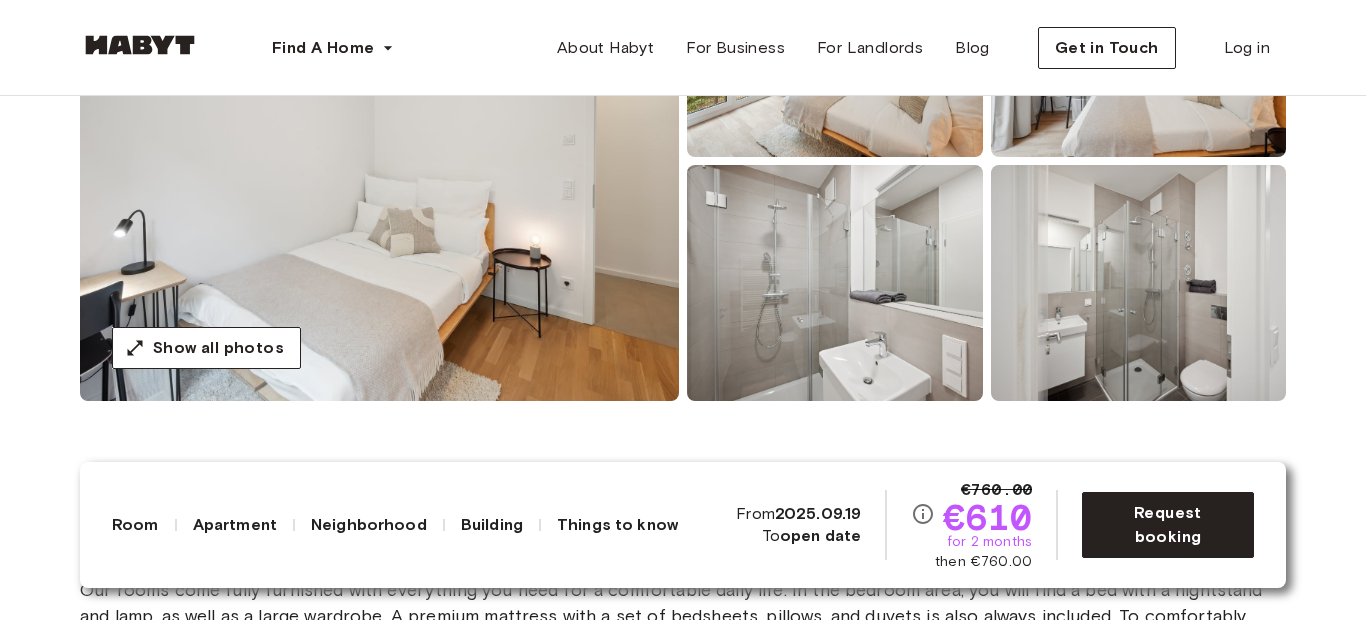 scroll, scrollTop: 404, scrollLeft: 0, axis: vertical 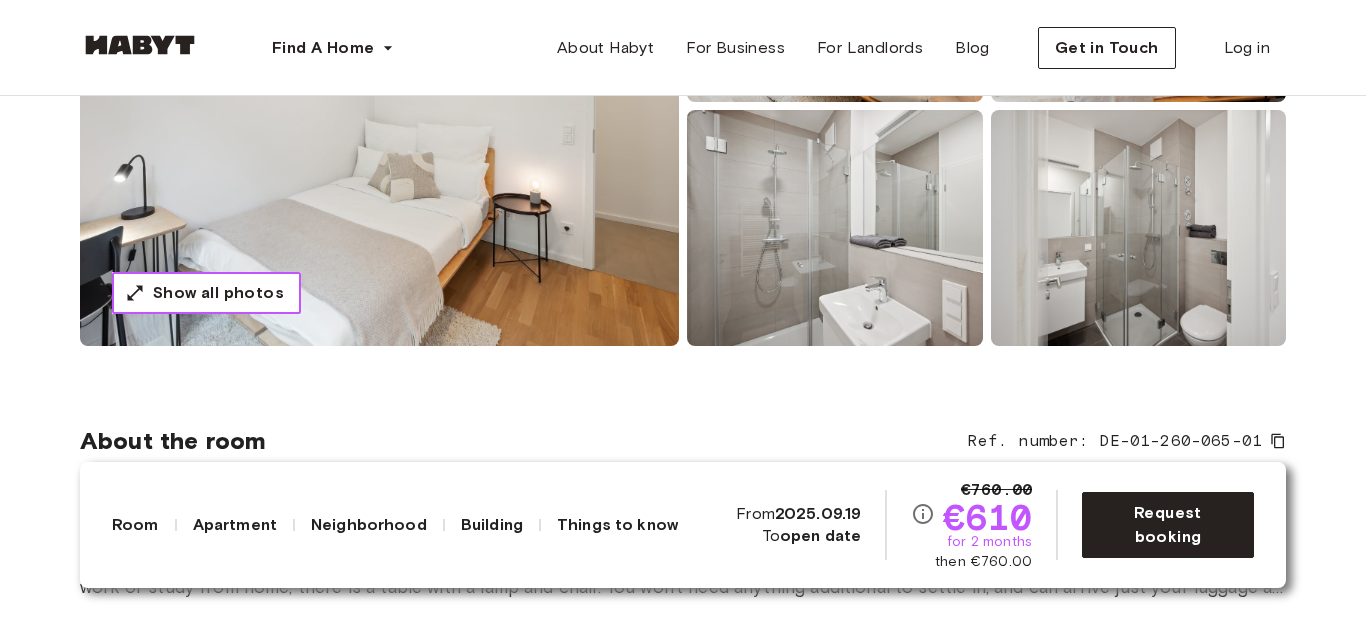 click on "Show all photos" at bounding box center (218, 293) 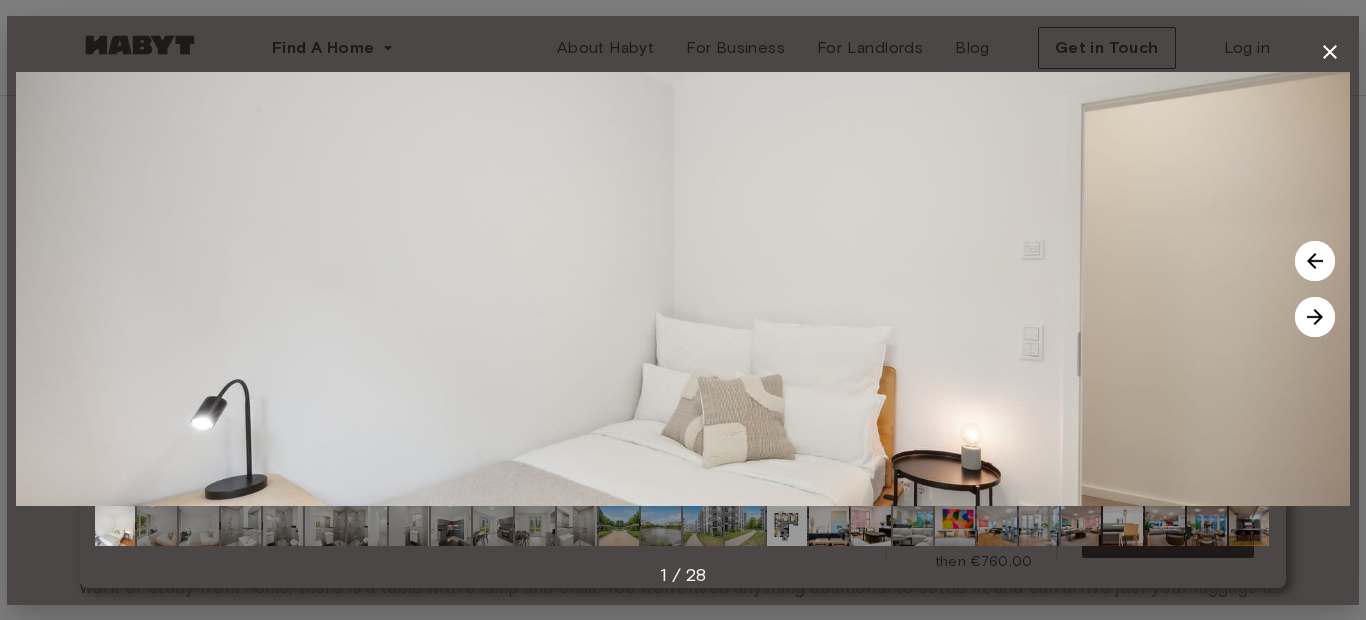 click at bounding box center (1315, 317) 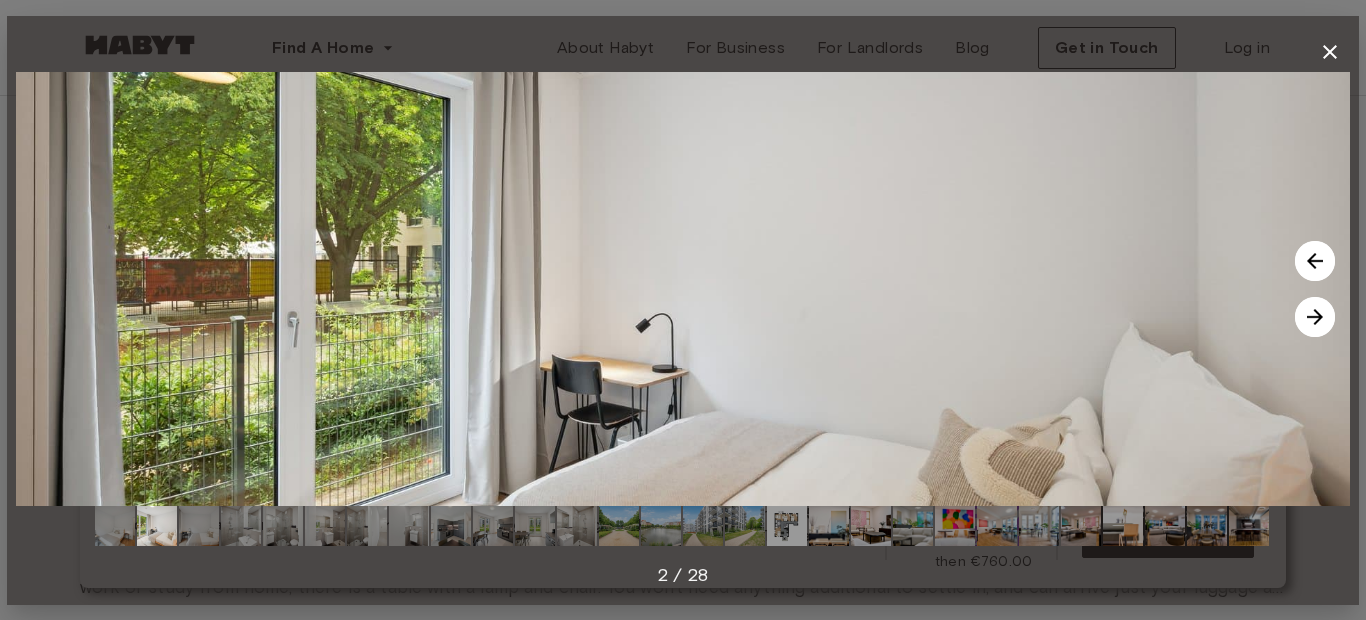 click at bounding box center (683, 289) 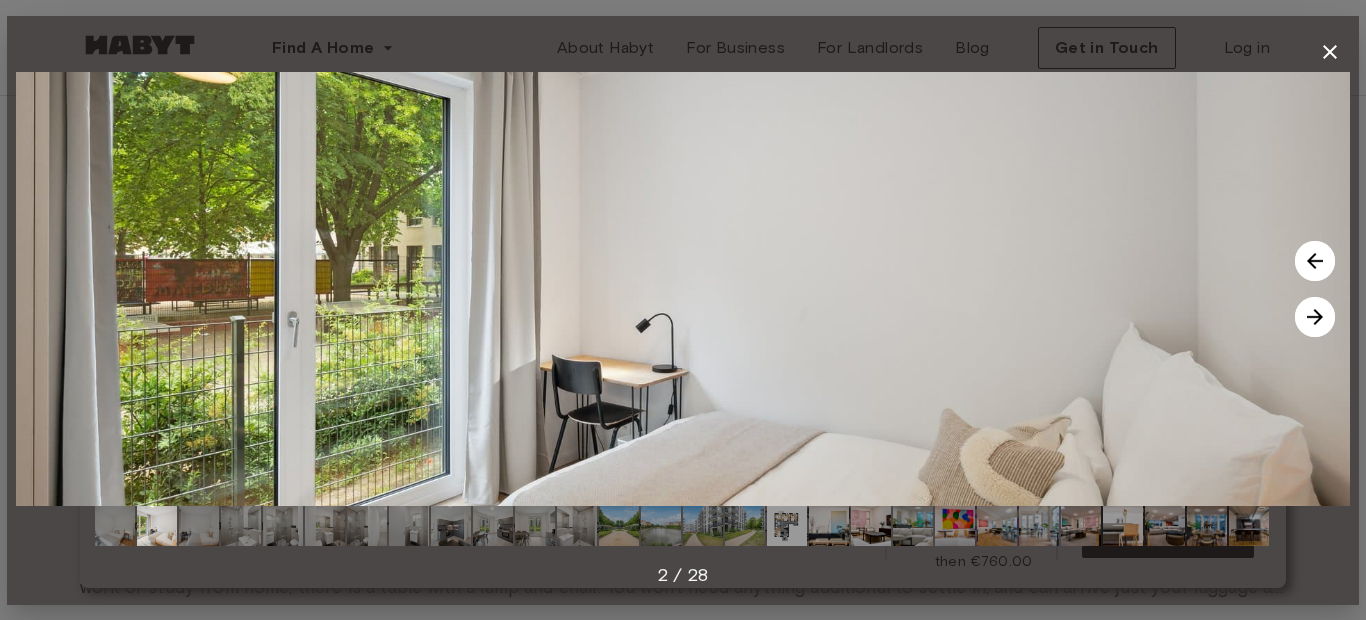 click at bounding box center (1315, 317) 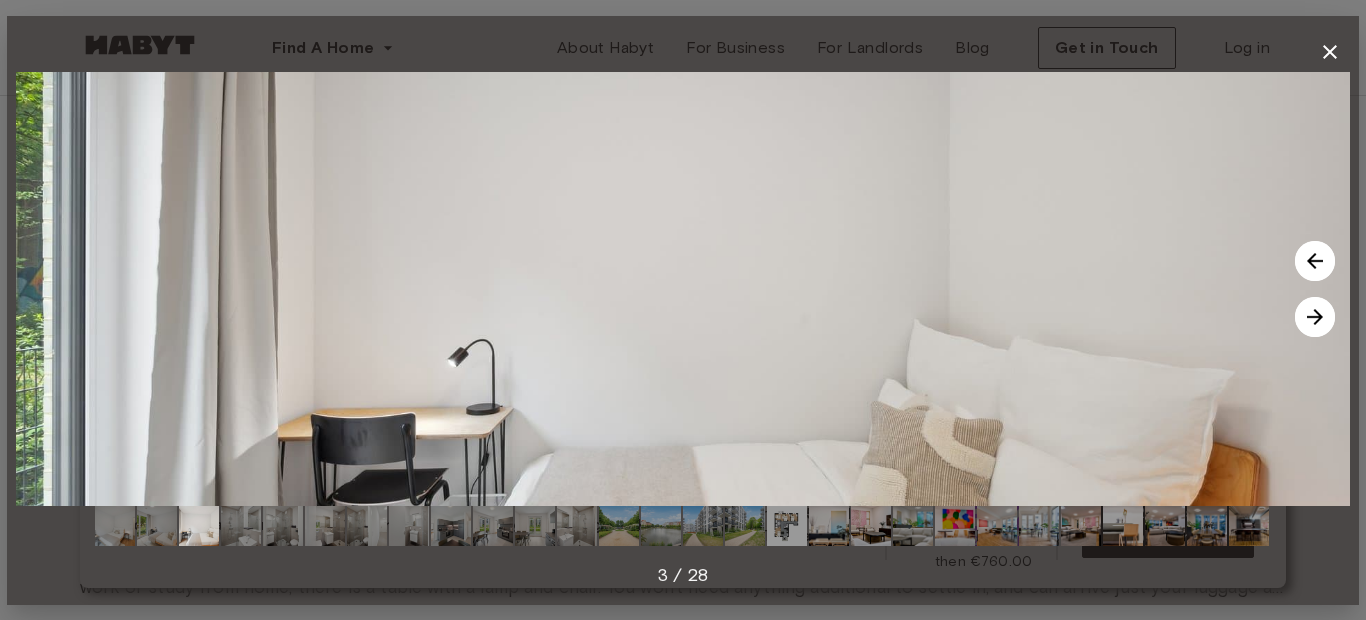 click at bounding box center [1315, 317] 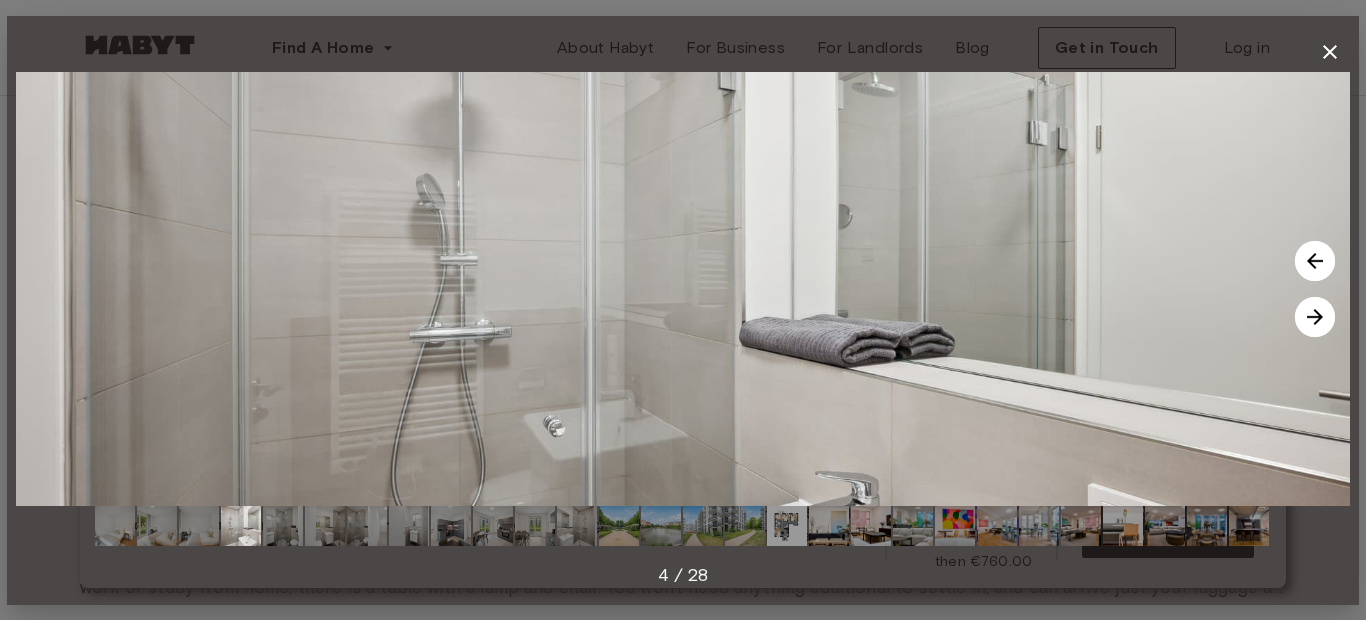 drag, startPoint x: 1028, startPoint y: 199, endPoint x: 1134, endPoint y: 287, distance: 137.76791 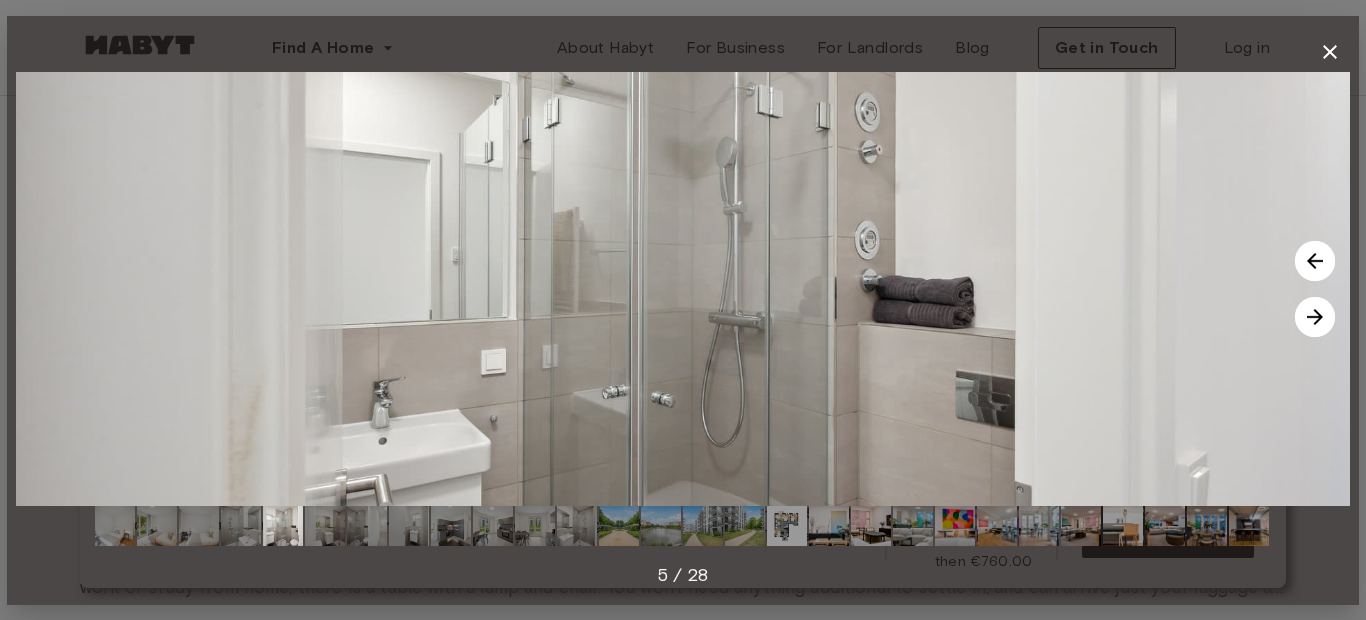 drag, startPoint x: 946, startPoint y: 221, endPoint x: 1030, endPoint y: 308, distance: 120.93387 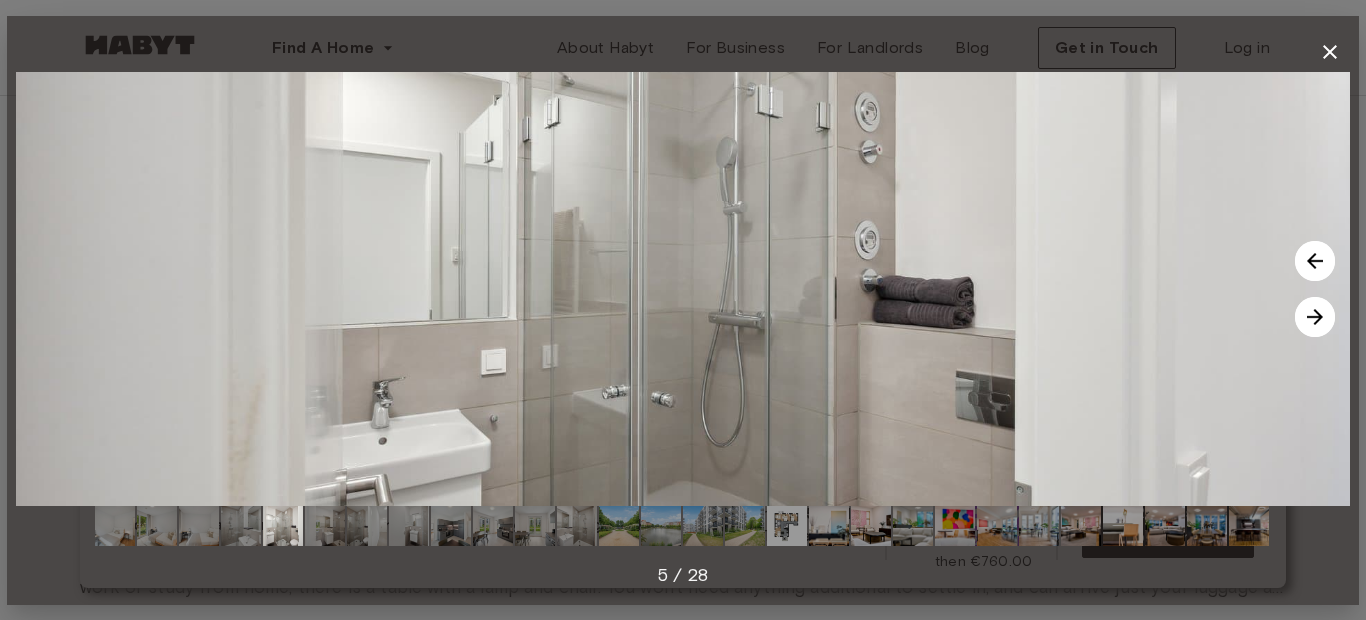click at bounding box center [1315, 317] 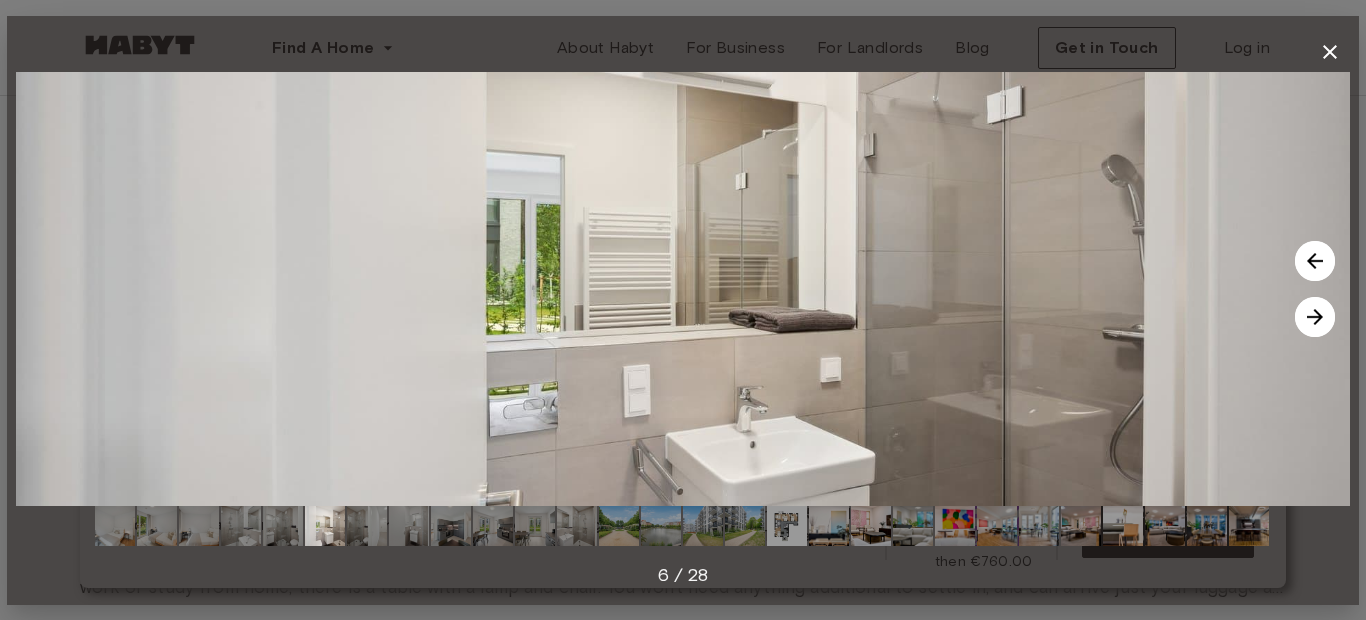 click at bounding box center [1315, 317] 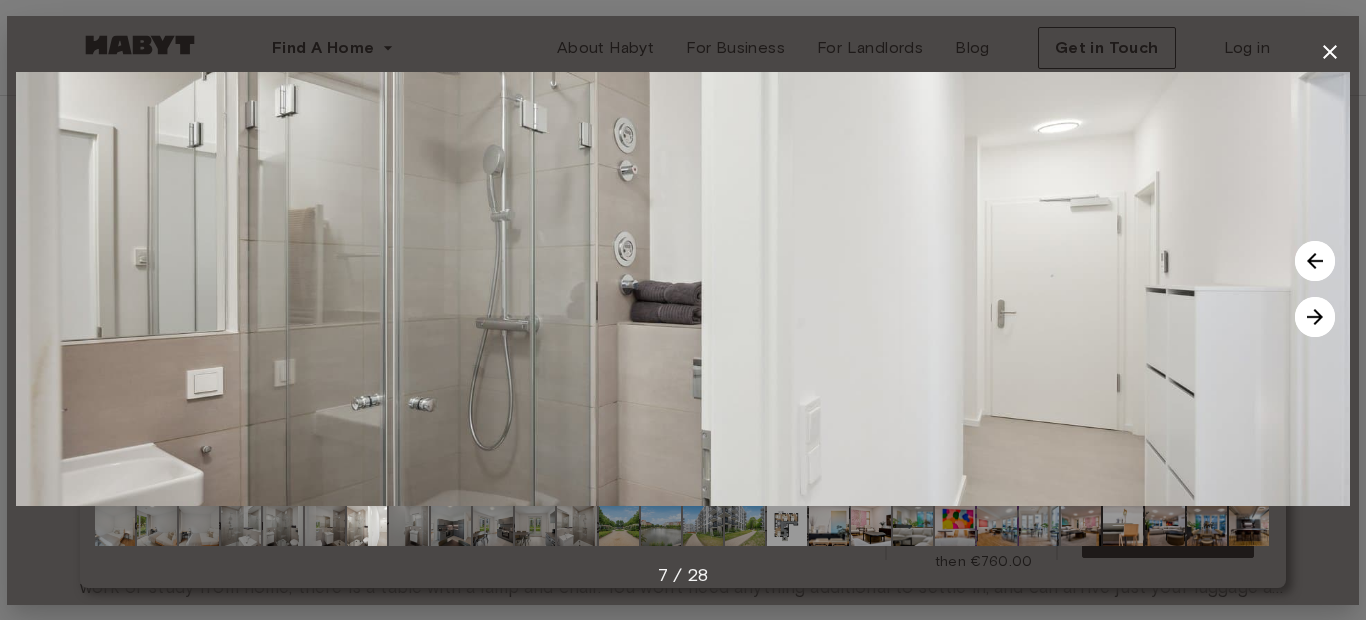 click at bounding box center (1315, 317) 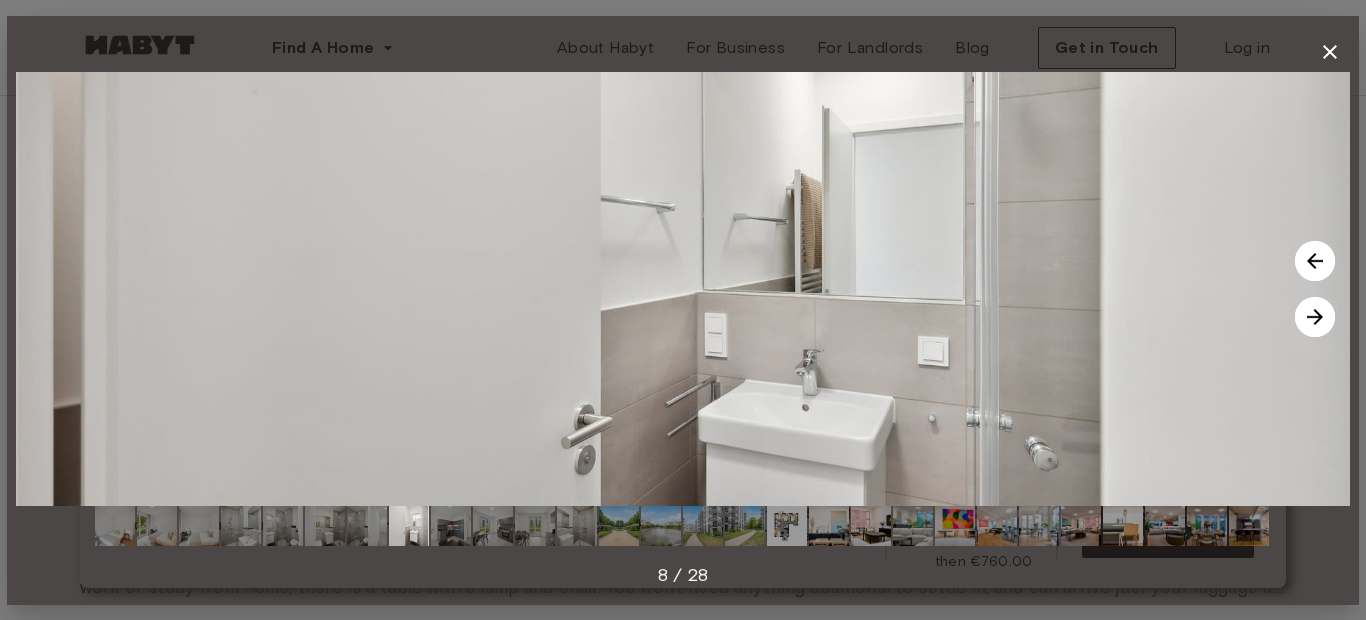 click at bounding box center [1315, 317] 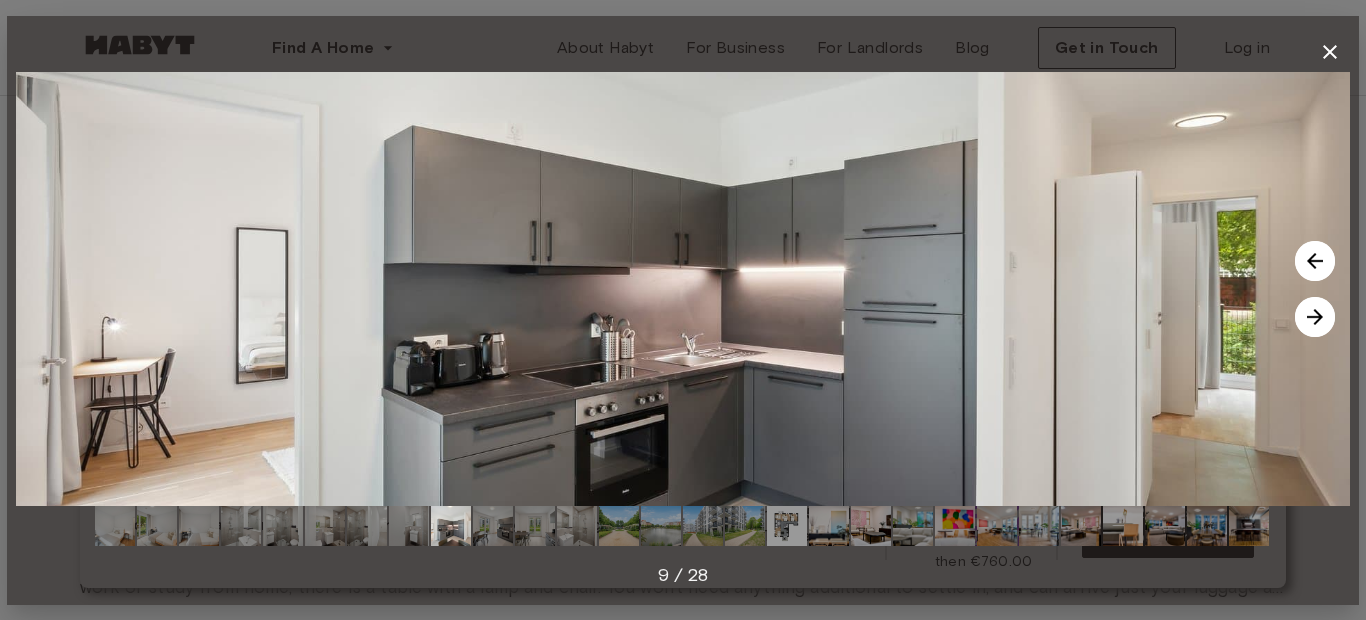 drag, startPoint x: 888, startPoint y: 234, endPoint x: 993, endPoint y: 328, distance: 140.92906 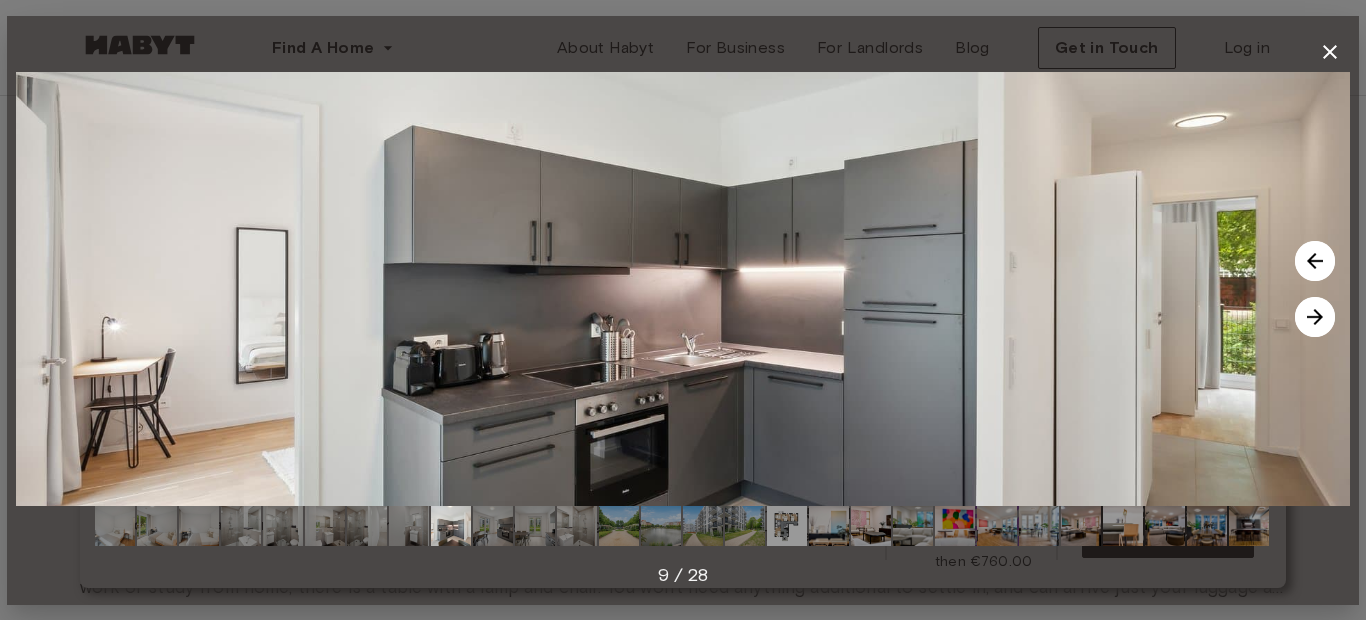 click at bounding box center (1315, 317) 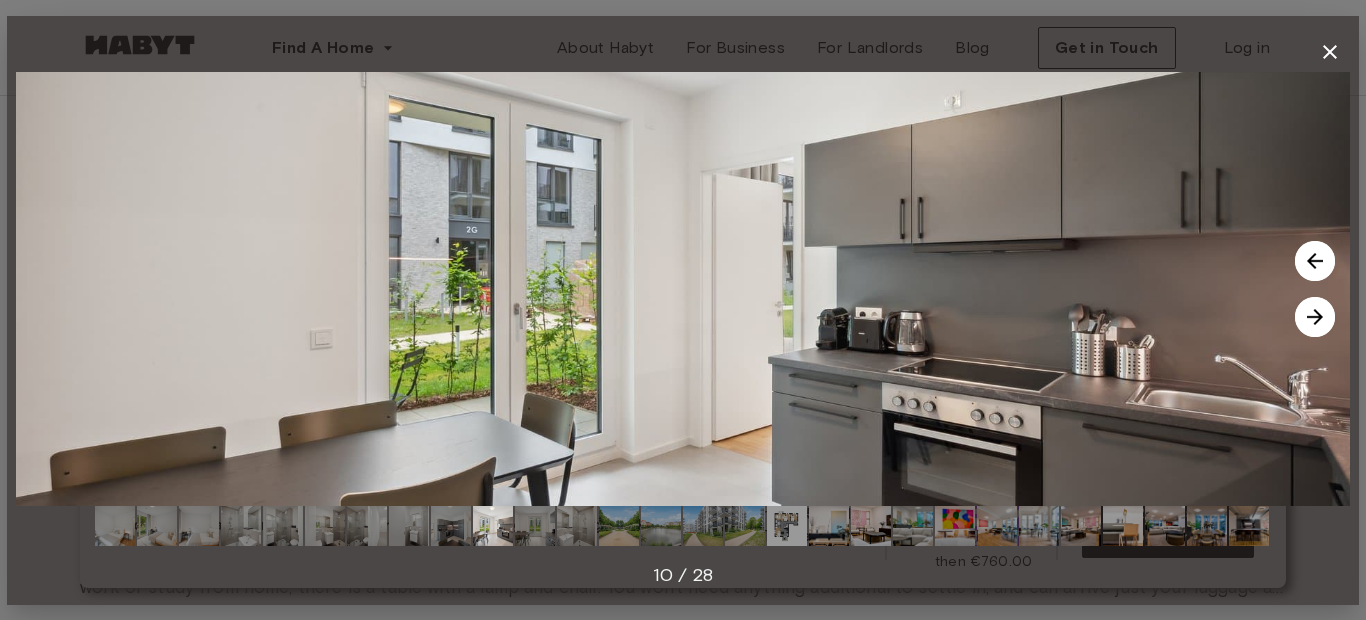 click at bounding box center [1315, 317] 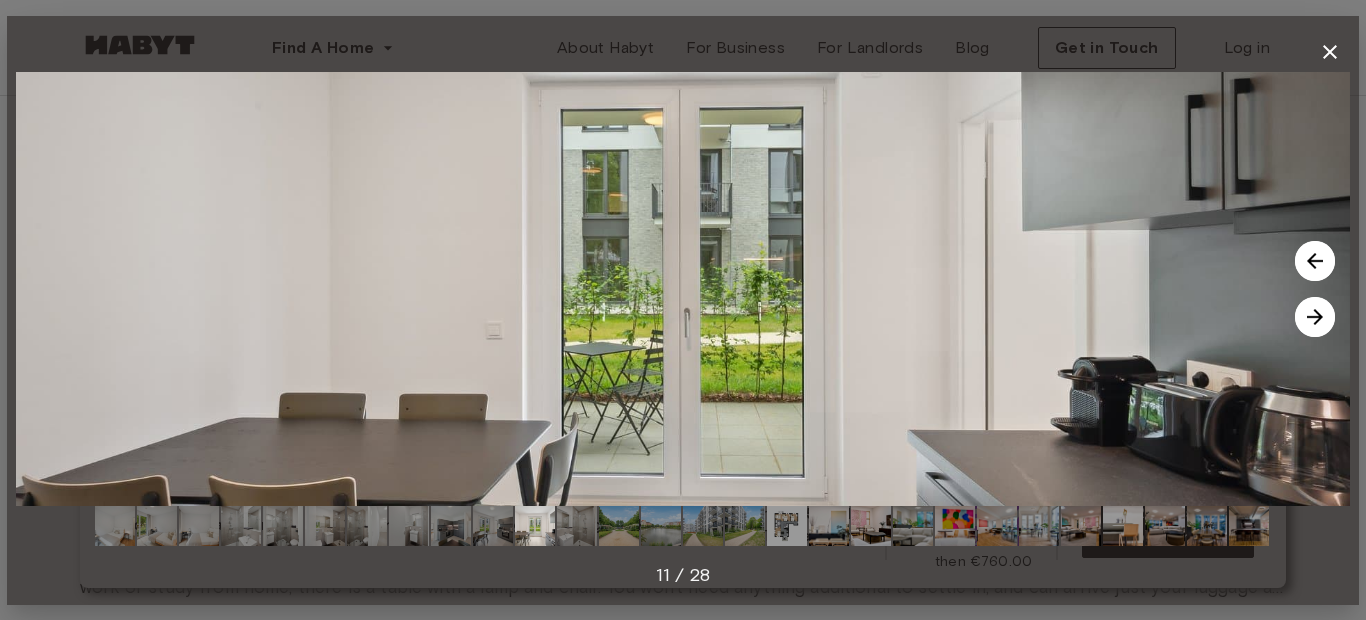 click at bounding box center (1315, 317) 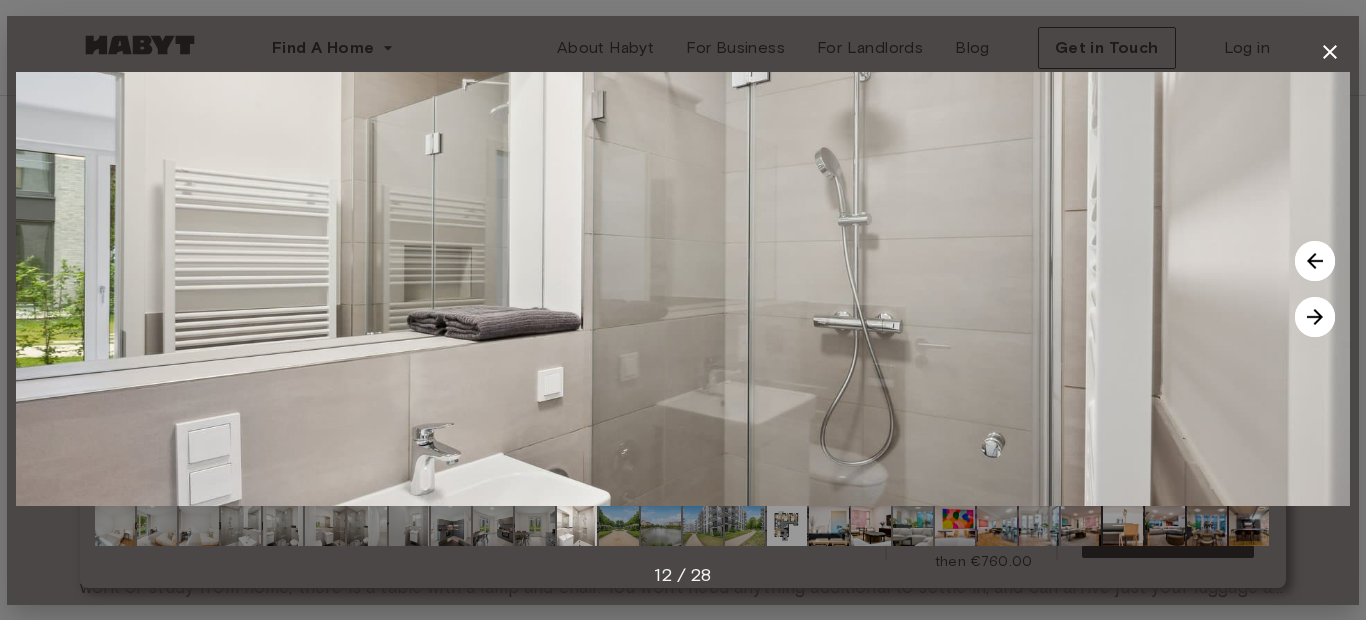 click at bounding box center [1315, 317] 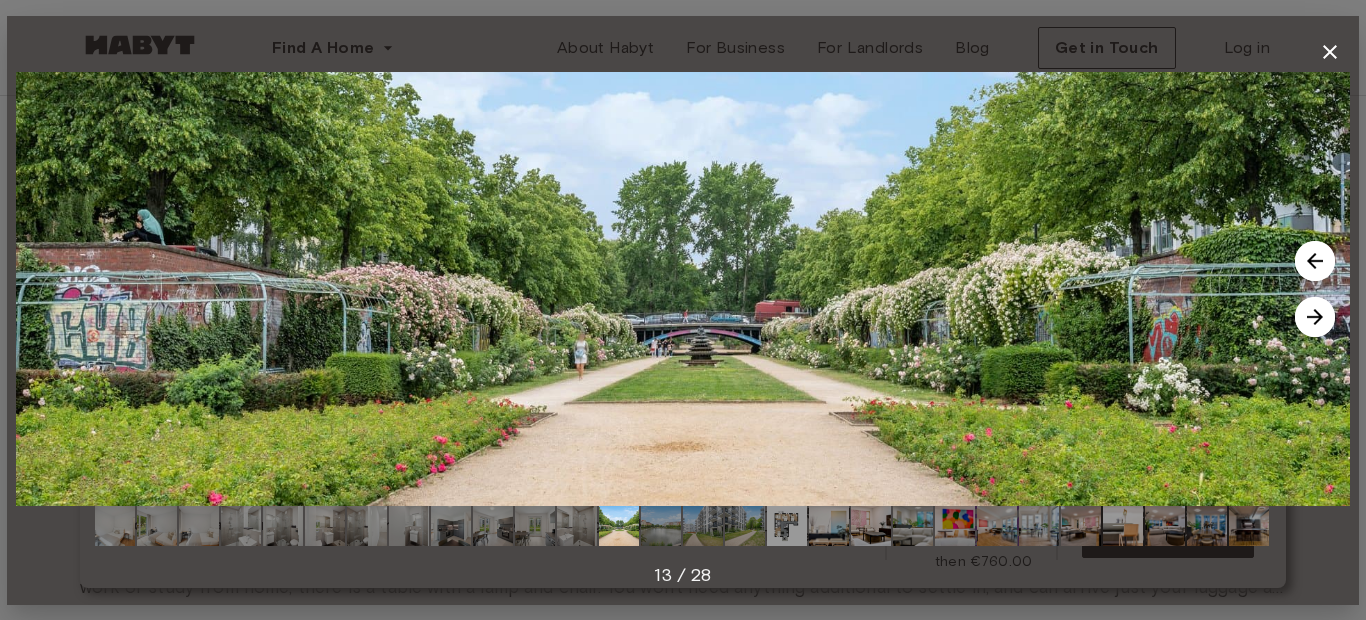 click at bounding box center [1315, 317] 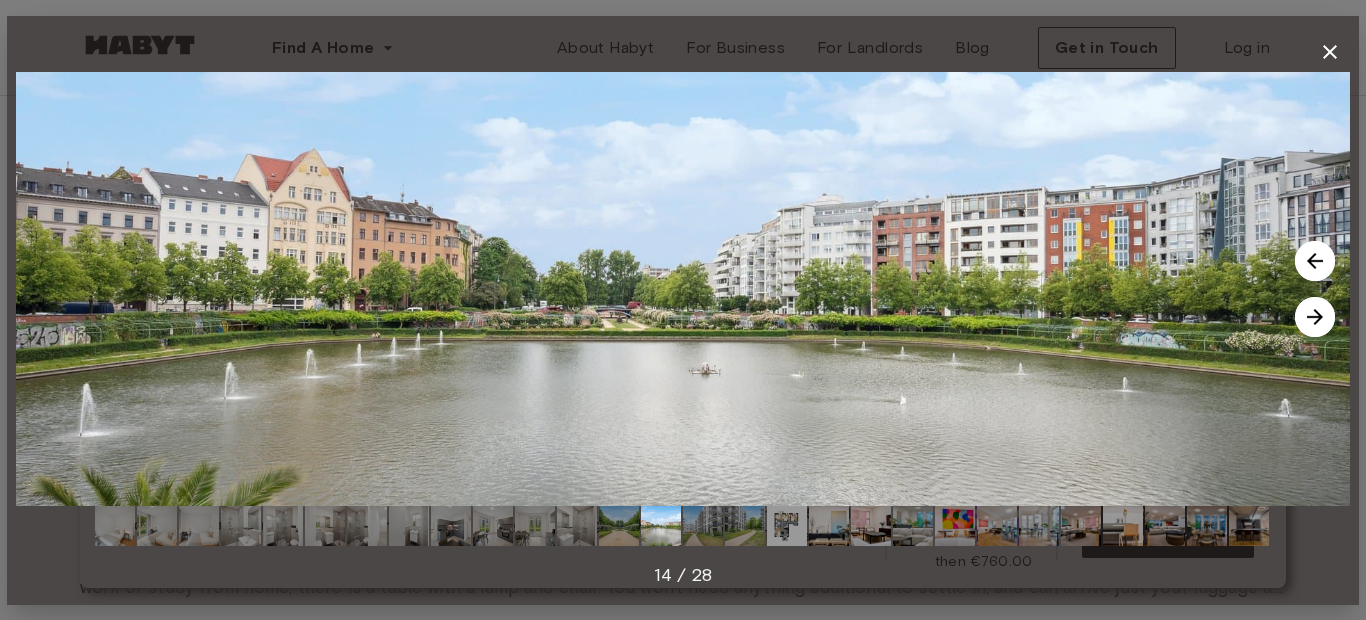 click at bounding box center (1315, 317) 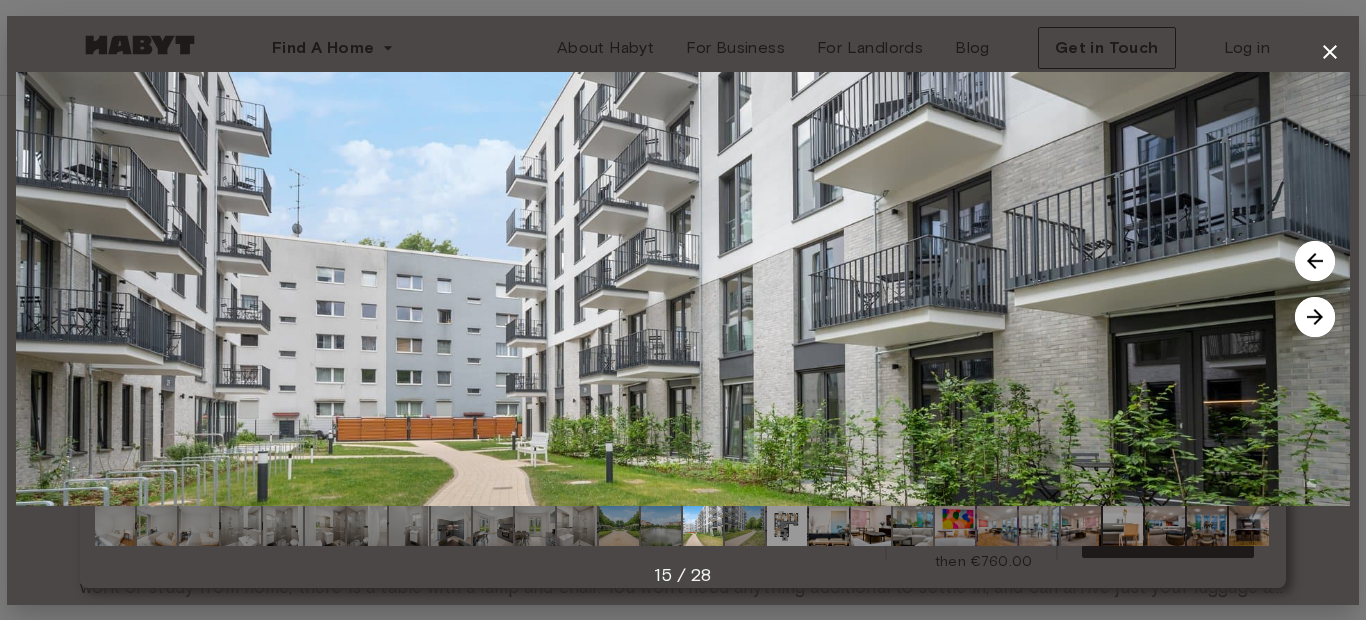 click at bounding box center (1315, 317) 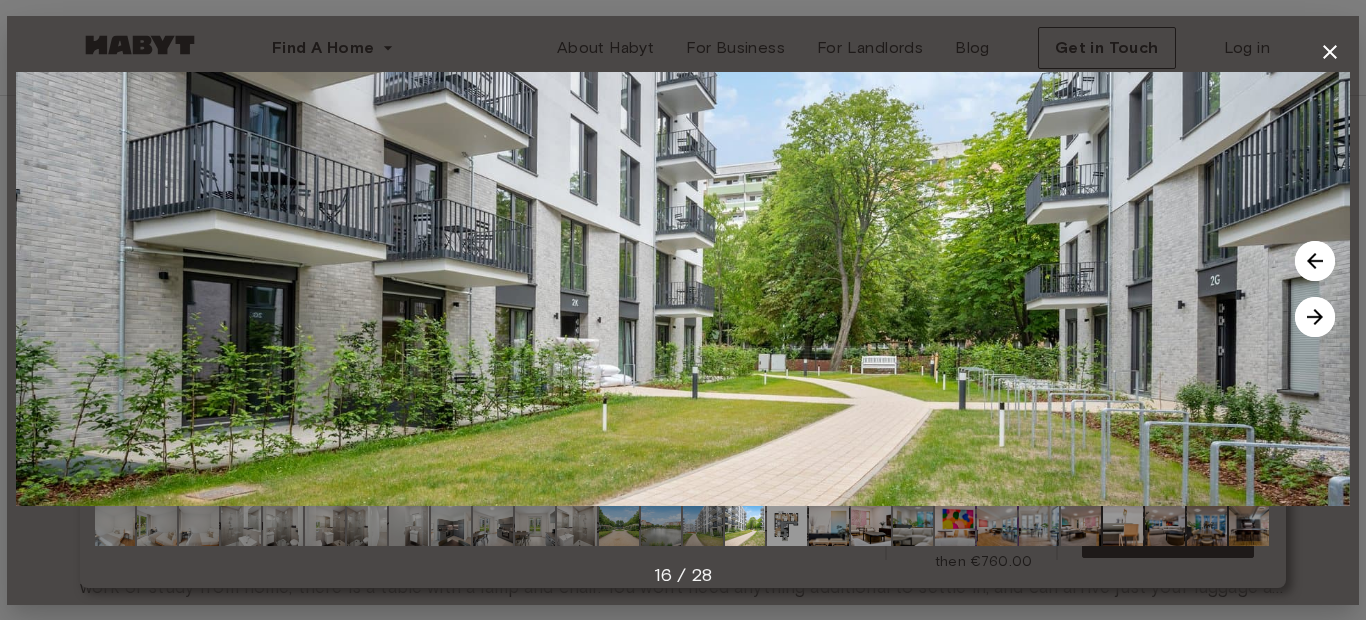 click at bounding box center [1315, 317] 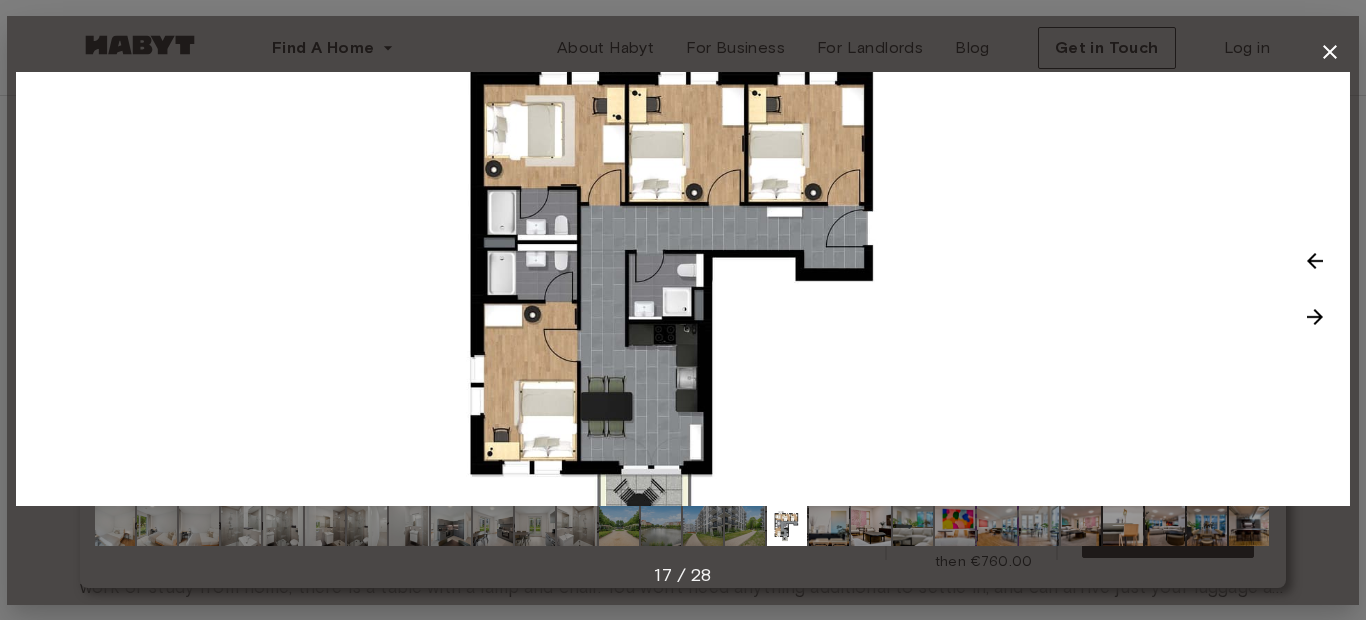 click at bounding box center [683, 289] 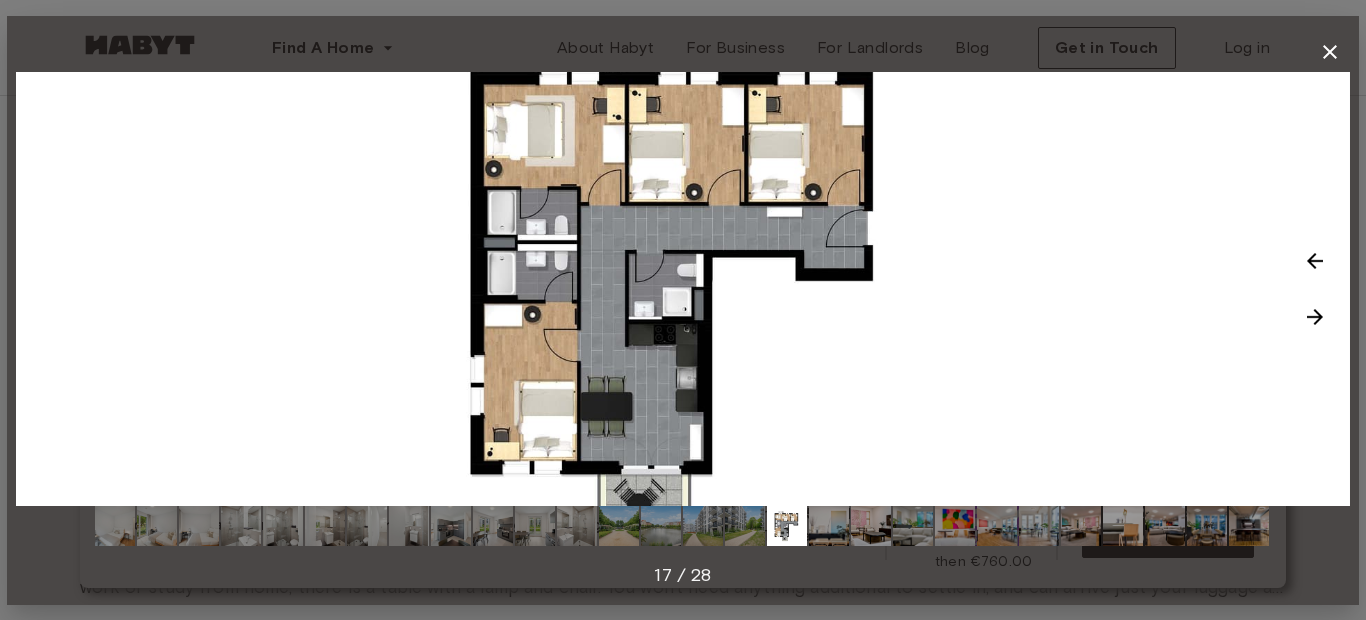 click at bounding box center (1315, 317) 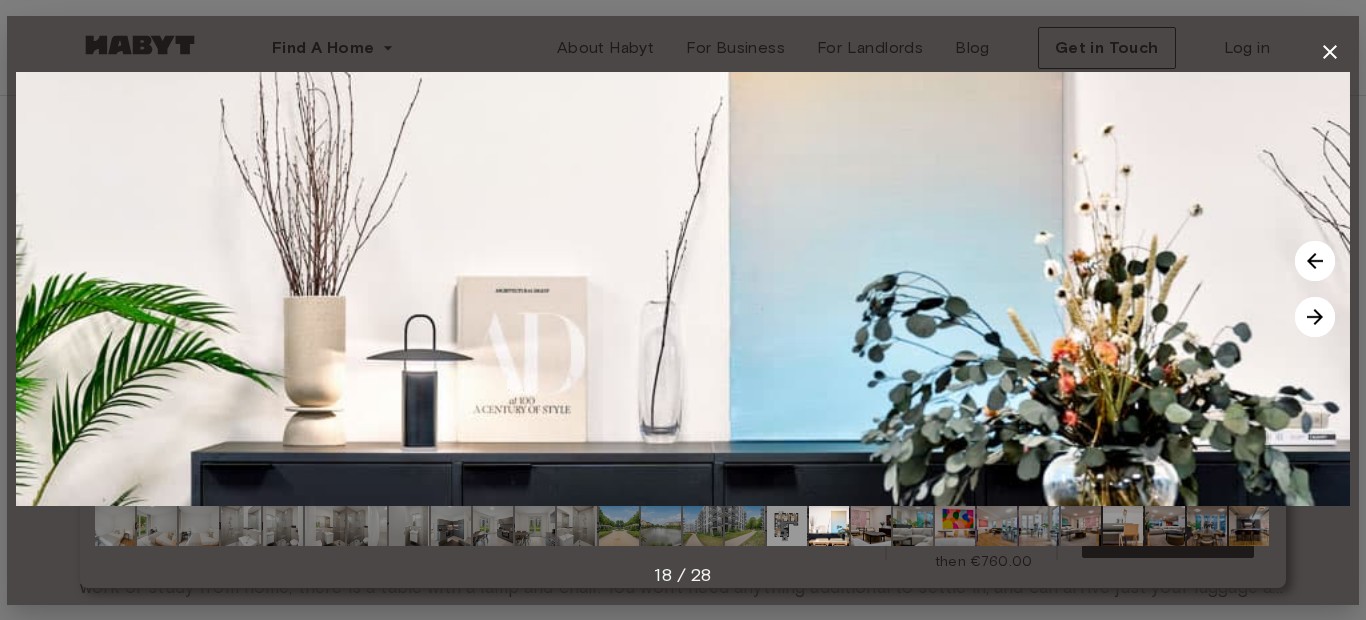 click at bounding box center [1315, 317] 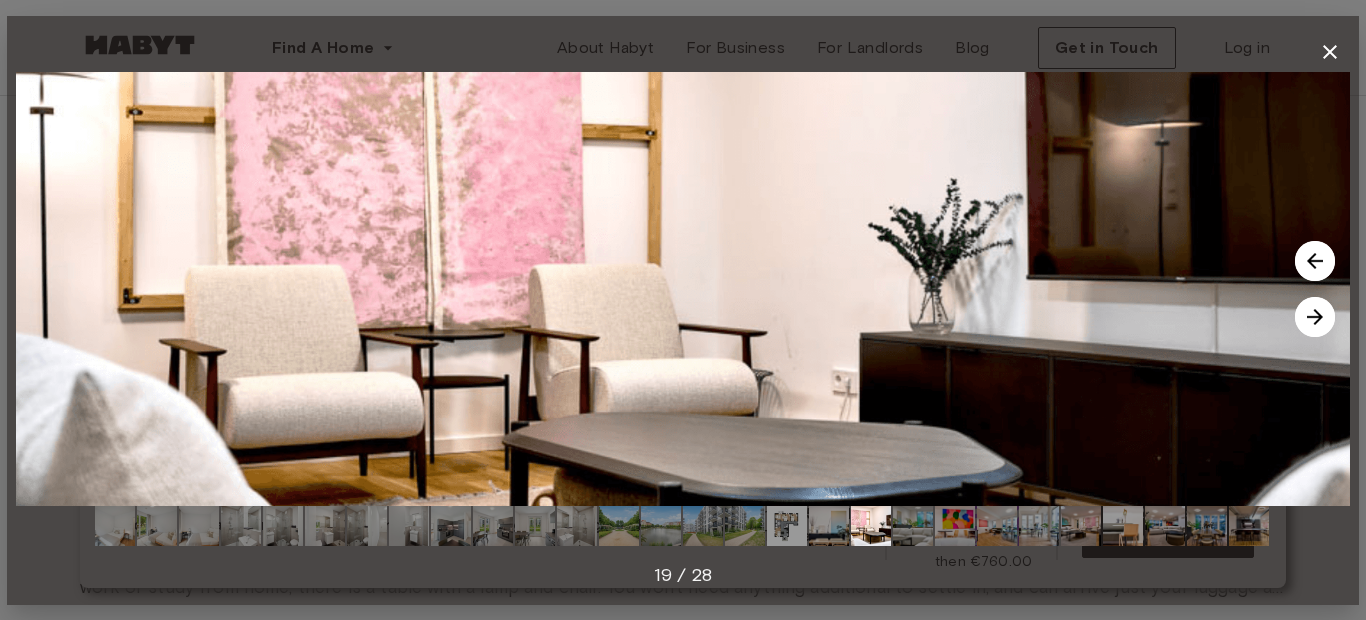 click at bounding box center [1315, 317] 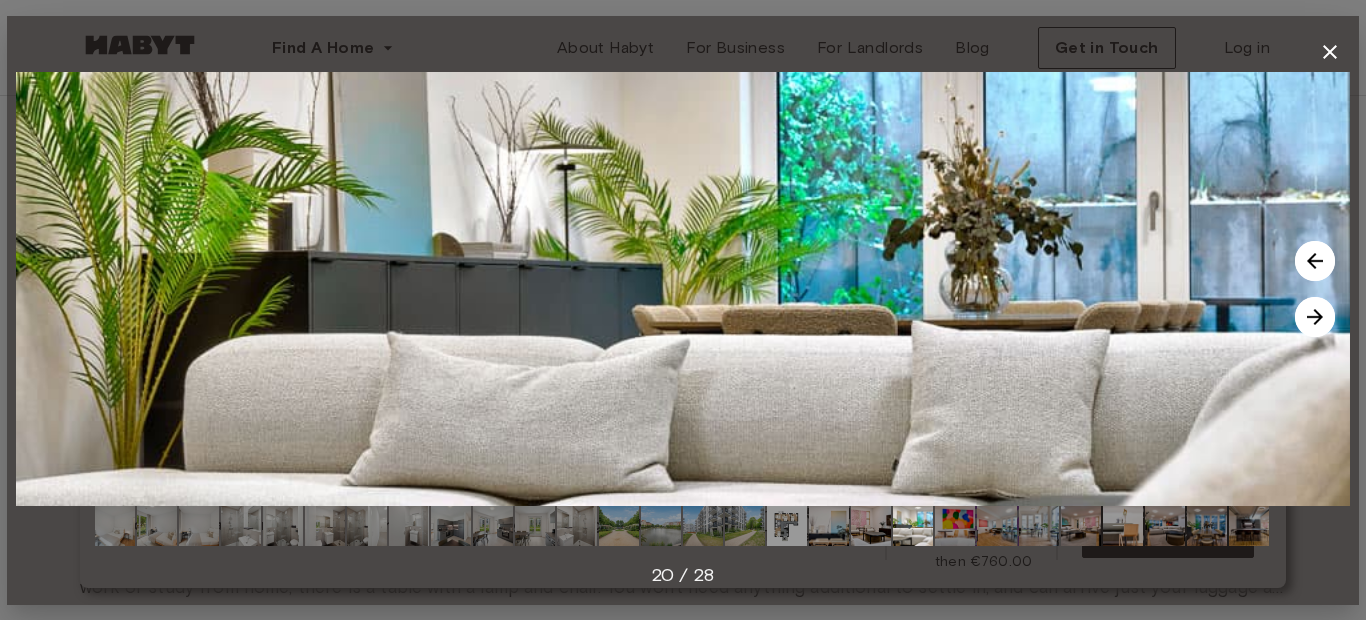 click at bounding box center (1315, 317) 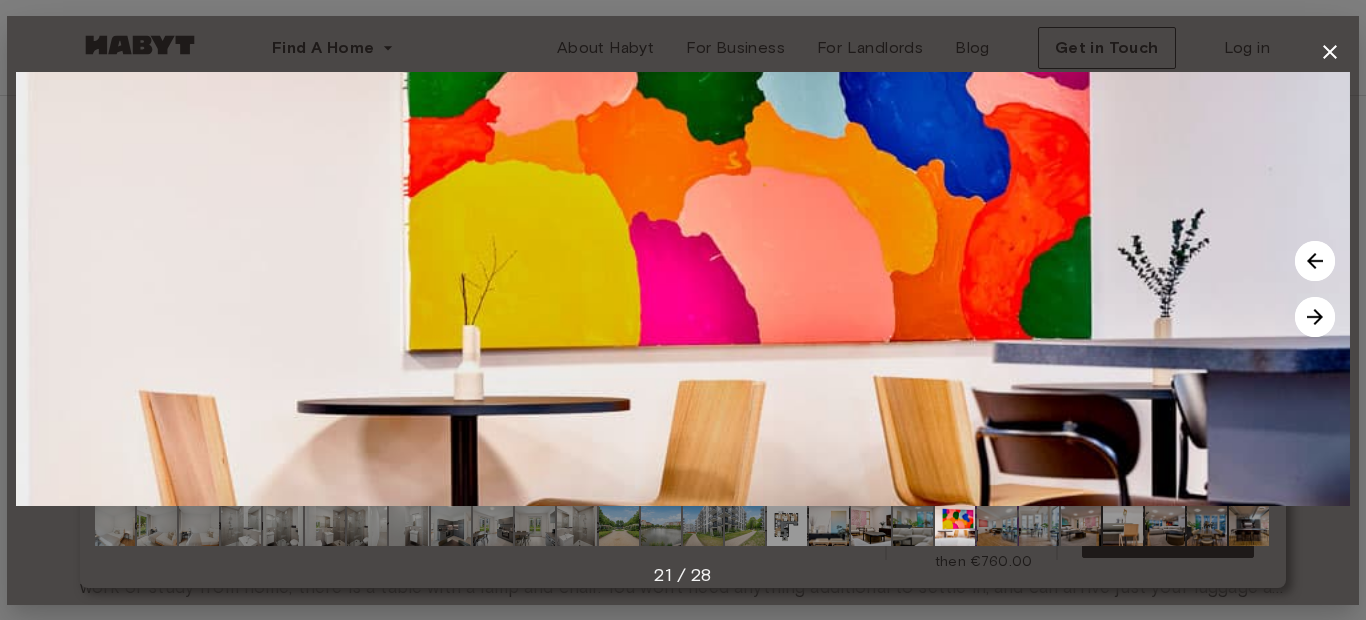 click at bounding box center [1315, 317] 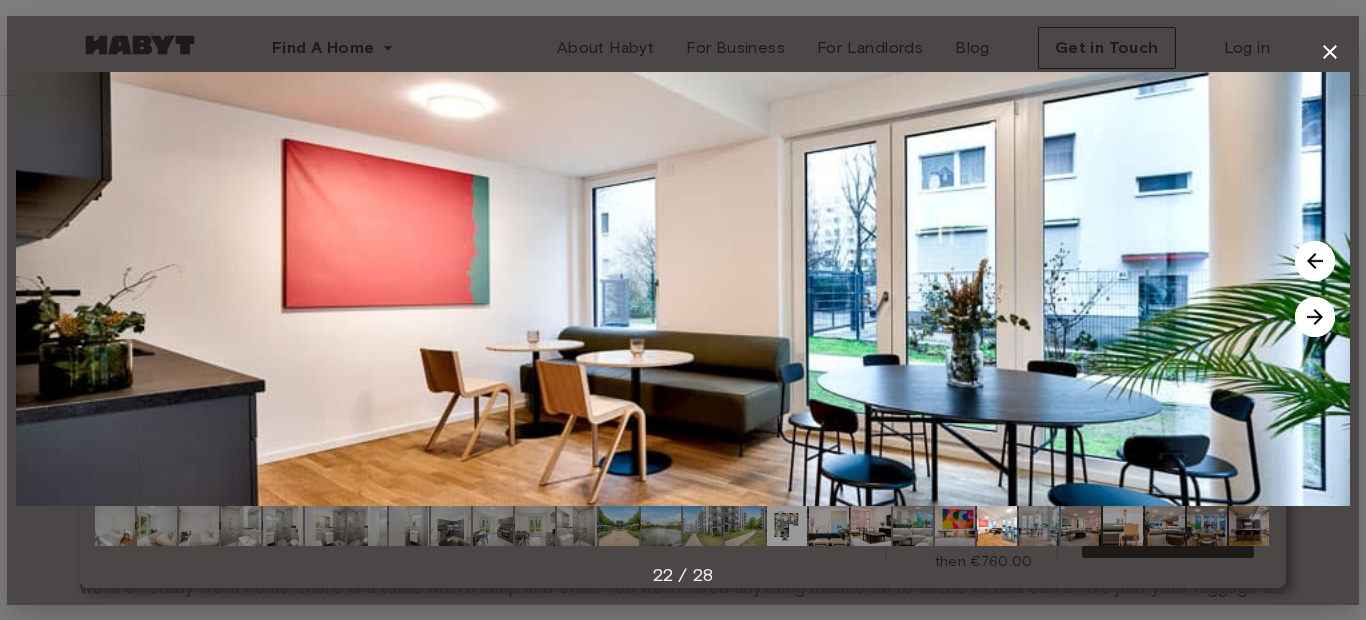 drag, startPoint x: 957, startPoint y: 253, endPoint x: 1038, endPoint y: 330, distance: 111.75867 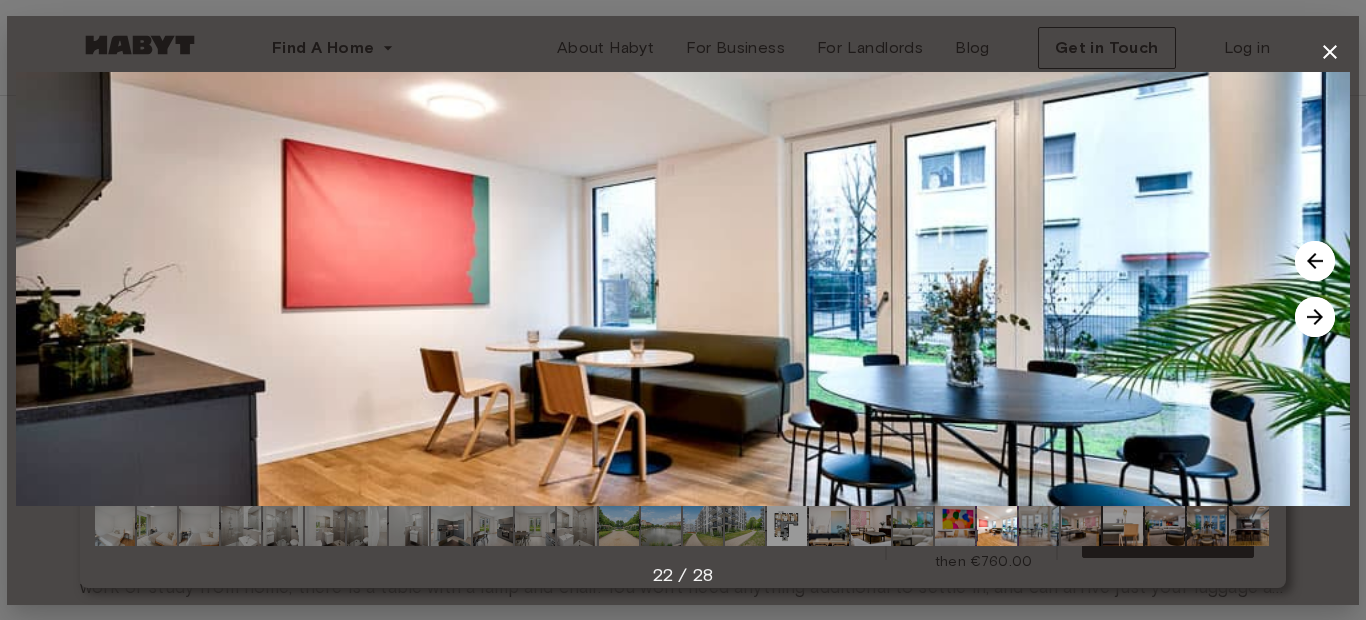 click at bounding box center (1315, 317) 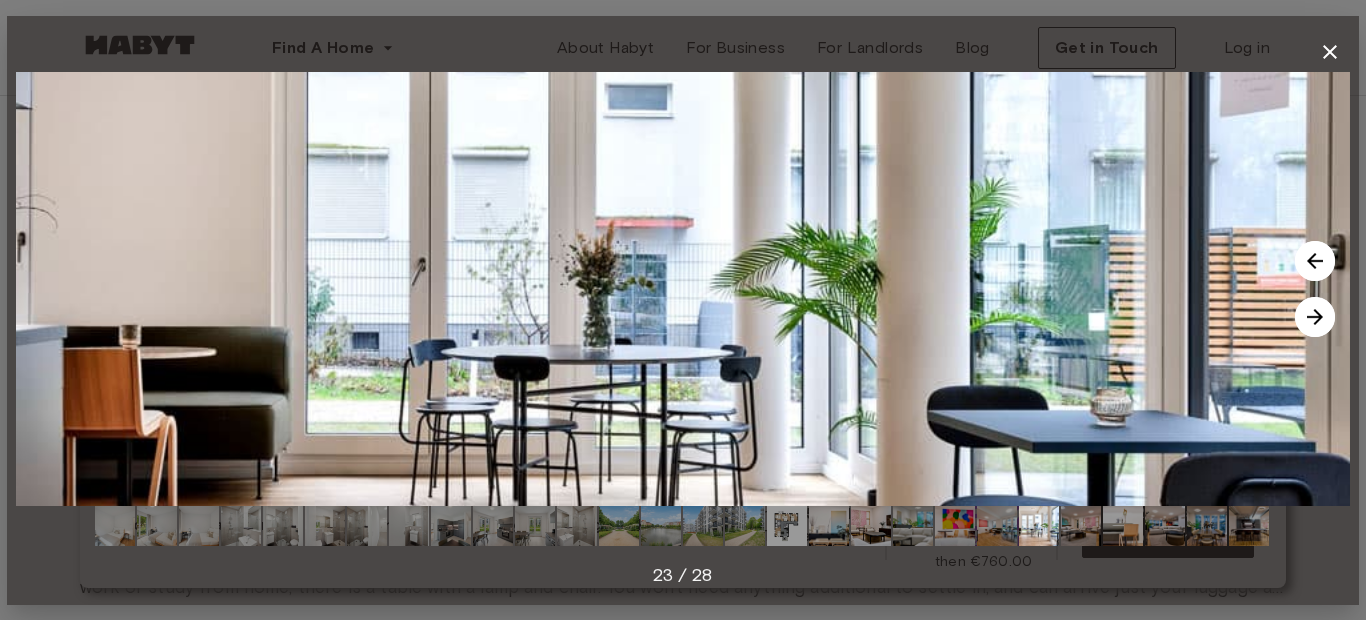 click at bounding box center [1315, 317] 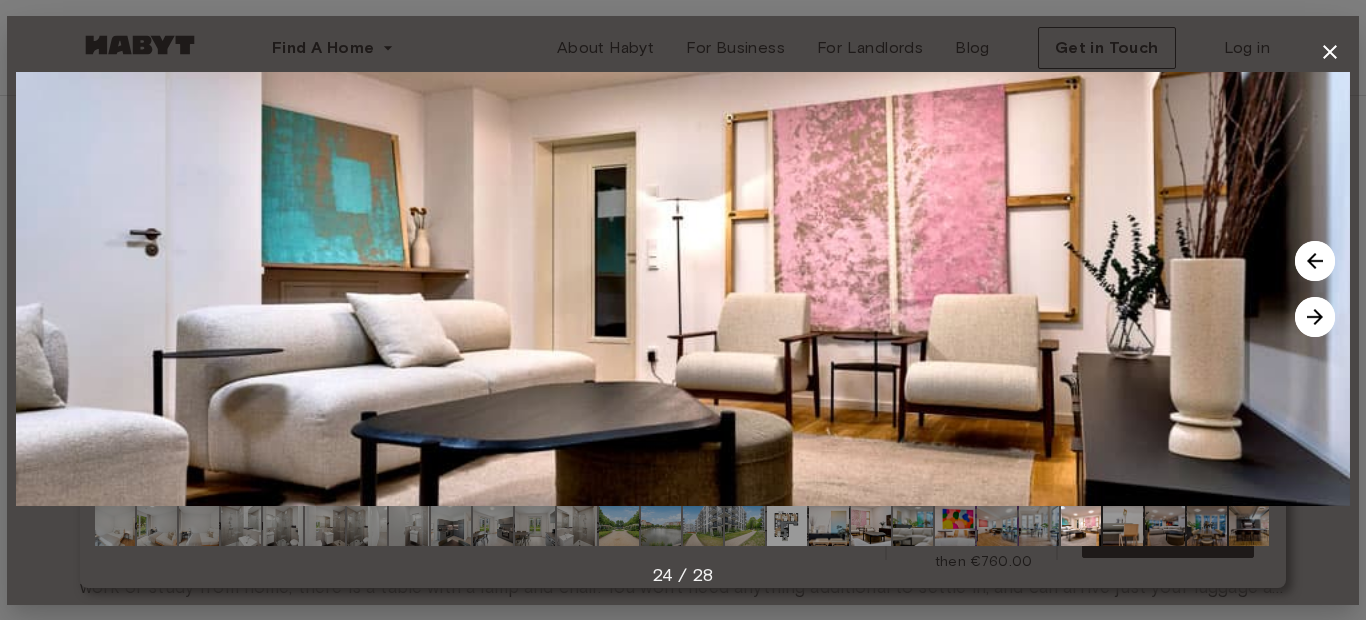 click at bounding box center (1315, 317) 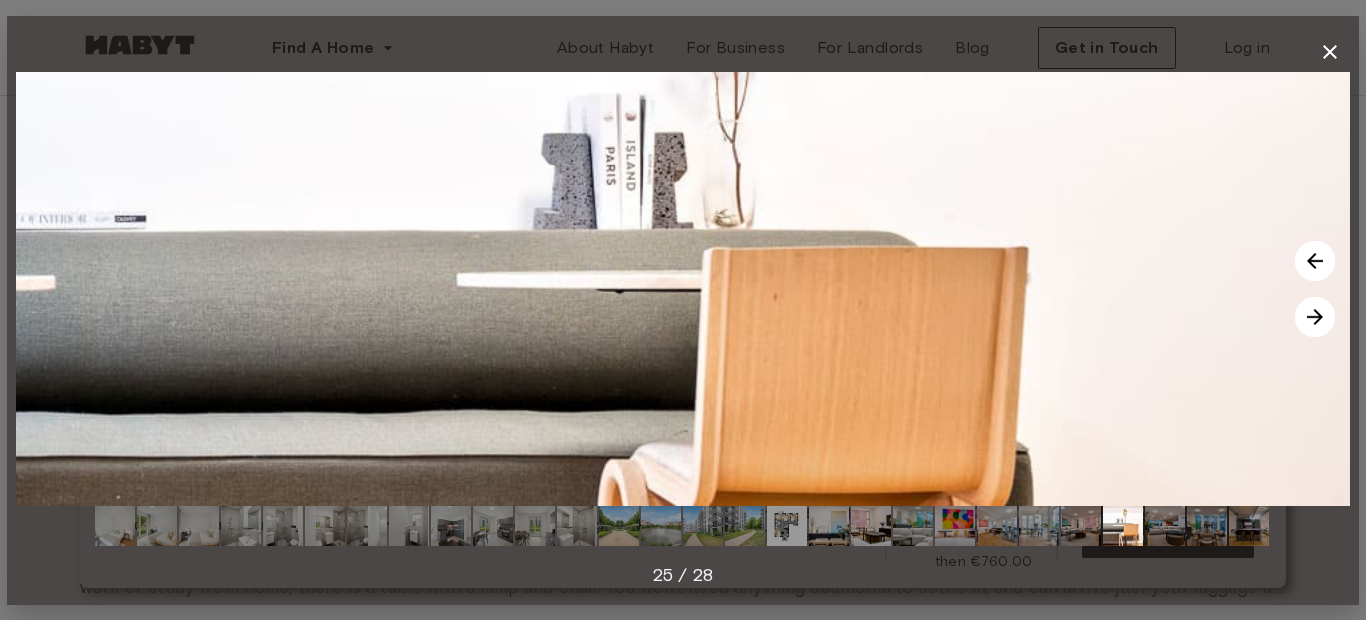 click at bounding box center (1315, 317) 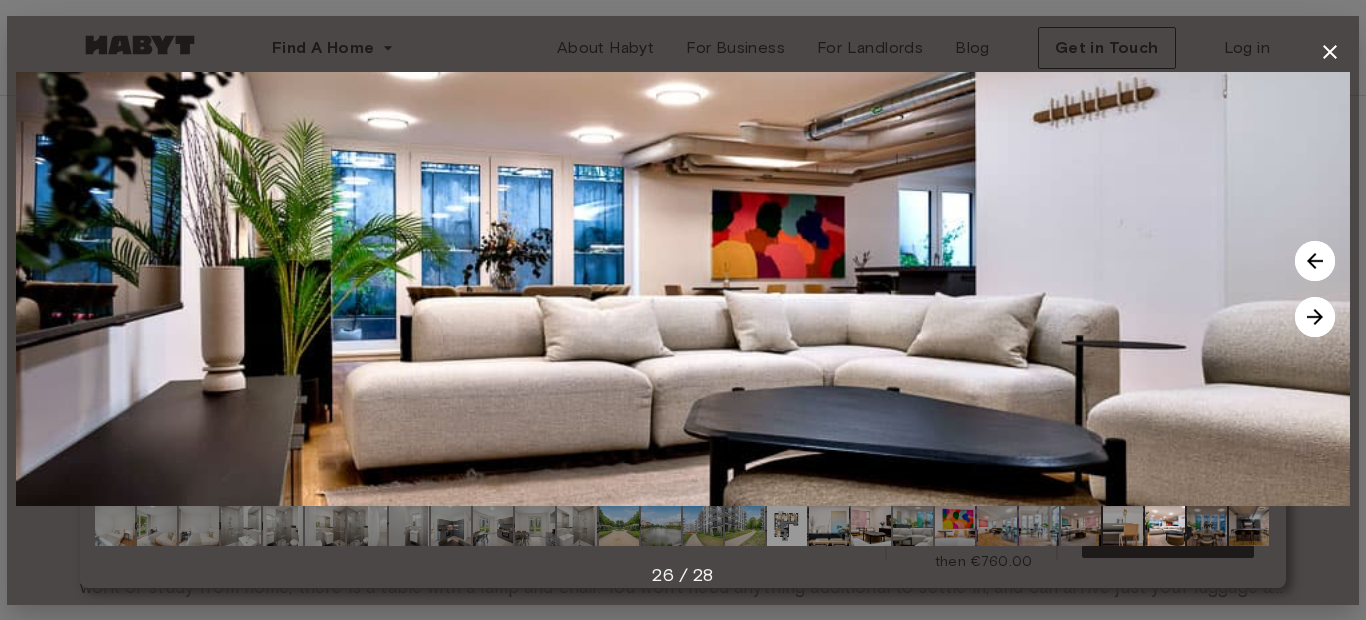 drag, startPoint x: 995, startPoint y: 229, endPoint x: 1056, endPoint y: 314, distance: 104.62313 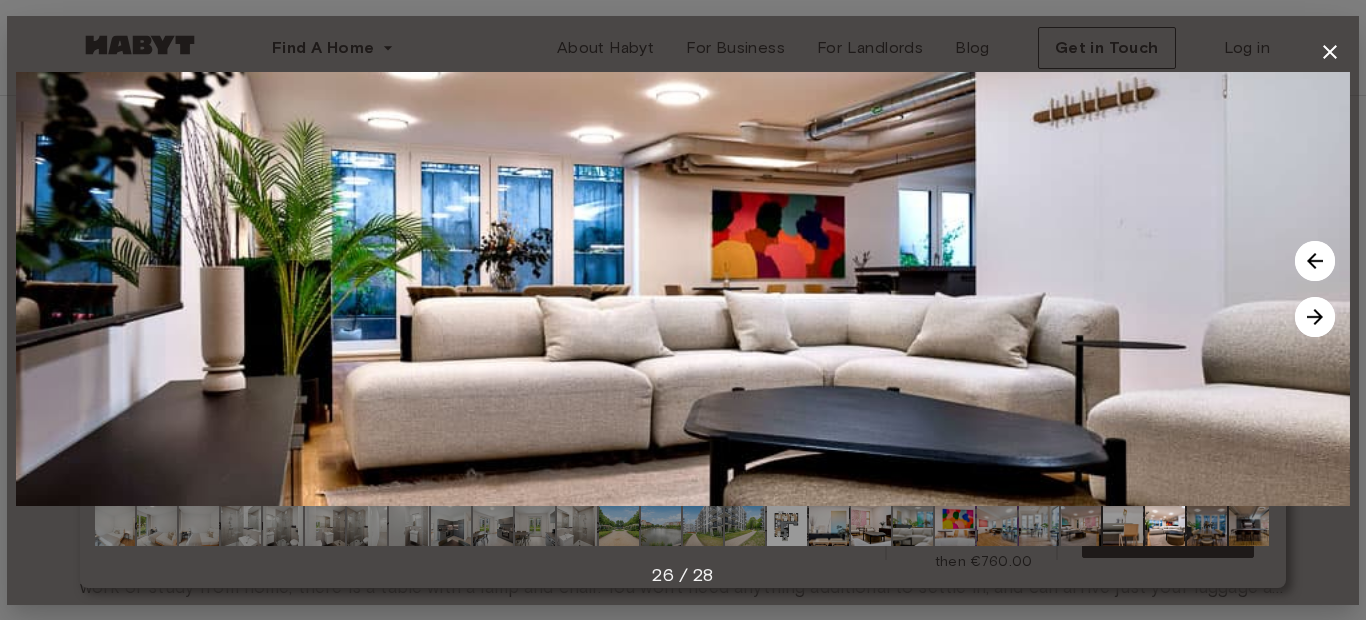 click at bounding box center (1315, 317) 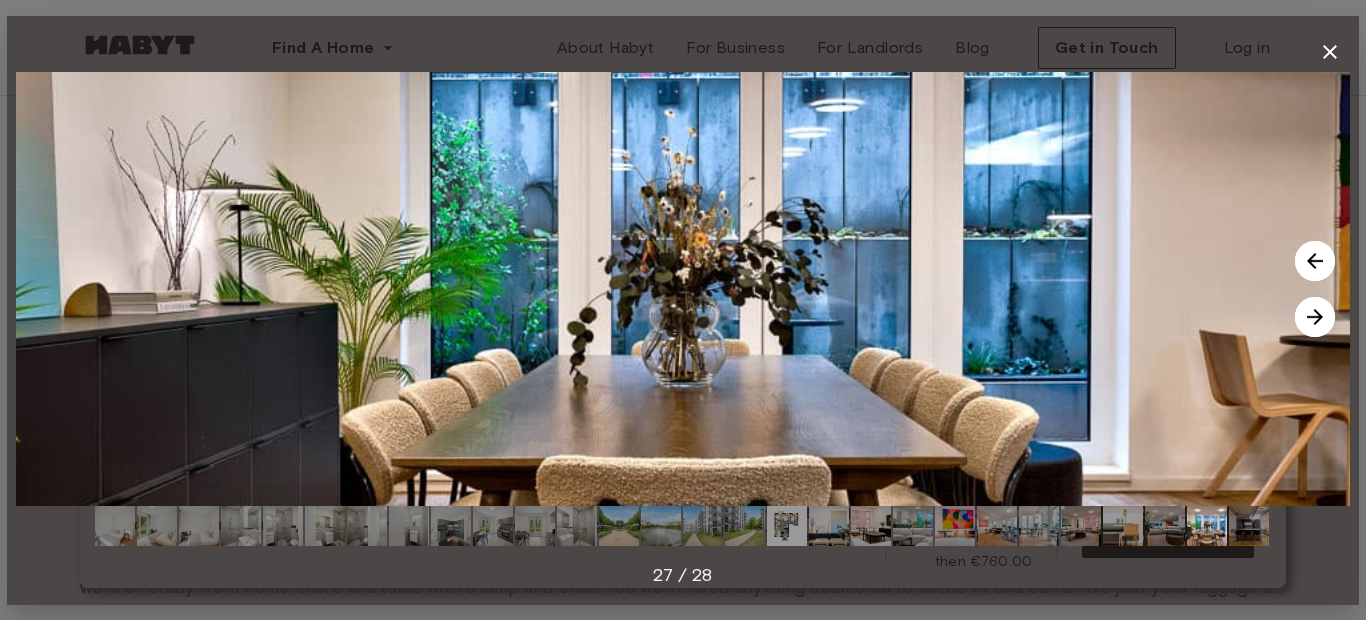 click at bounding box center (1315, 317) 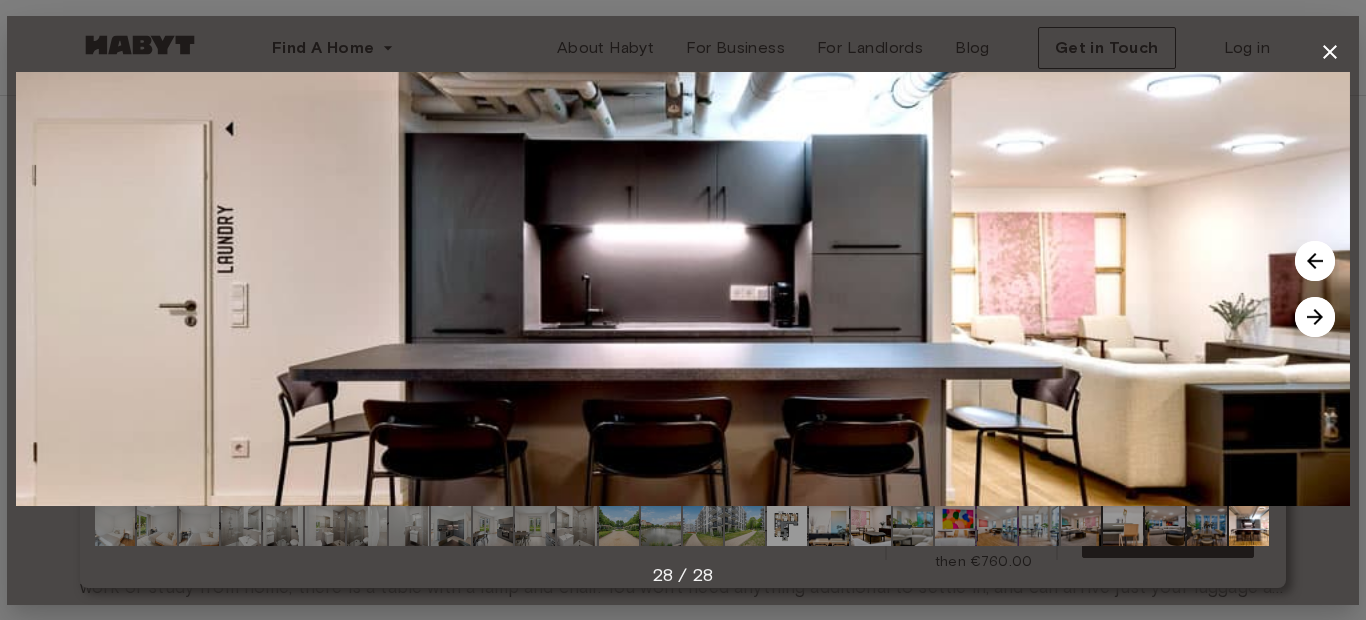 drag, startPoint x: 819, startPoint y: 312, endPoint x: 915, endPoint y: 393, distance: 125.60653 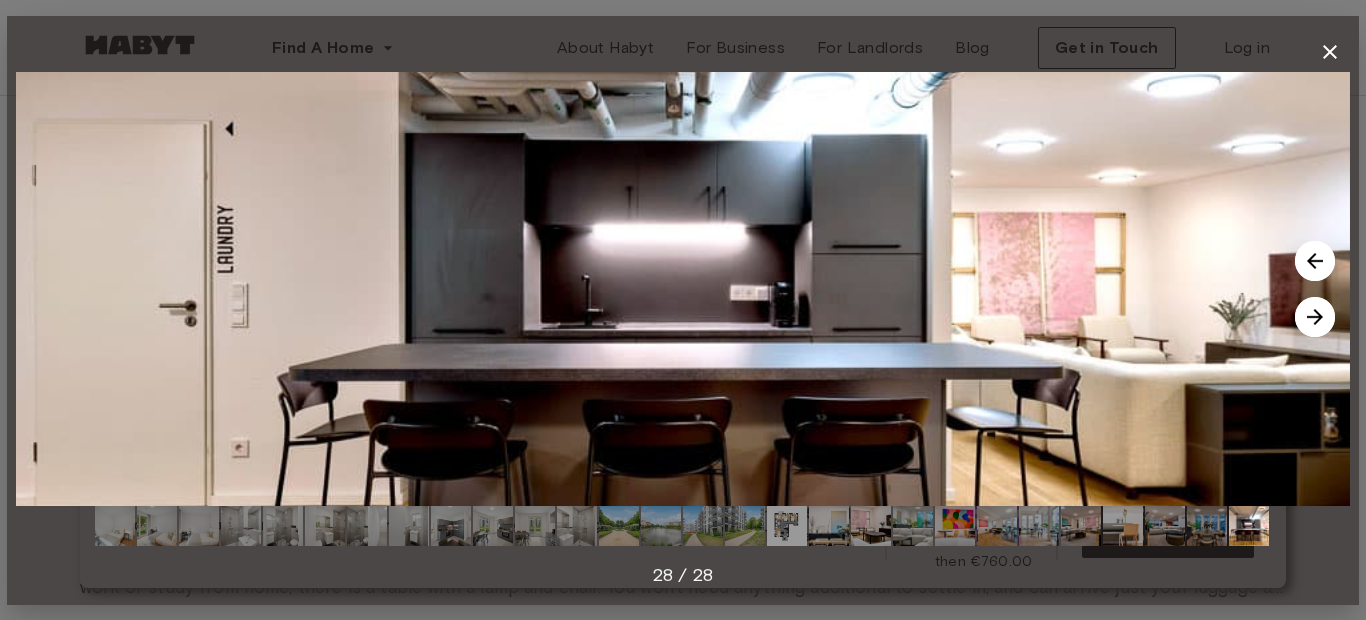 click at bounding box center [1315, 317] 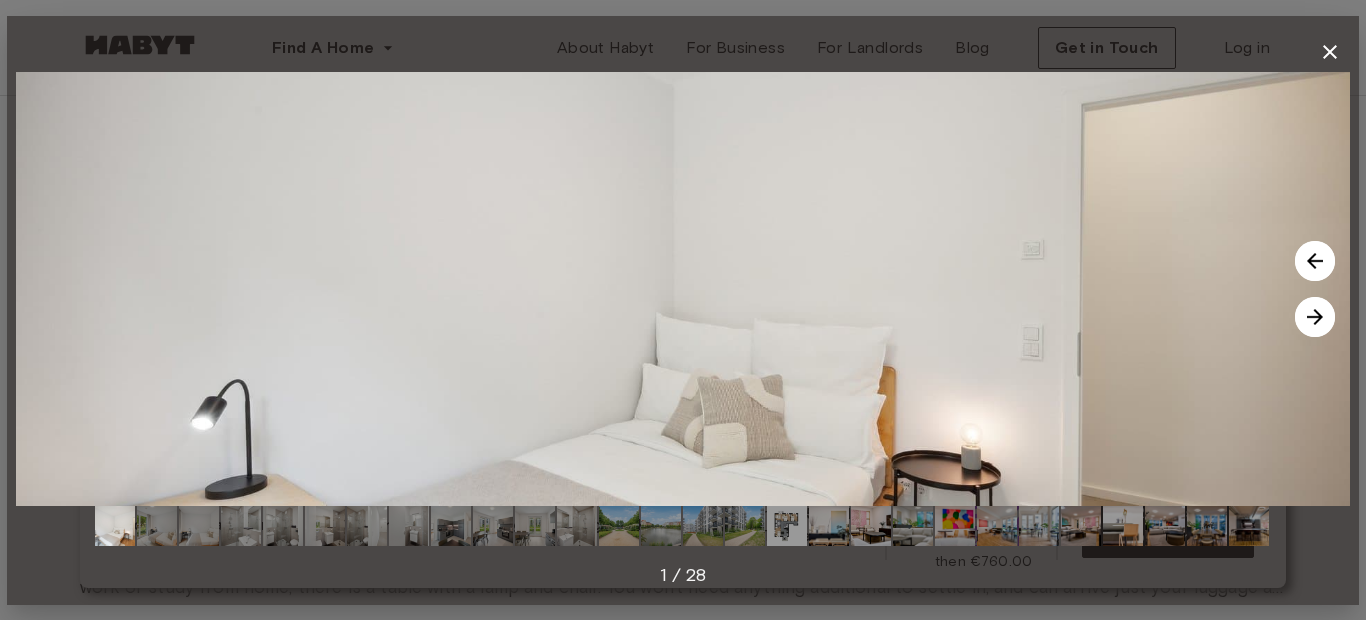 click at bounding box center (1315, 317) 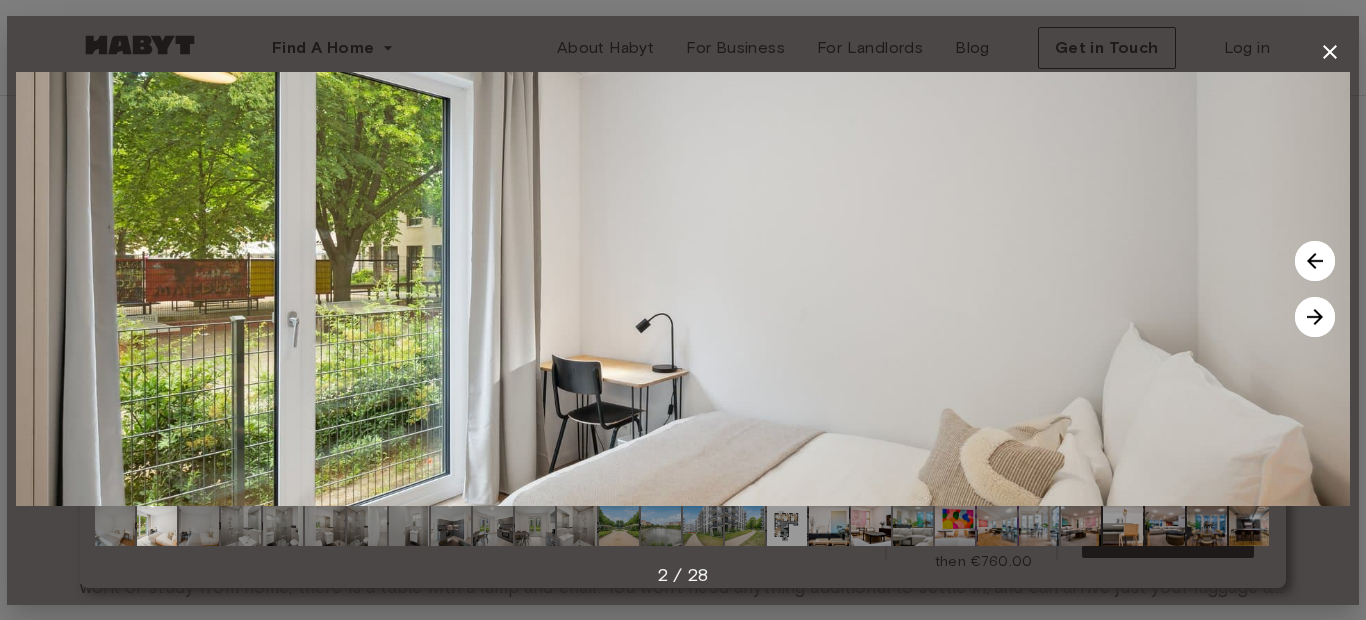 click at bounding box center [1330, 52] 